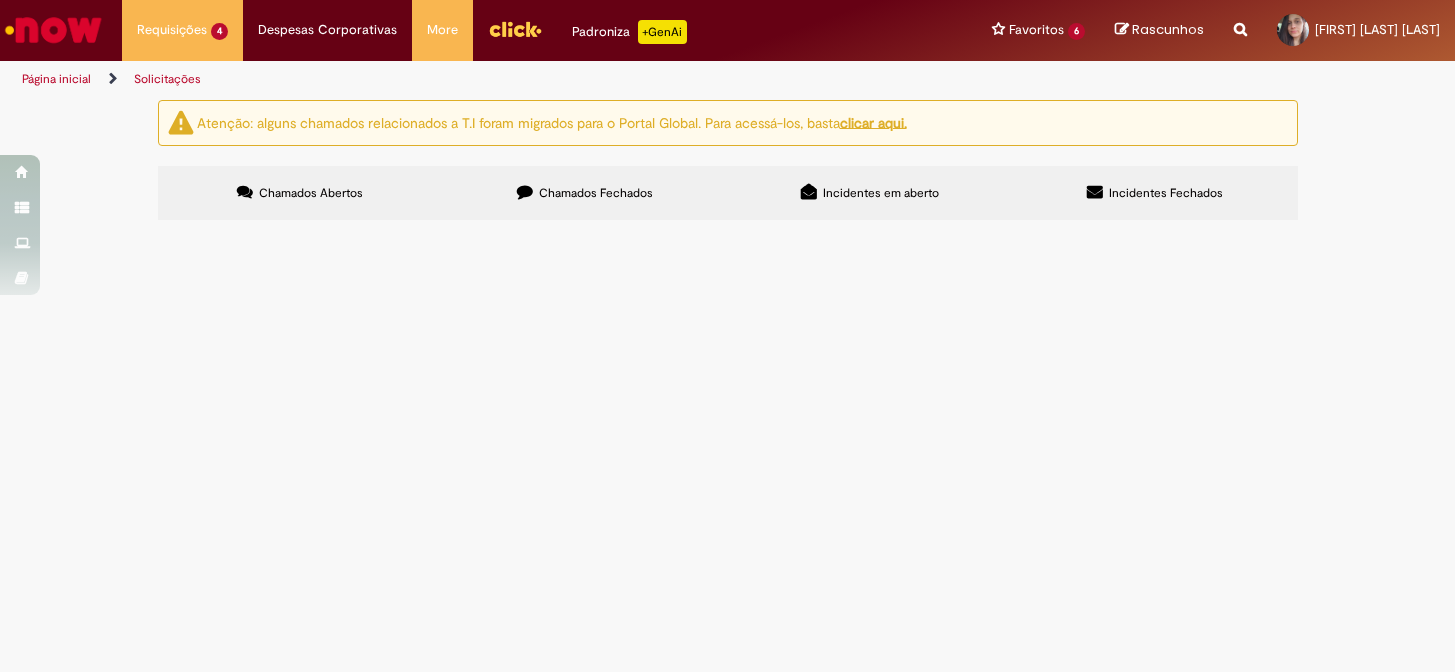 scroll, scrollTop: 0, scrollLeft: 0, axis: both 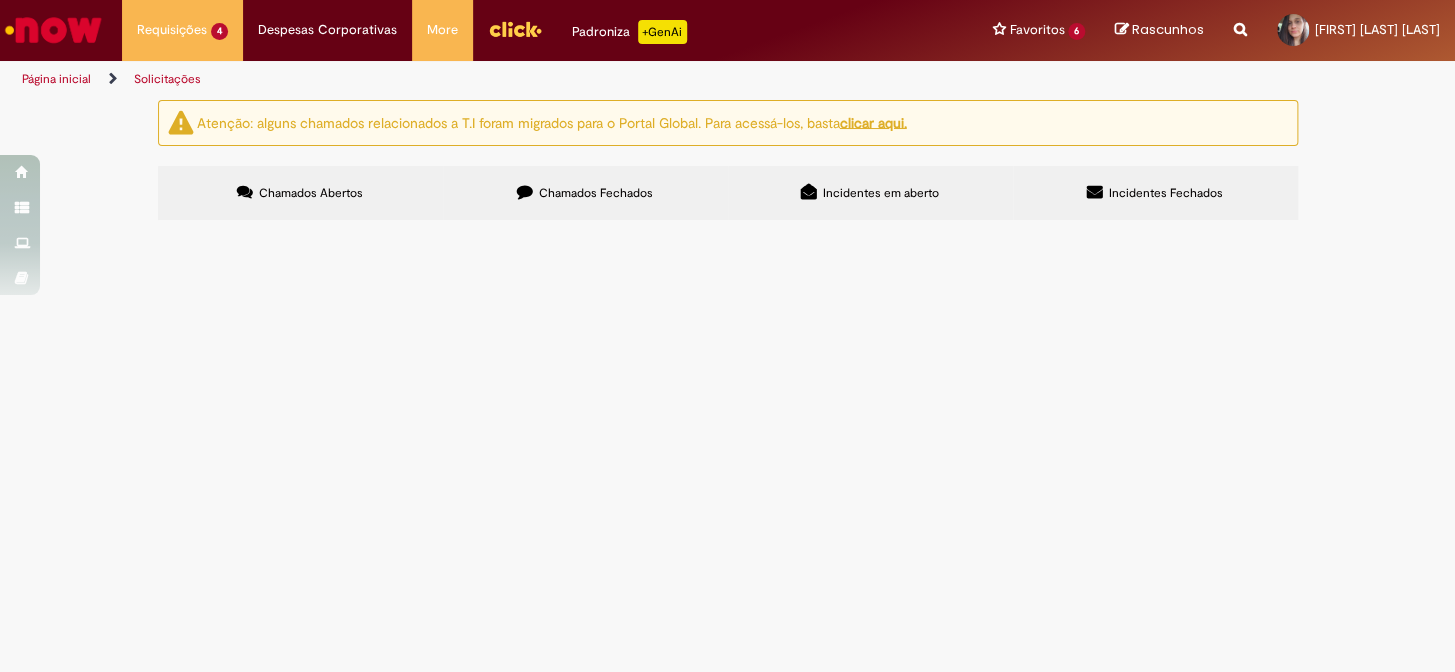 click on "Atenção: alguns chamados relacionados a T.I foram migrados para o Portal Global. Para acessá-los, basta  clicar aqui.
Chamados Abertos     Chamados Fechados     Incidentes em aberto     Incidentes Fechados
Itens solicitados
Exportar como PDF Exportar como Excel Exportar como CSV
Itens solicitados
Número
Oferta
Descrição
Fase
Status
R13283248       Solicitação de numerário        pagamento de aluguel do Dióxido de Cloro ([MONTH]/[YEAR]).
Aberto
R13283242       Solicitação de numerário" at bounding box center [728, 162] 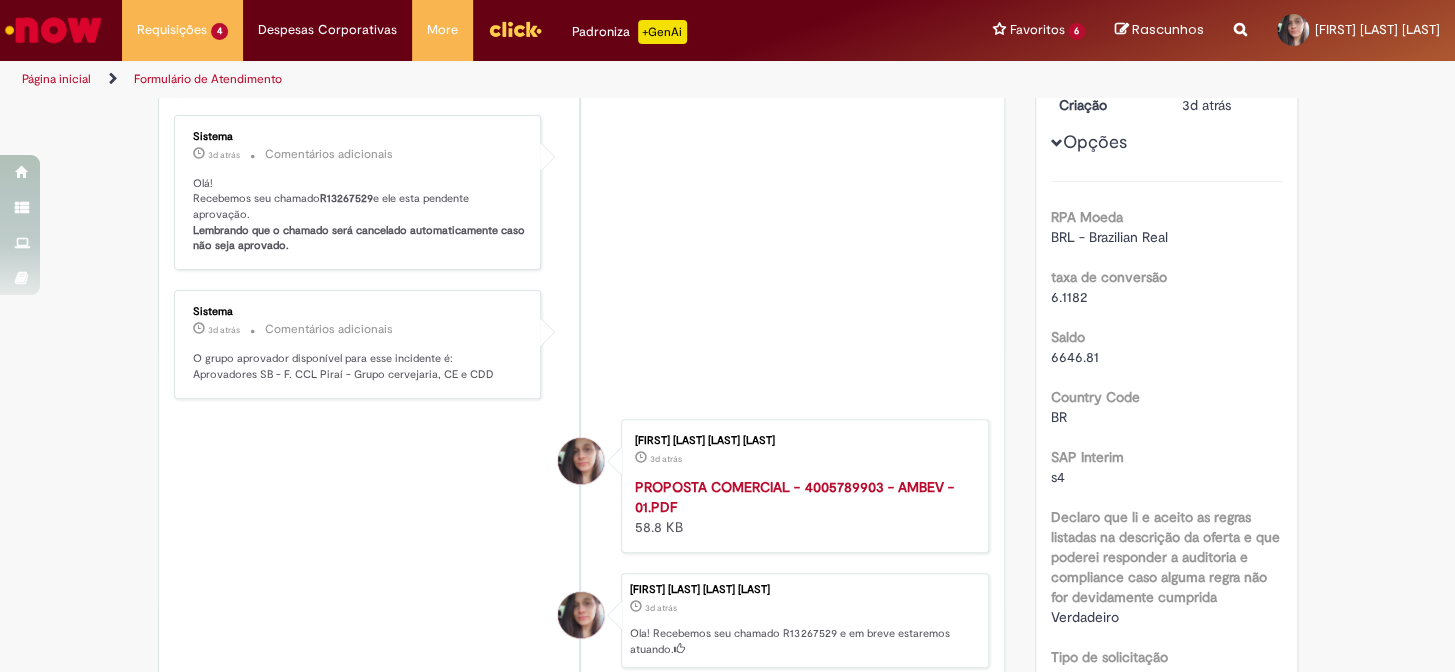 scroll, scrollTop: 0, scrollLeft: 0, axis: both 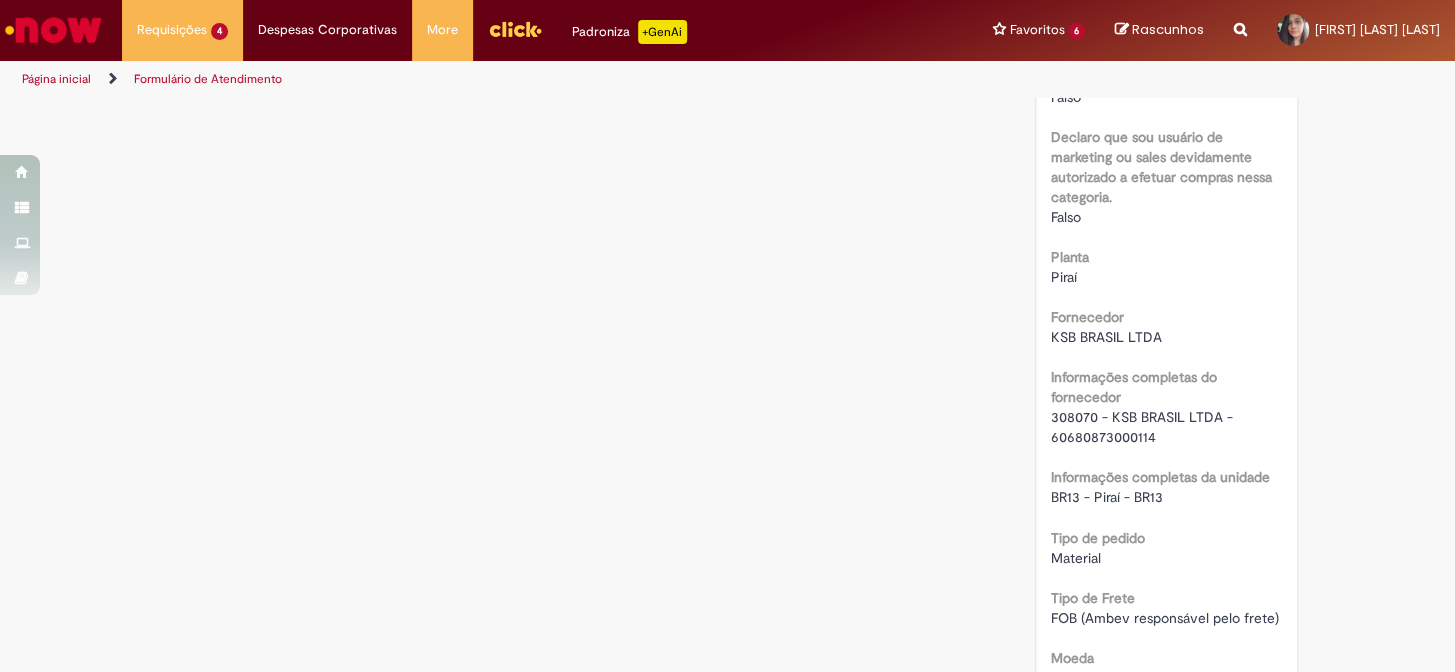 click on "308070 - KSB BRASIL LTDA - 60680873000114" at bounding box center (1144, 427) 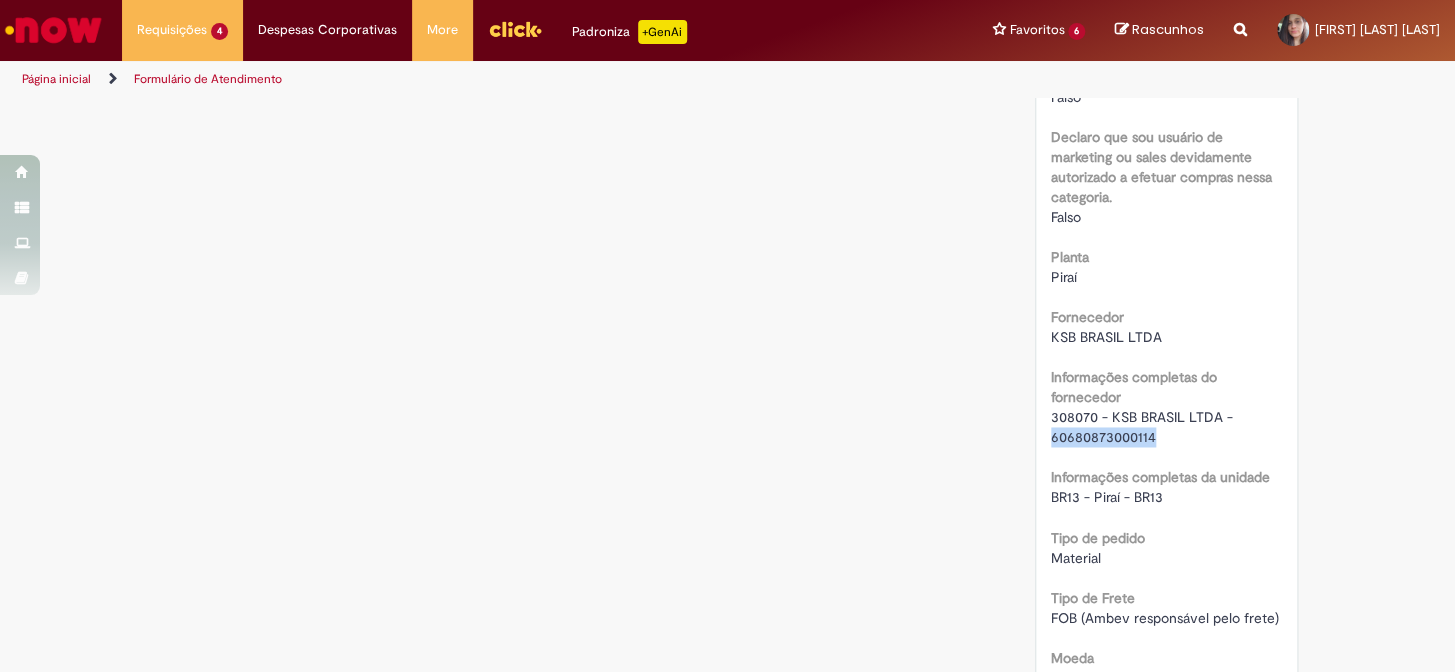 click on "308070 - KSB BRASIL LTDA - 60680873000114" at bounding box center [1144, 427] 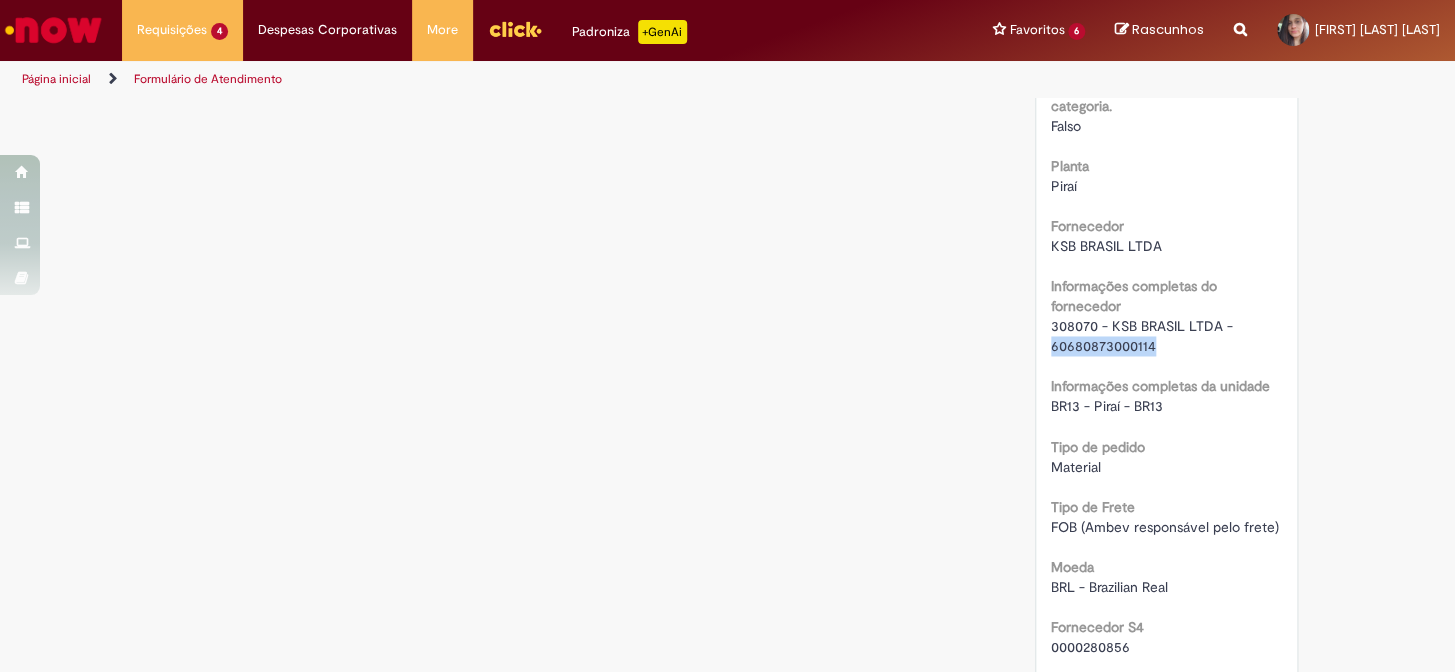 scroll, scrollTop: 1363, scrollLeft: 0, axis: vertical 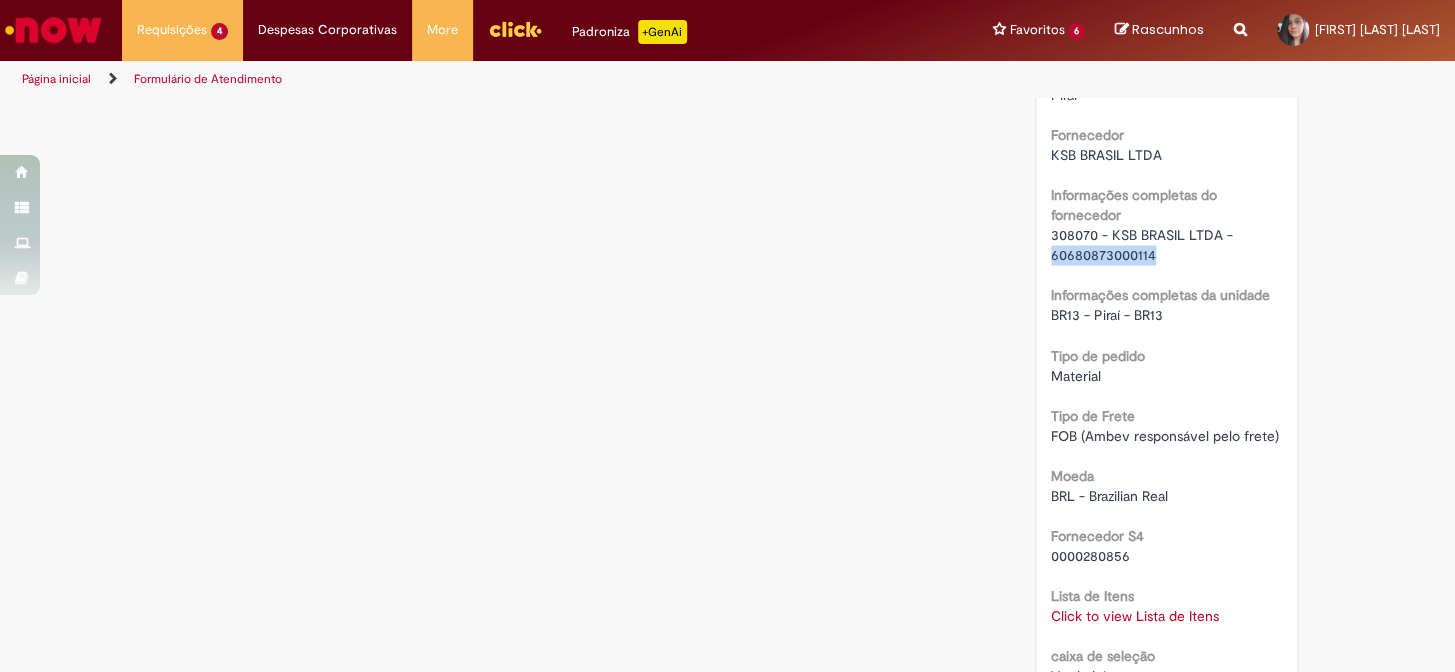 click on "Click to view Lista de Itens" at bounding box center (1135, 615) 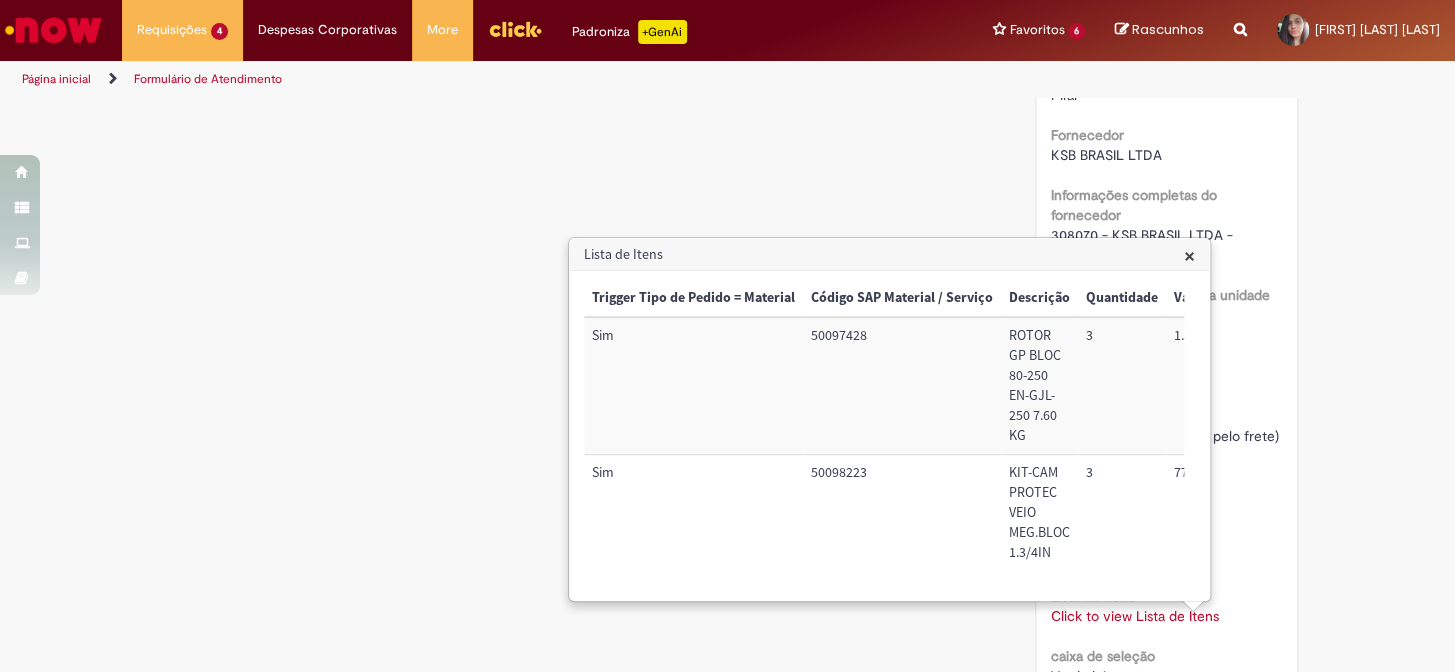 click on "50097428" at bounding box center (902, 385) 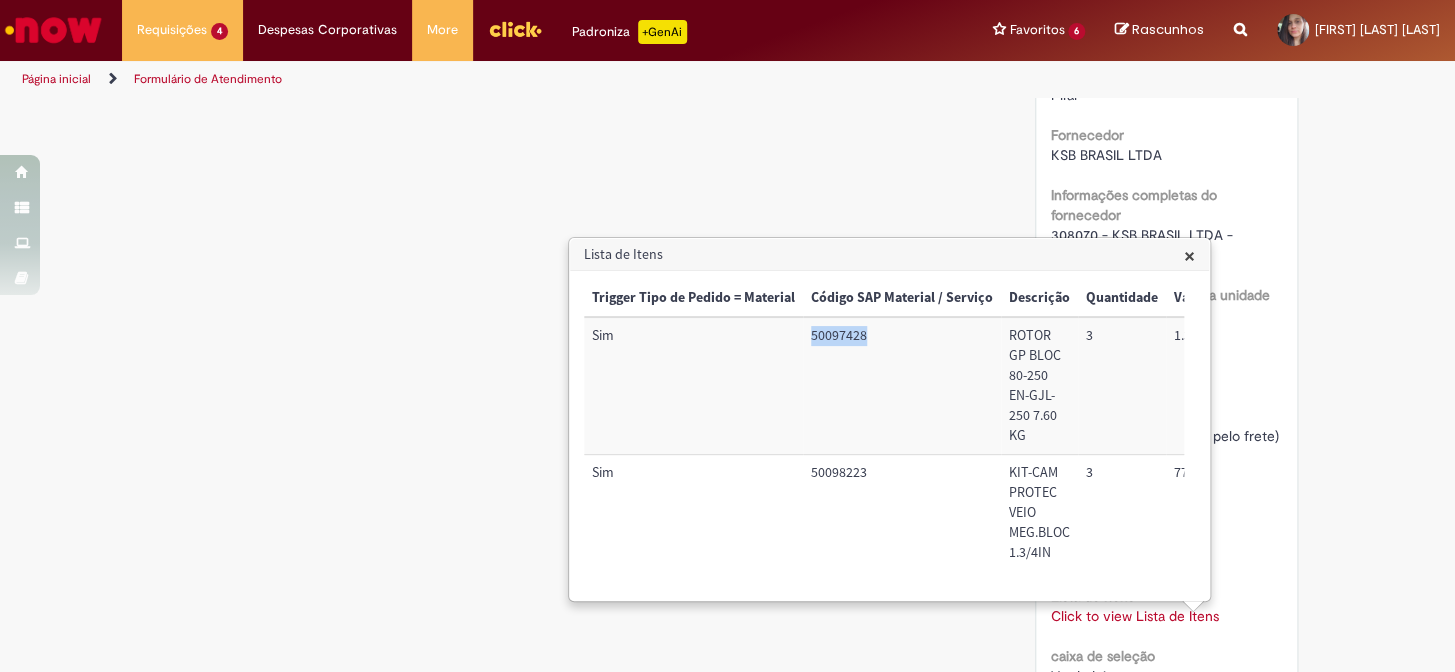 click on "50097428" at bounding box center (902, 385) 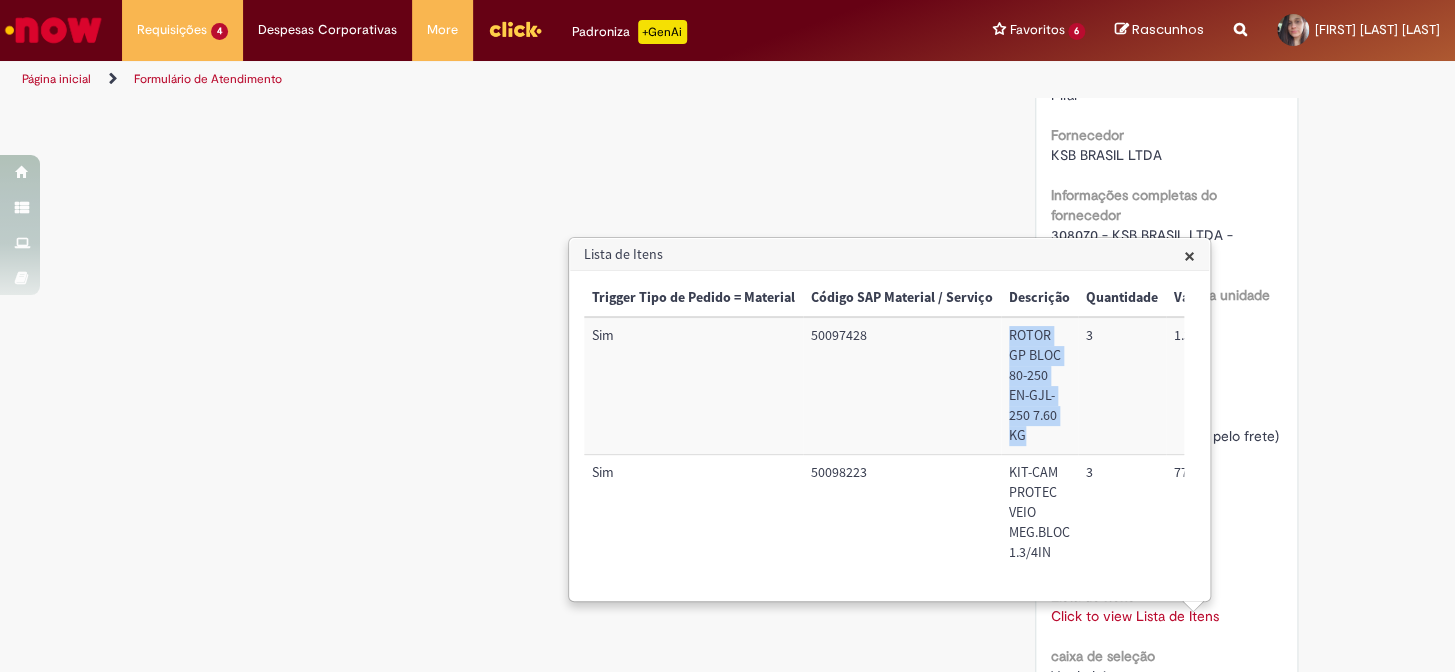drag, startPoint x: 1016, startPoint y: 334, endPoint x: 1068, endPoint y: 432, distance: 110.94143 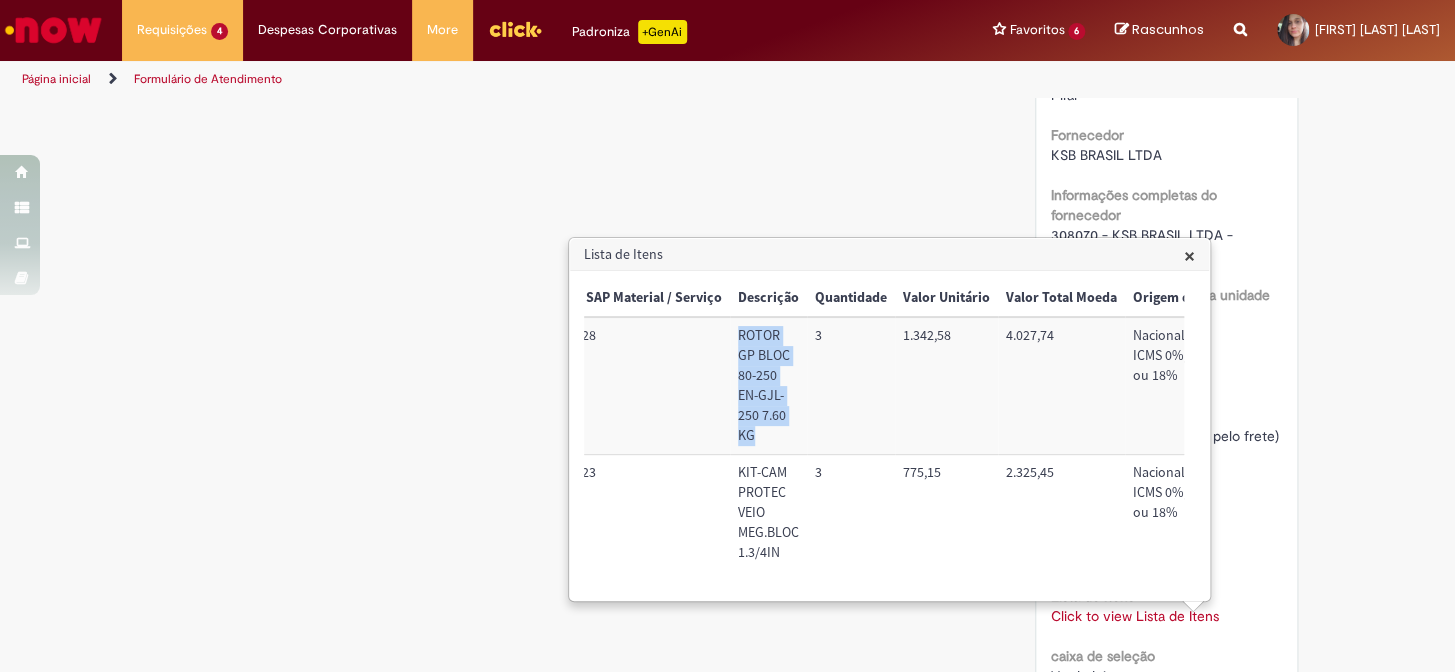 scroll, scrollTop: 0, scrollLeft: 335, axis: horizontal 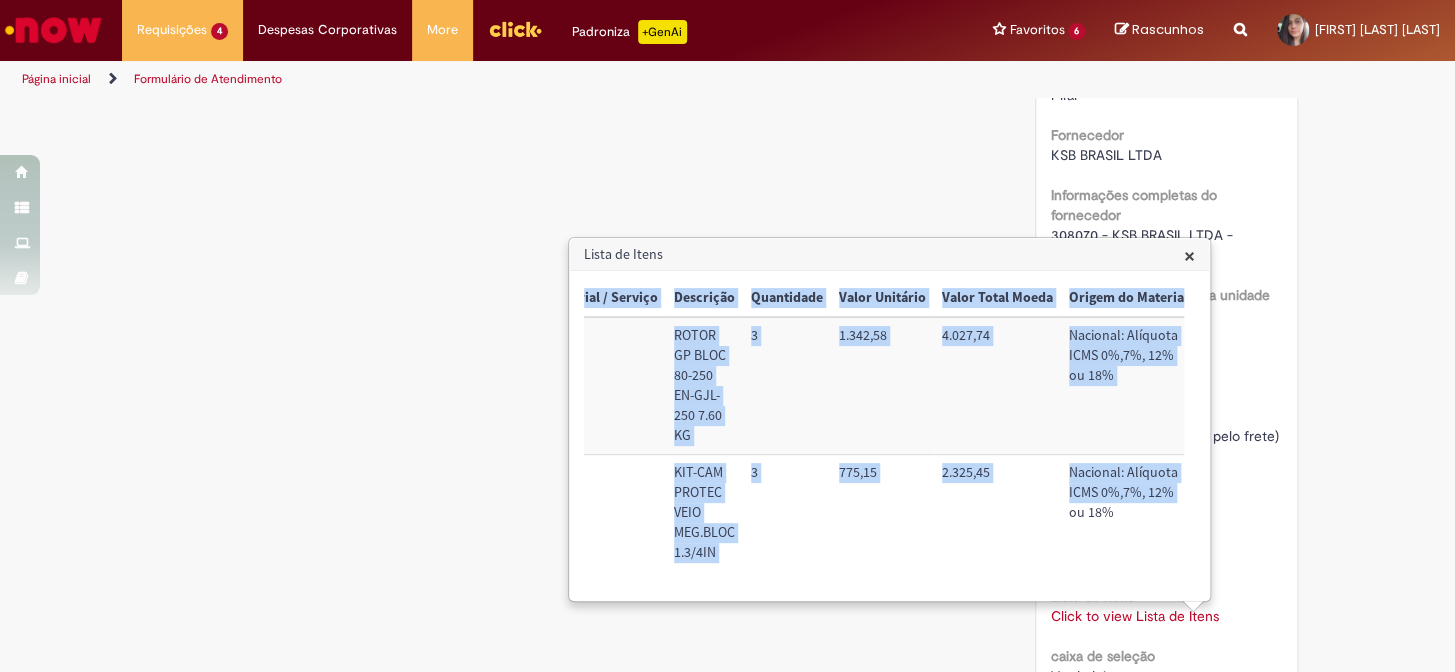 drag, startPoint x: 980, startPoint y: 550, endPoint x: 1066, endPoint y: 531, distance: 88.07383 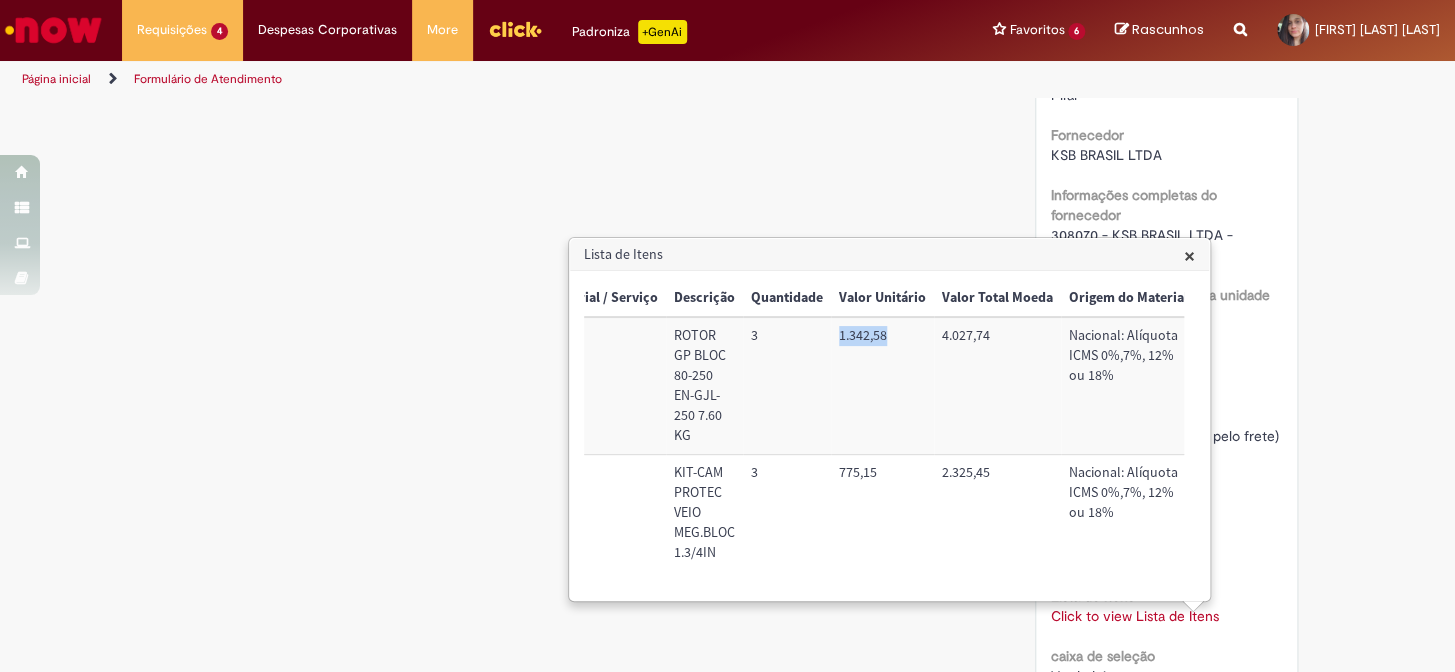 click on "1.342,58" at bounding box center (882, 385) 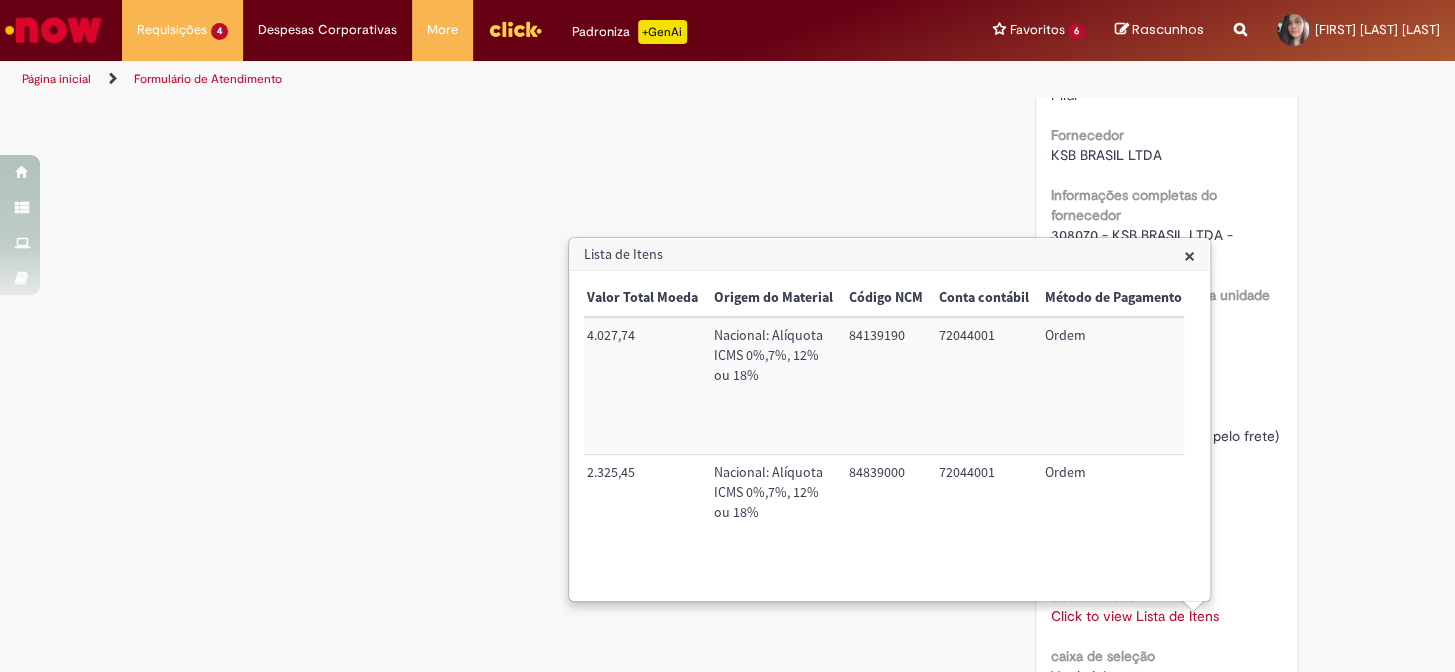 scroll, scrollTop: 0, scrollLeft: 691, axis: horizontal 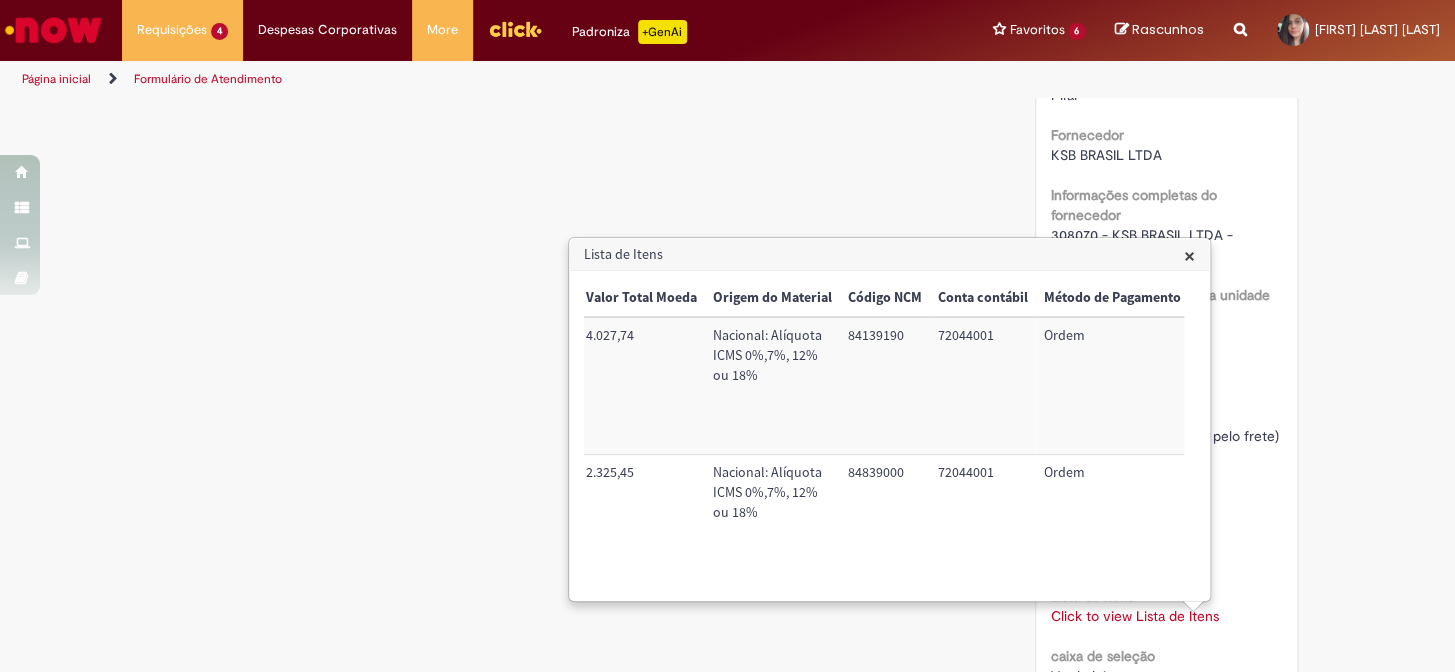click on "84139190" at bounding box center (885, 385) 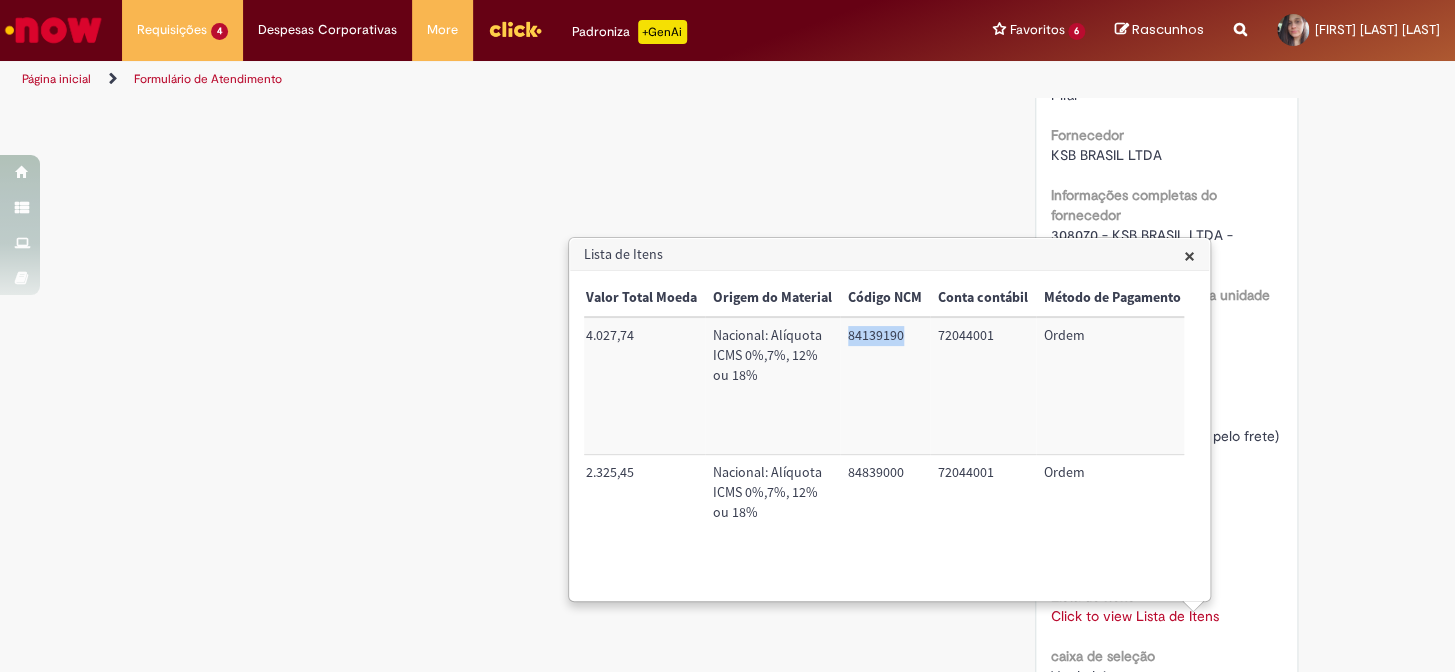 click on "84139190" at bounding box center (885, 385) 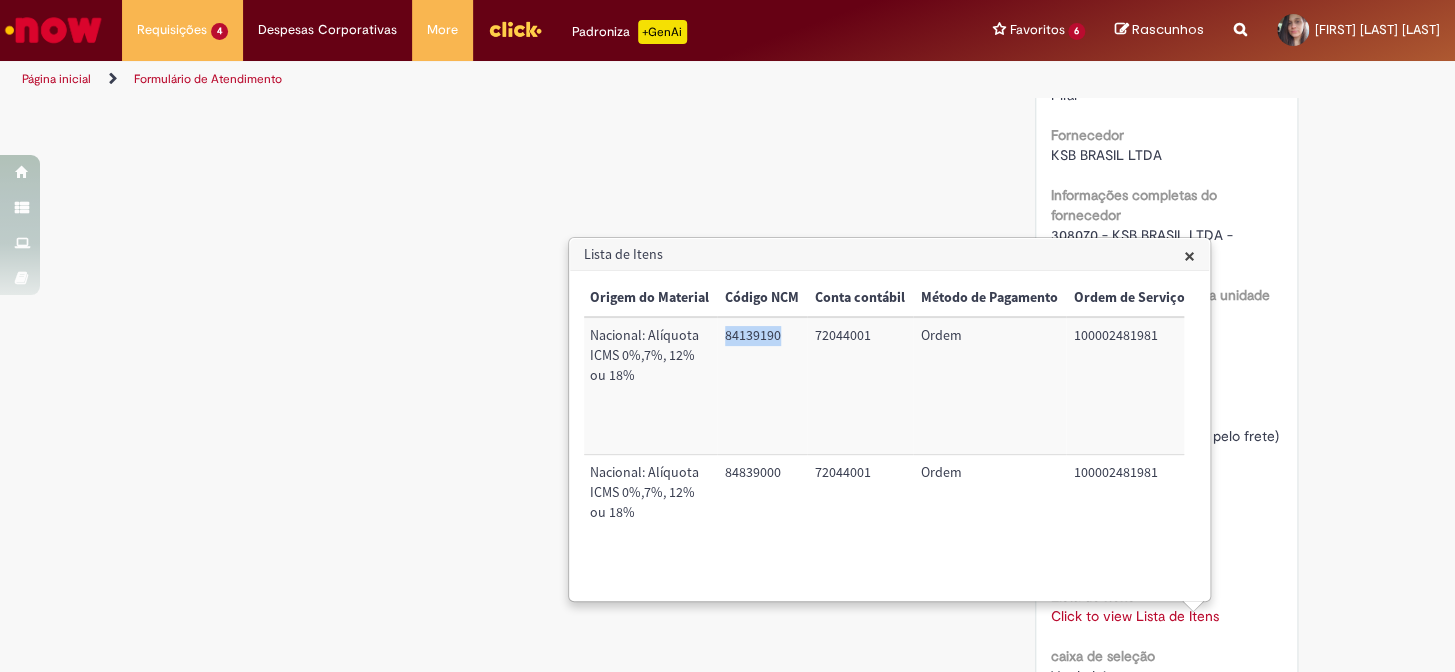 click on "Trigger Tipo de Pedido = Material Código SAP Material / Serviço Descrição Quantidade Valor Unitário Valor Total Moeda Origem do Material Código NCM Conta contábil Método de Pagamento Ordem de Serviço Sim 50097428 ROTOR GP BLOC 80-250 EN-GJL-250 7.60 KG 3 1.342,58 4.027,74 Nacional: Alíquota ICMS 0%,7%, 12% ou 18% 84139190 72044001 Ordem 100002481981 Sim 50098223 KIT-CAM PROTEC VEIO MEG.BLOC 1.3/4IN 3 775,15 2.325,45 Nacional: Alíquota ICMS 0%,7%, 12% ou 18% 84839000 72044001 Ordem 100002481981" at bounding box center [884, 435] 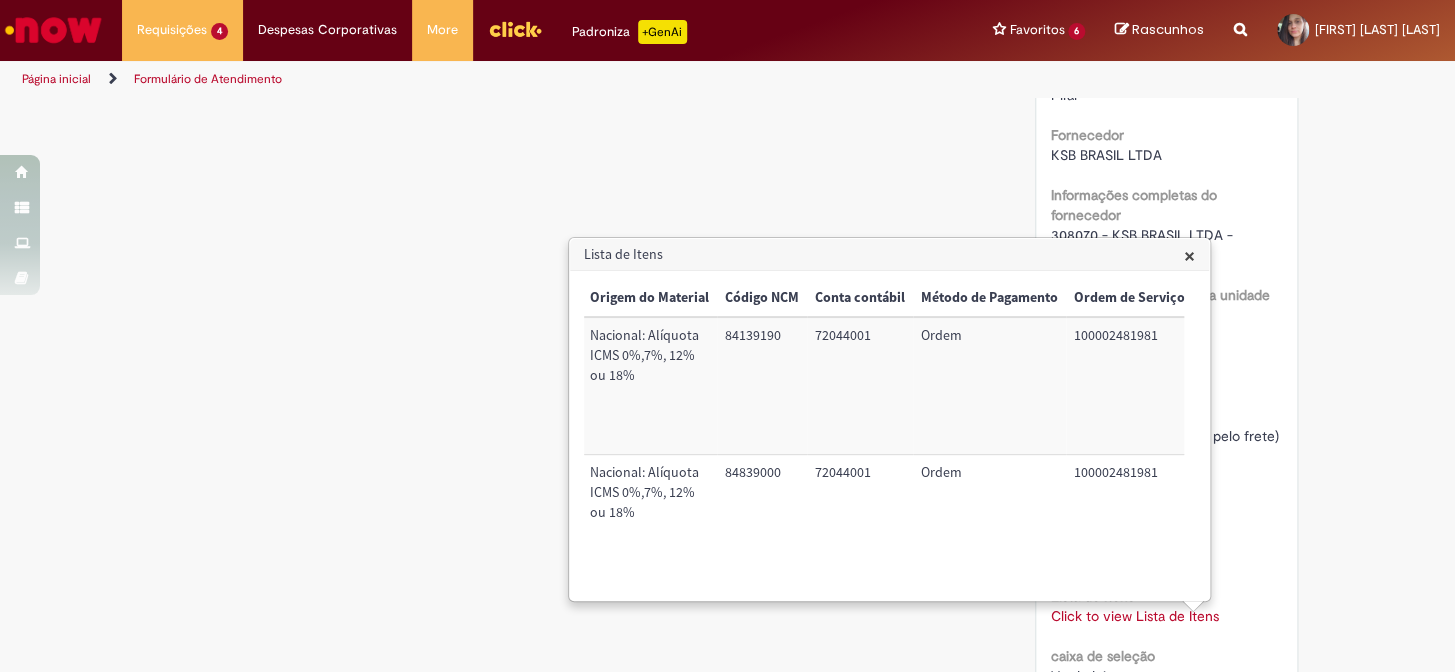 click on "100002481981" at bounding box center [1129, 385] 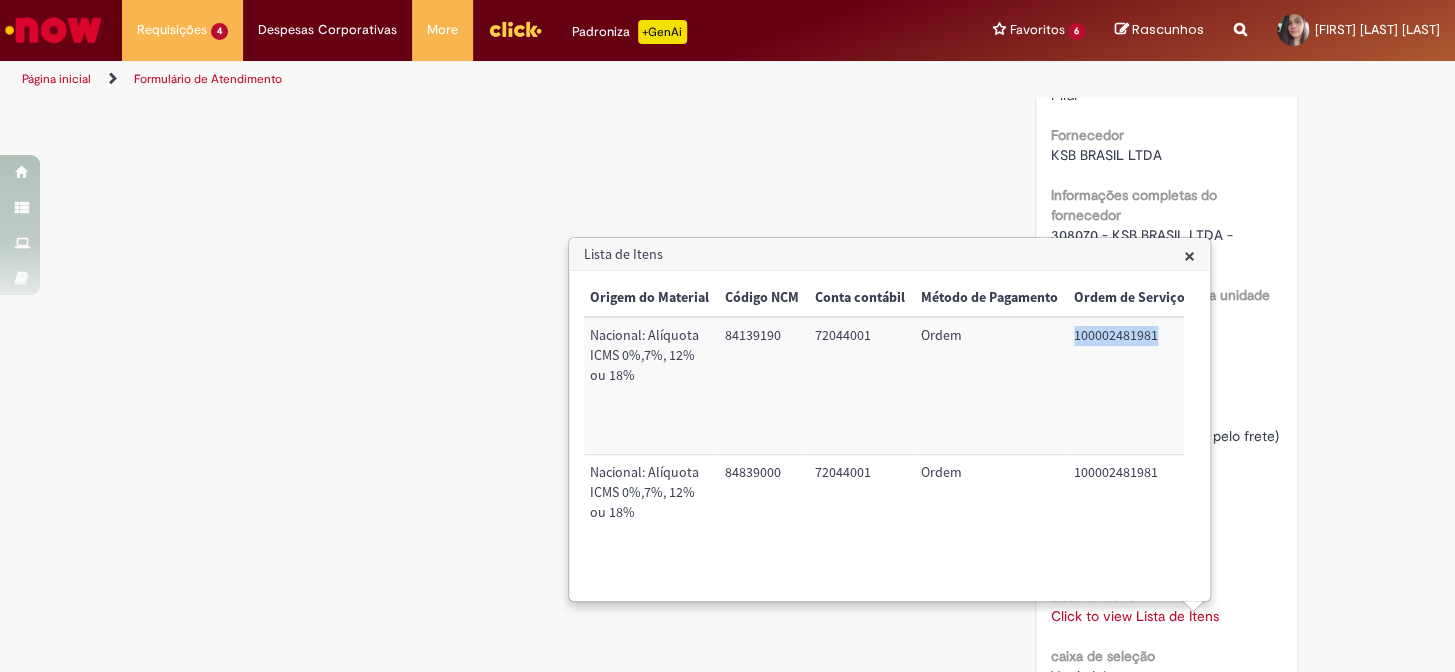 click on "100002481981" at bounding box center (1129, 385) 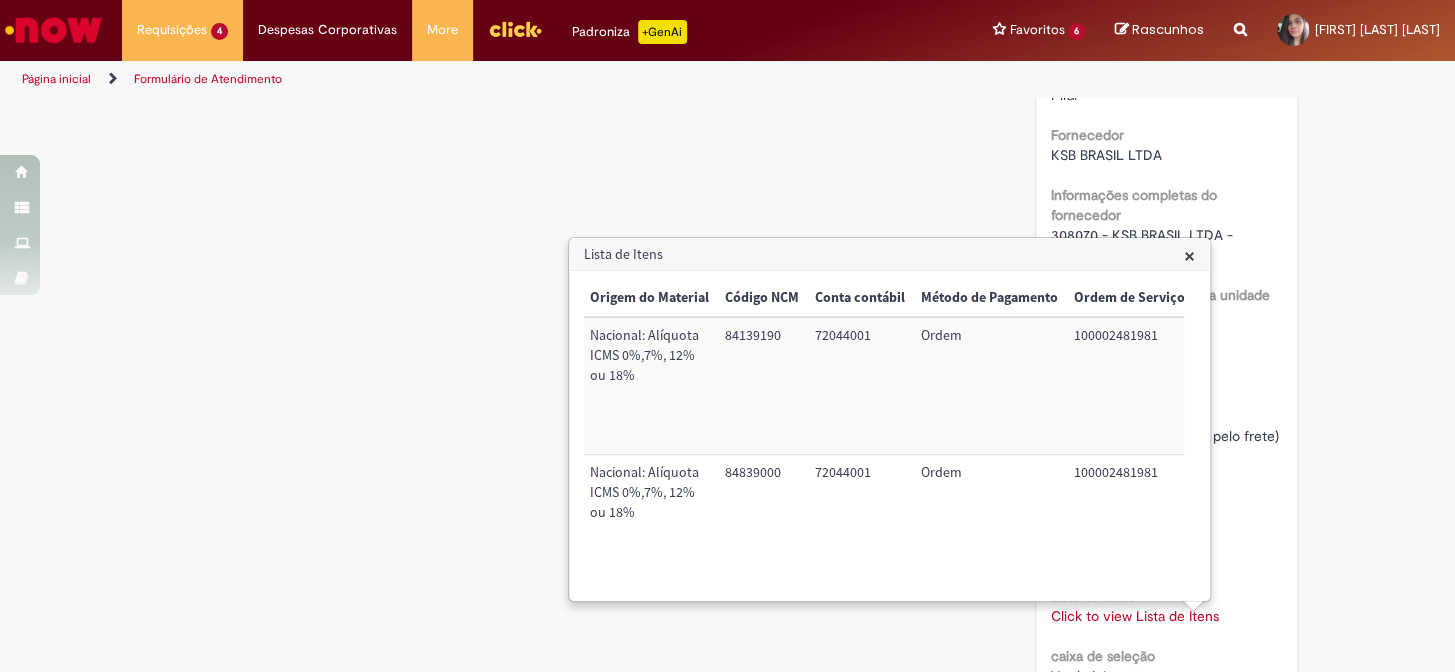 click on "84839000" at bounding box center [762, 513] 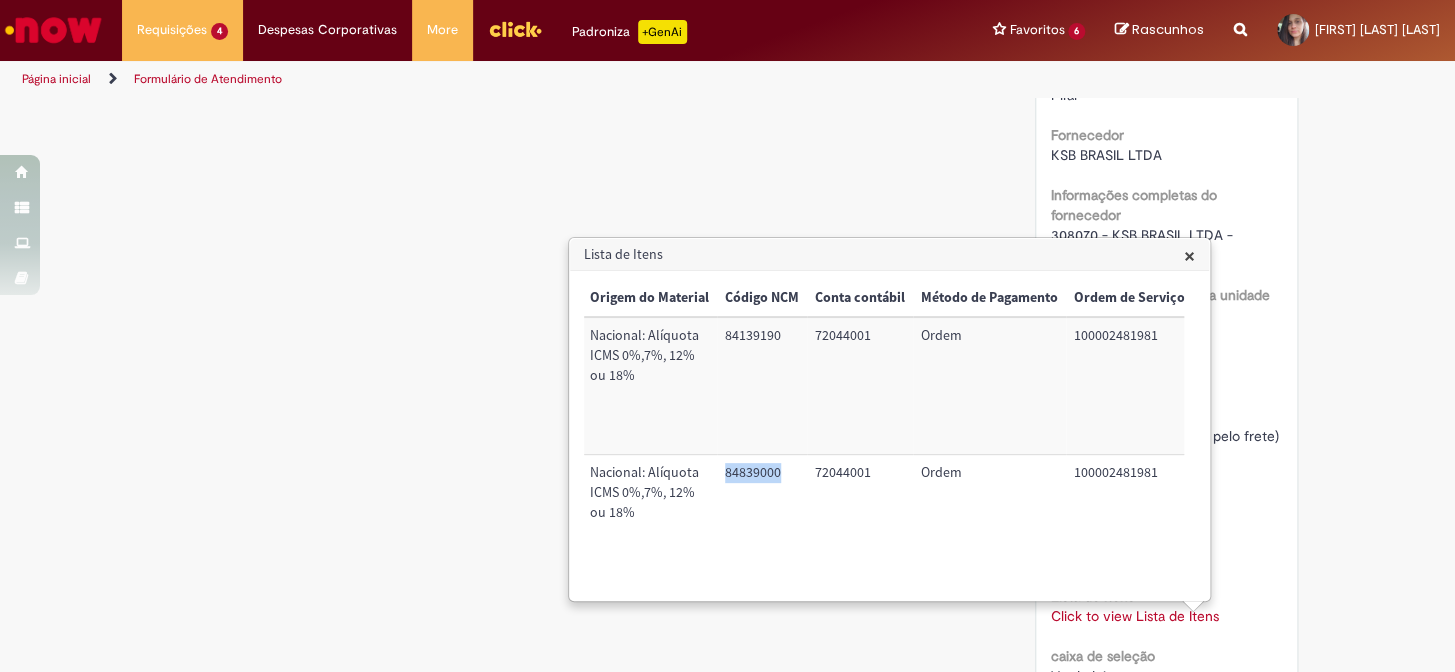 click on "84839000" at bounding box center (762, 513) 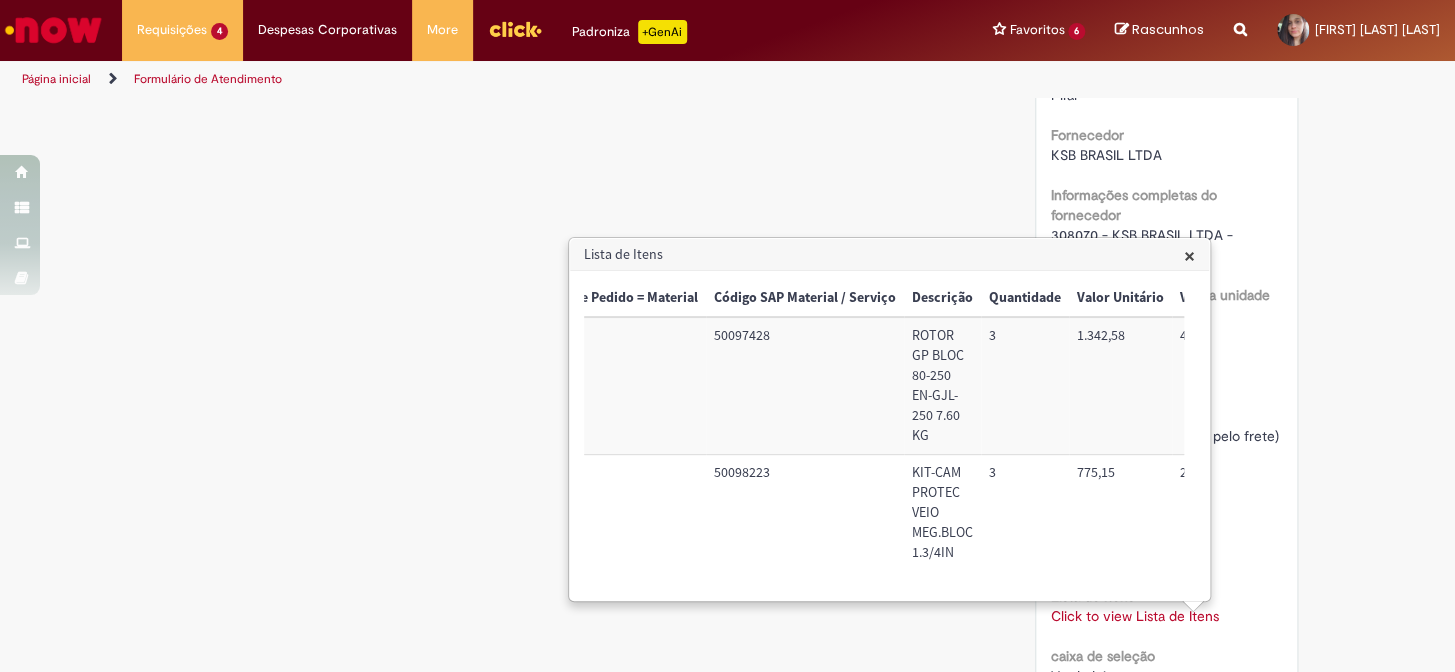 scroll, scrollTop: 0, scrollLeft: 83, axis: horizontal 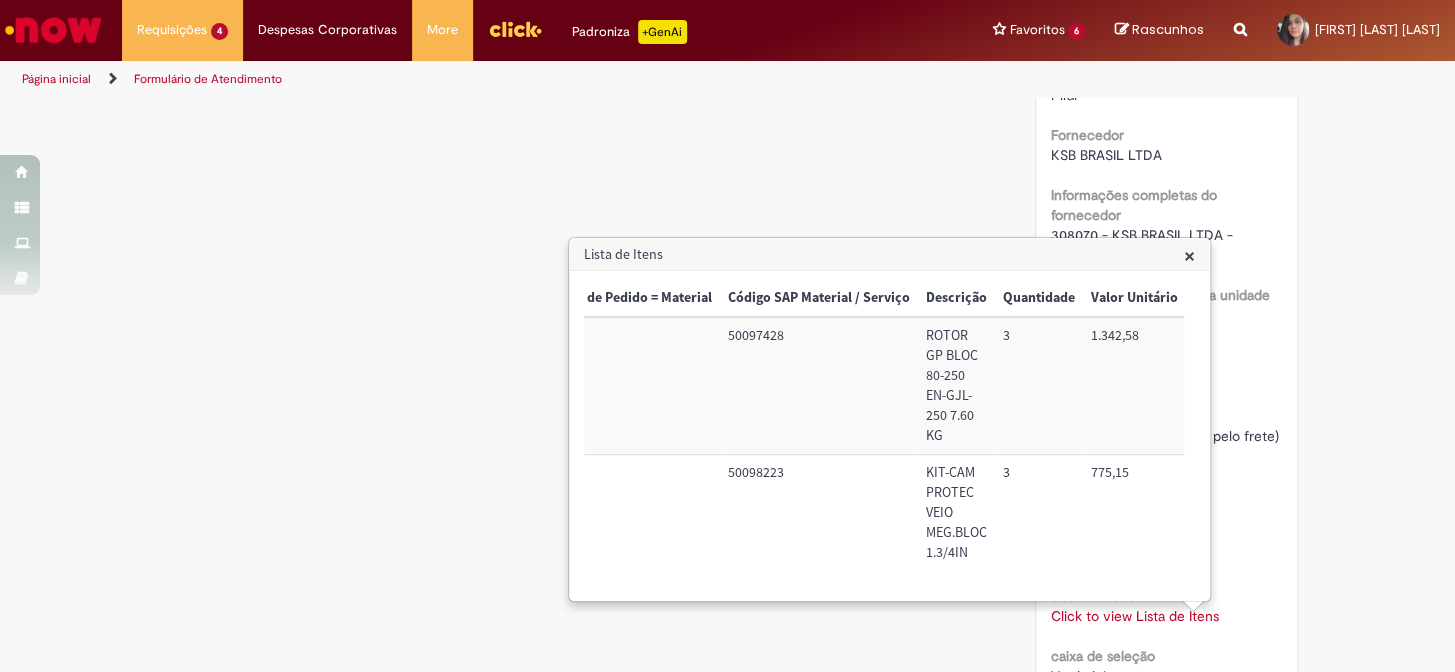 click on "775,15" at bounding box center (1134, 513) 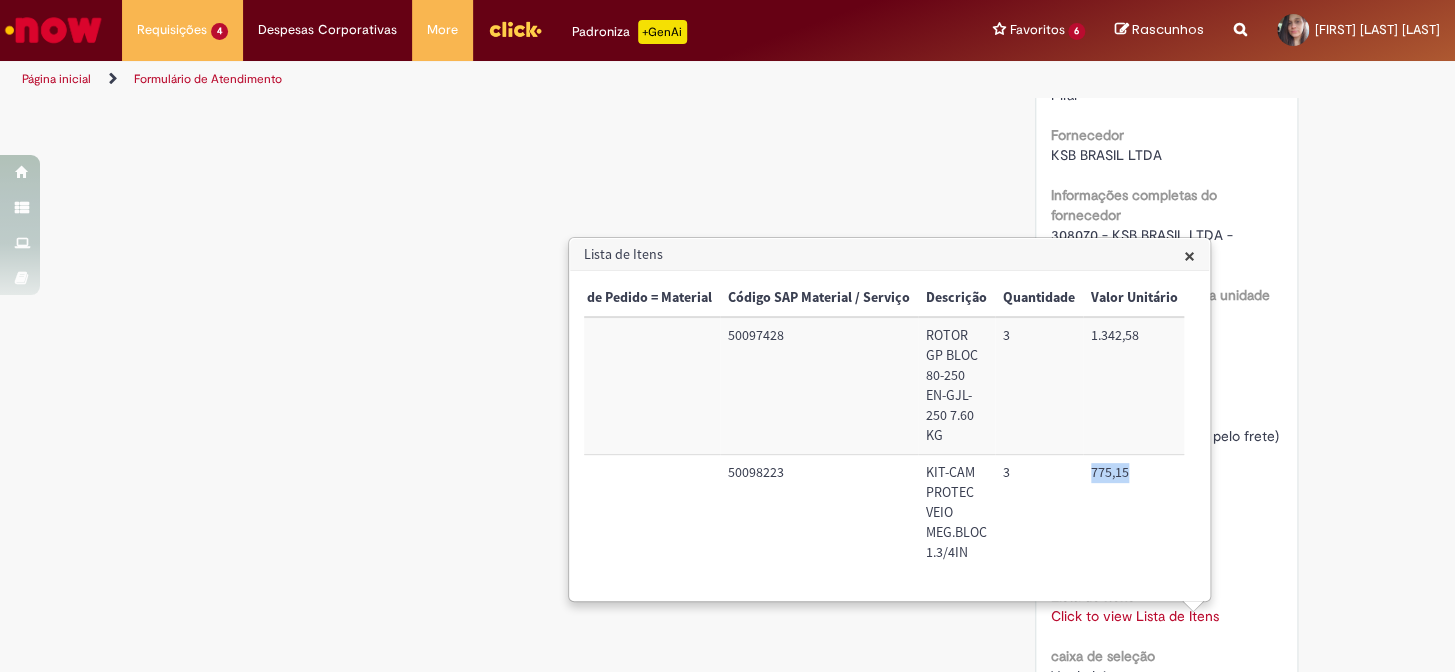 click on "775,15" at bounding box center (1134, 513) 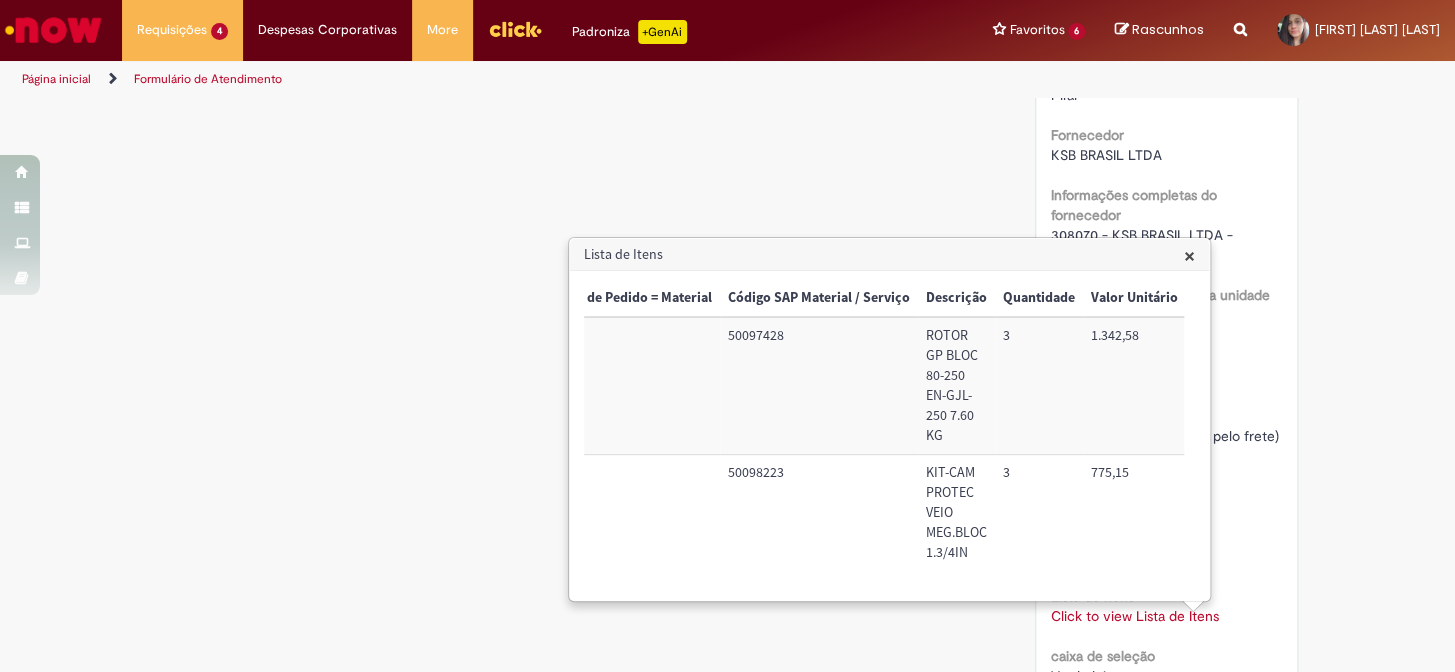 drag, startPoint x: 714, startPoint y: 570, endPoint x: 763, endPoint y: 568, distance: 49.0408 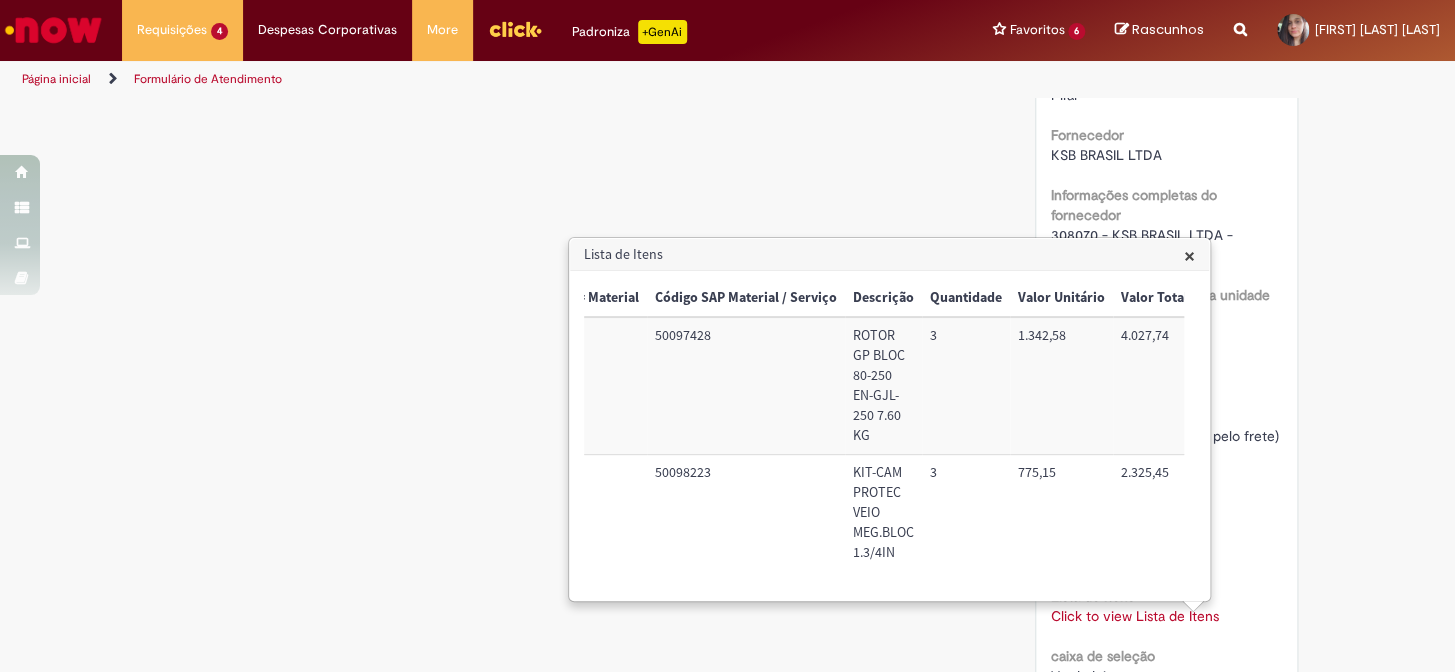 scroll, scrollTop: 0, scrollLeft: 130, axis: horizontal 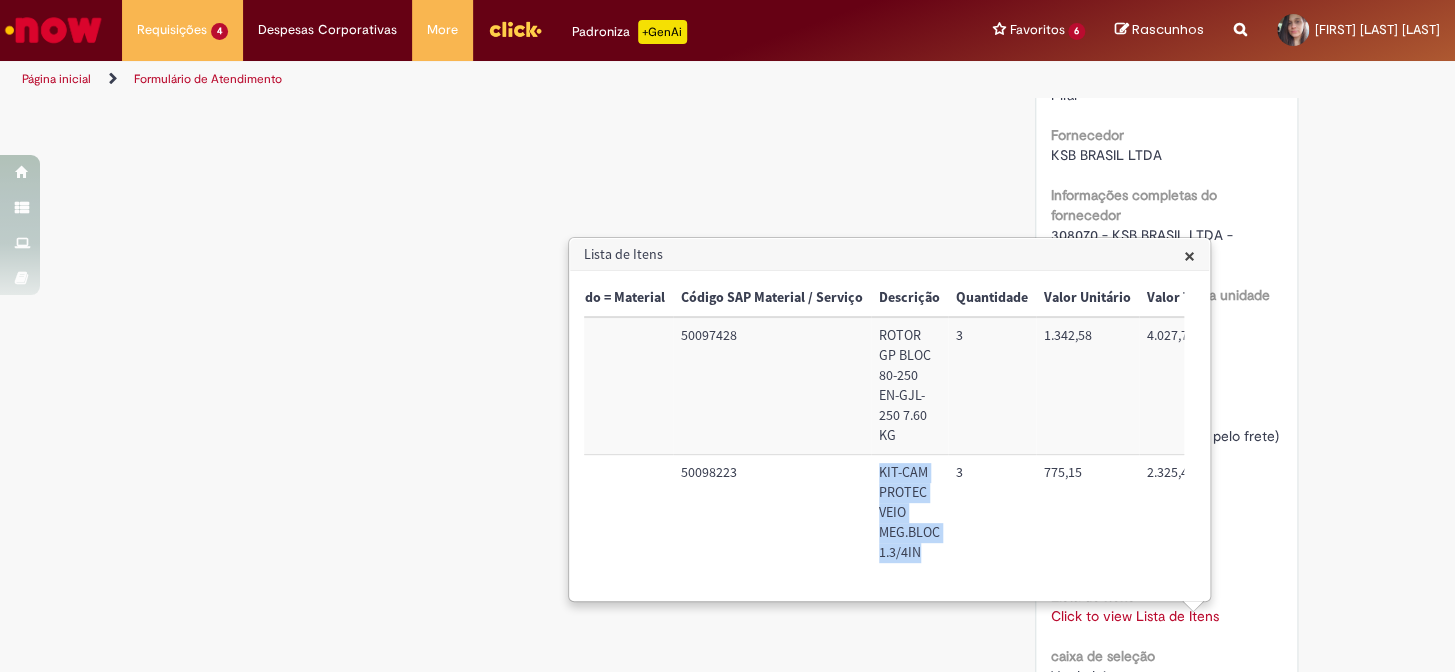 drag, startPoint x: 873, startPoint y: 442, endPoint x: 939, endPoint y: 537, distance: 115.67627 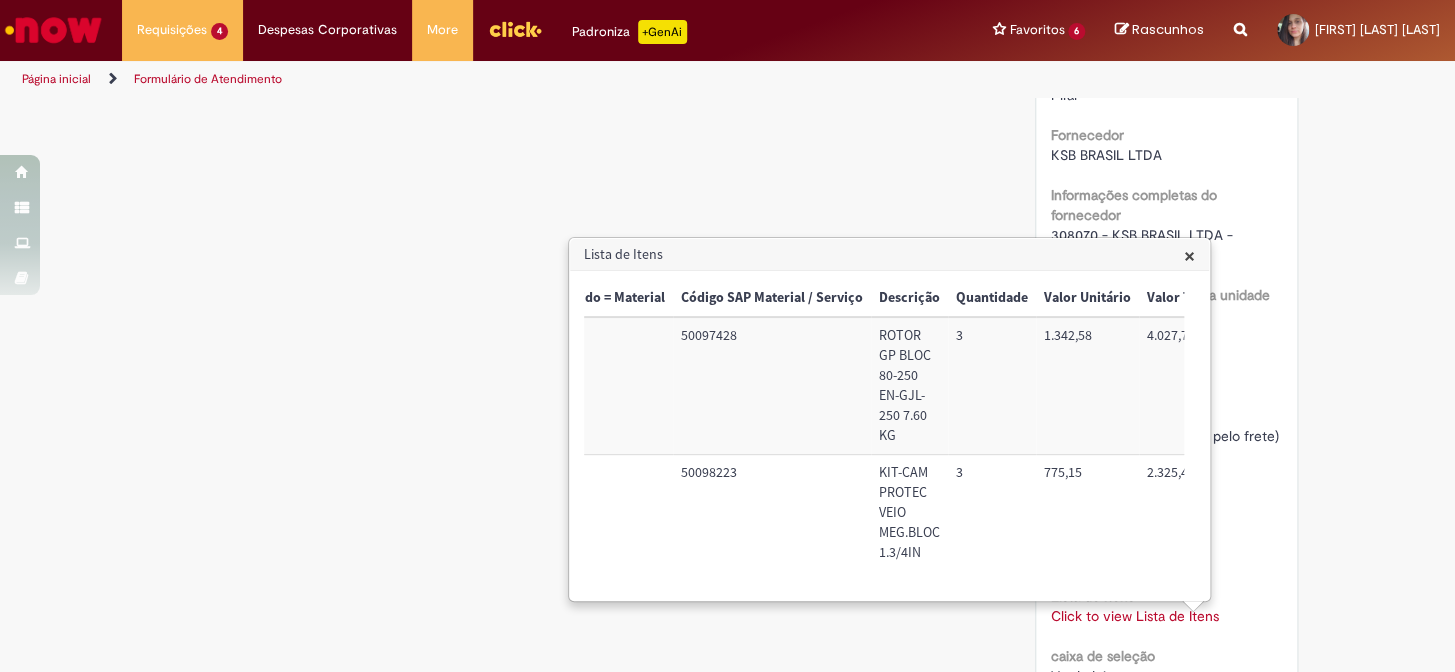 click on "50098223" at bounding box center [772, 513] 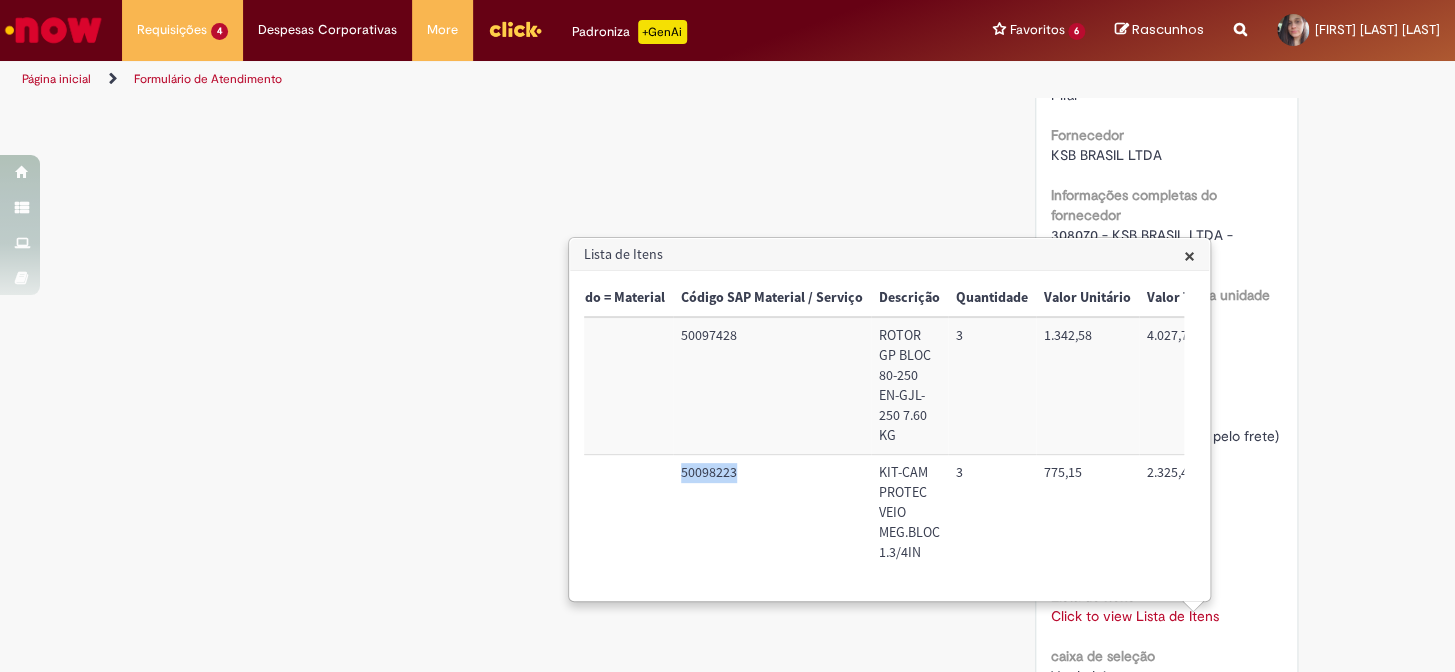 click on "50098223" at bounding box center (772, 513) 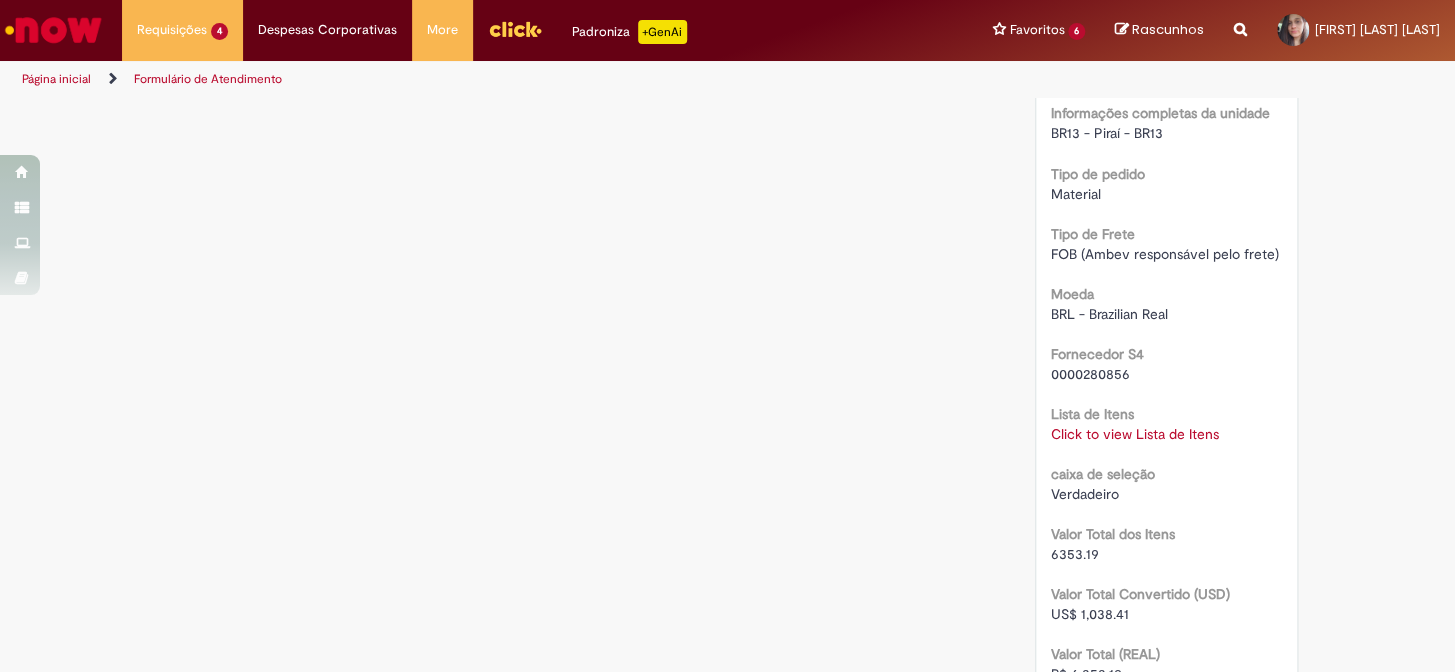 scroll, scrollTop: 1909, scrollLeft: 0, axis: vertical 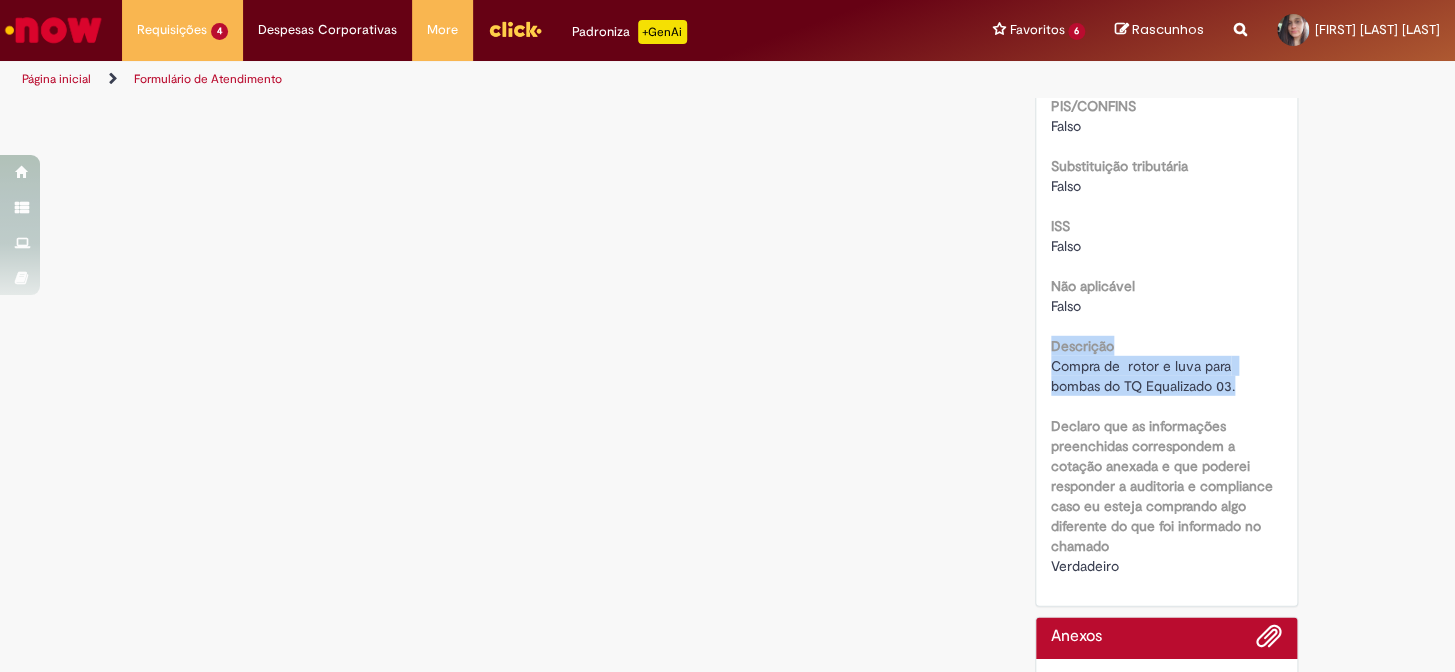 drag, startPoint x: 1040, startPoint y: 352, endPoint x: 1247, endPoint y: 383, distance: 209.30838 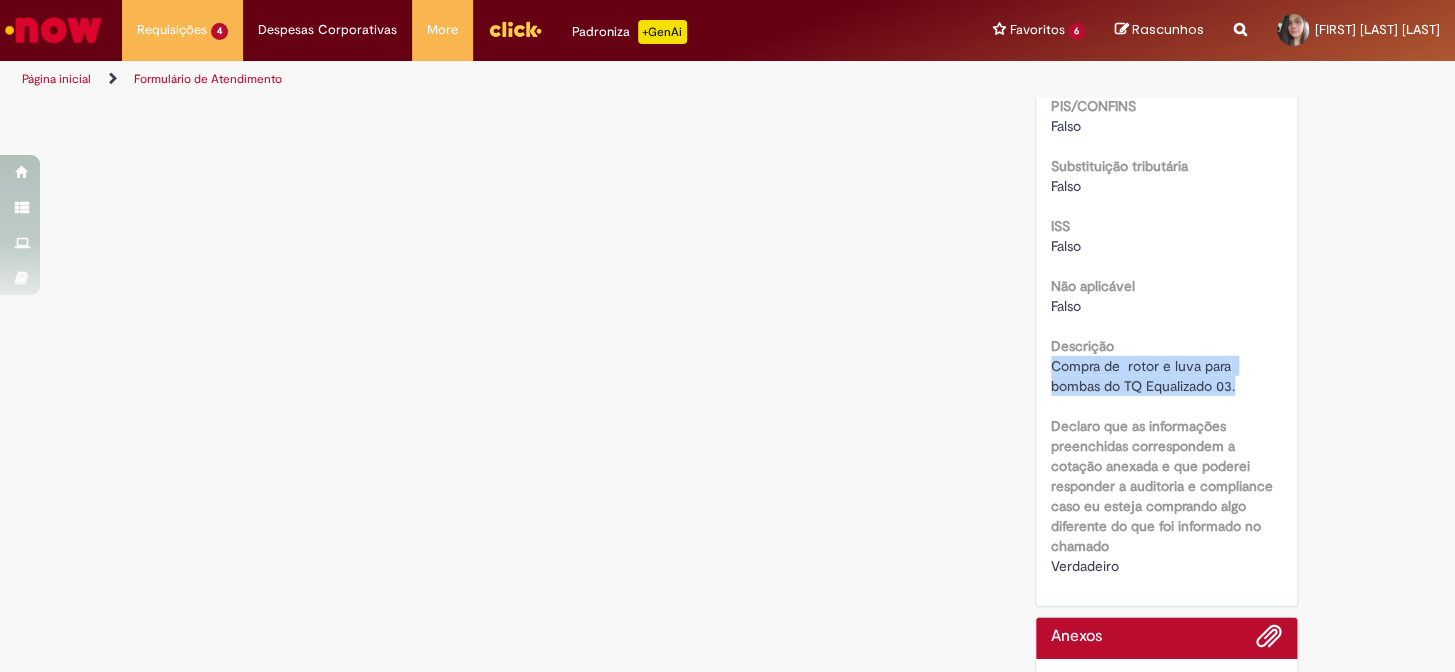 drag, startPoint x: 1249, startPoint y: 392, endPoint x: 1031, endPoint y: 369, distance: 219.20995 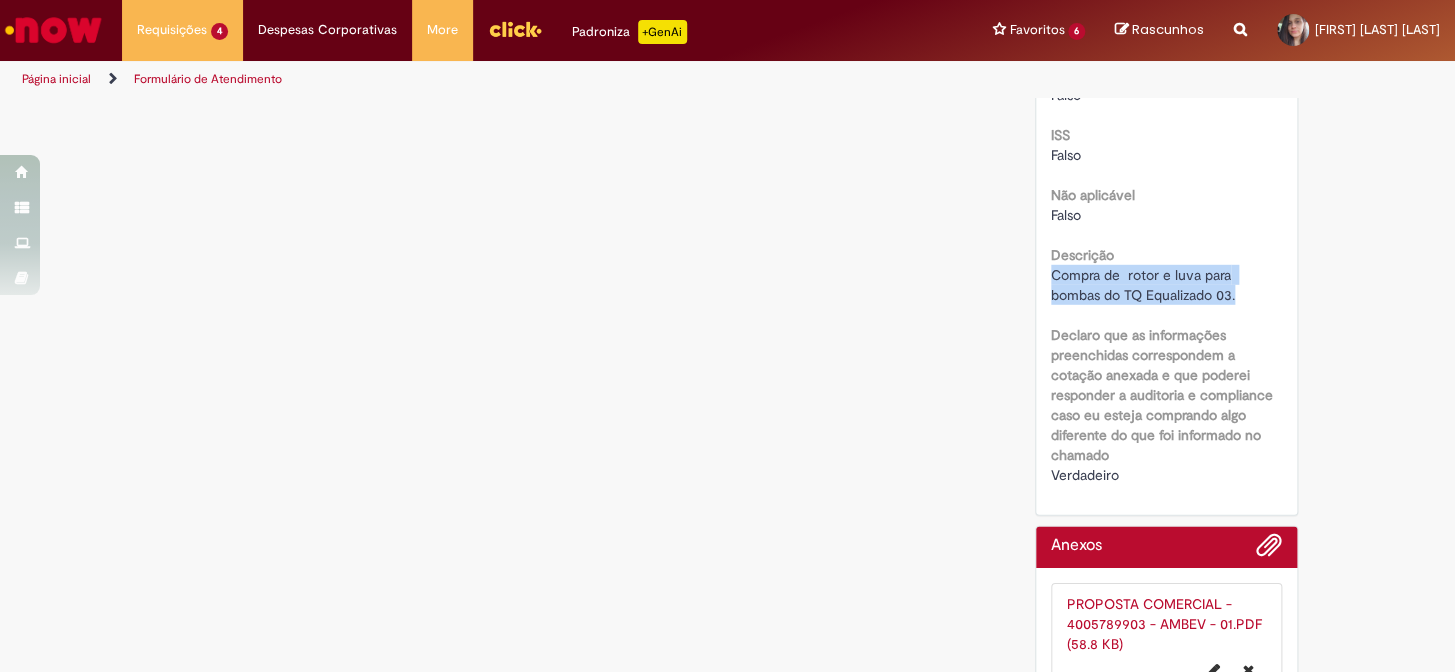 scroll, scrollTop: 2432, scrollLeft: 0, axis: vertical 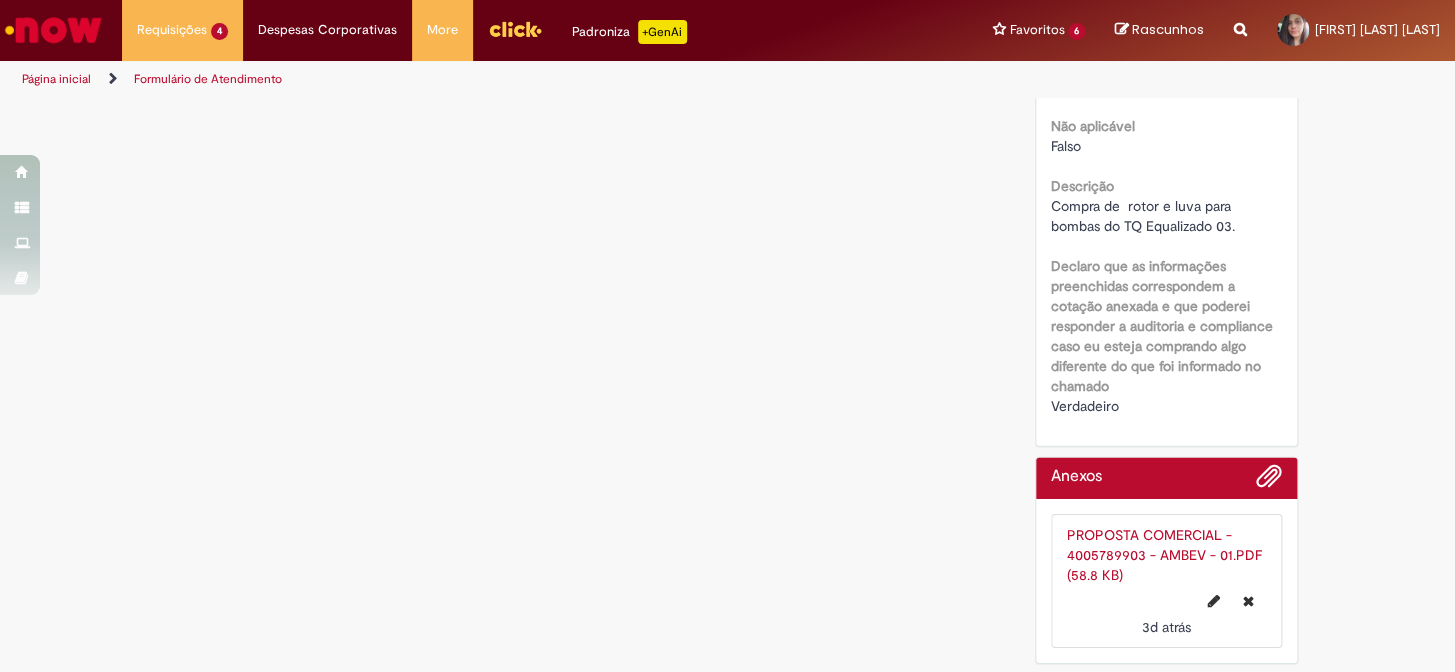 click on "Verificar Código de Barras
Aguardando Aprovação
Aguardando atendimento
Cancelado
Validação
Concluído
Compras rápidas (Speed Buy)
Enviar
YDA
[FIRST] [LAST] [LAST]
3d atrás 3 dias atrás     Comentários adicionais
Sem norma de apropriação na ordem
S" at bounding box center (728, -829) 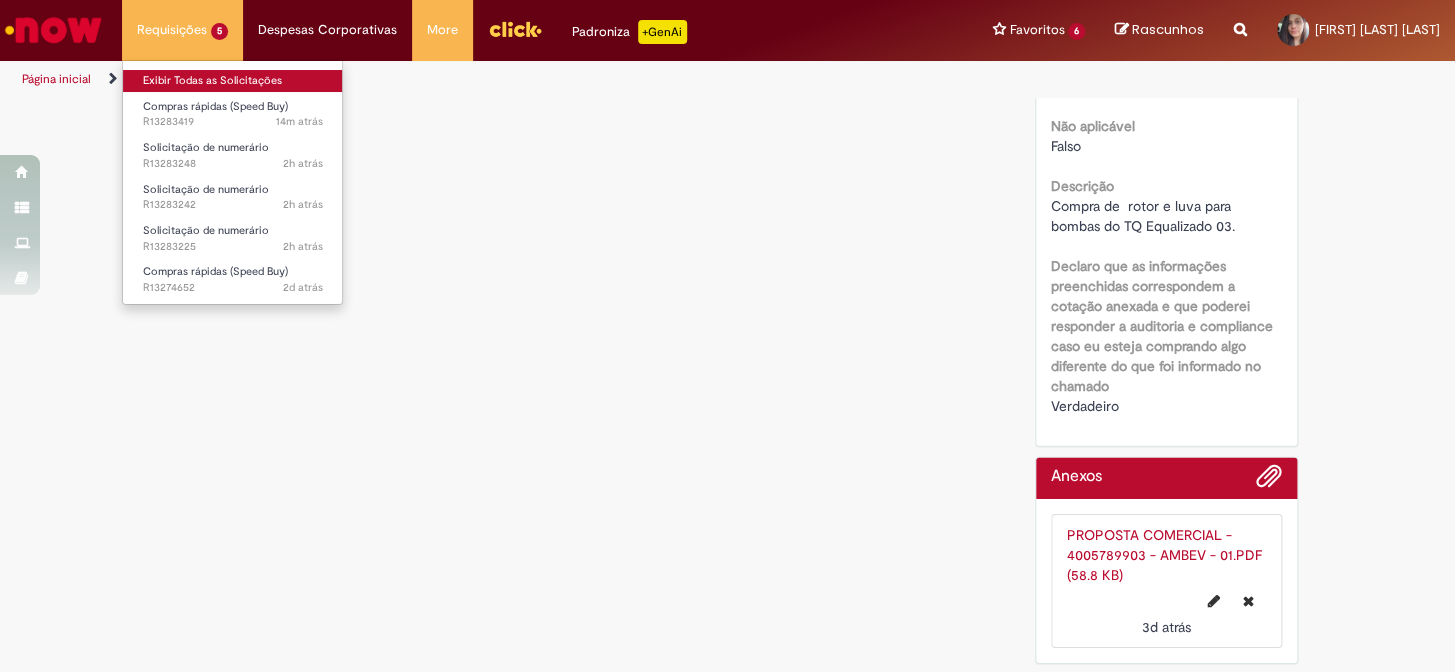 click on "Exibir Todas as Solicitações" at bounding box center [233, 81] 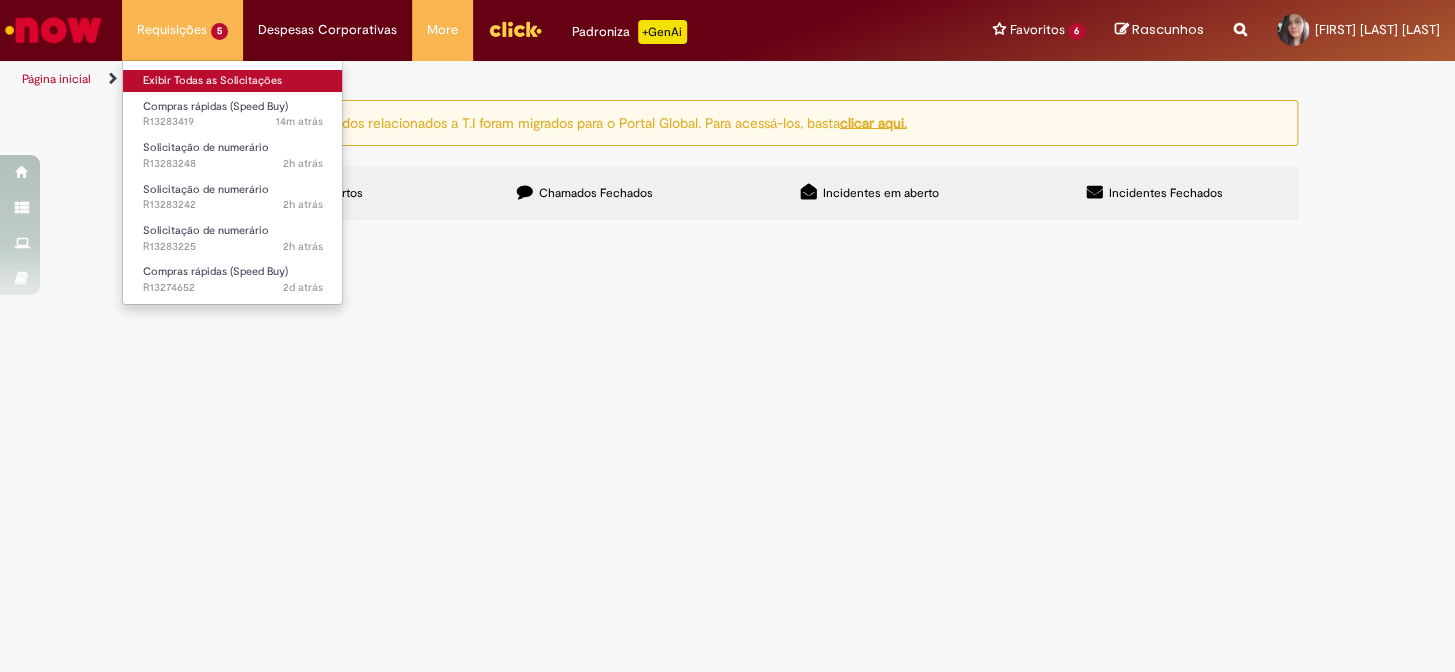 scroll, scrollTop: 0, scrollLeft: 0, axis: both 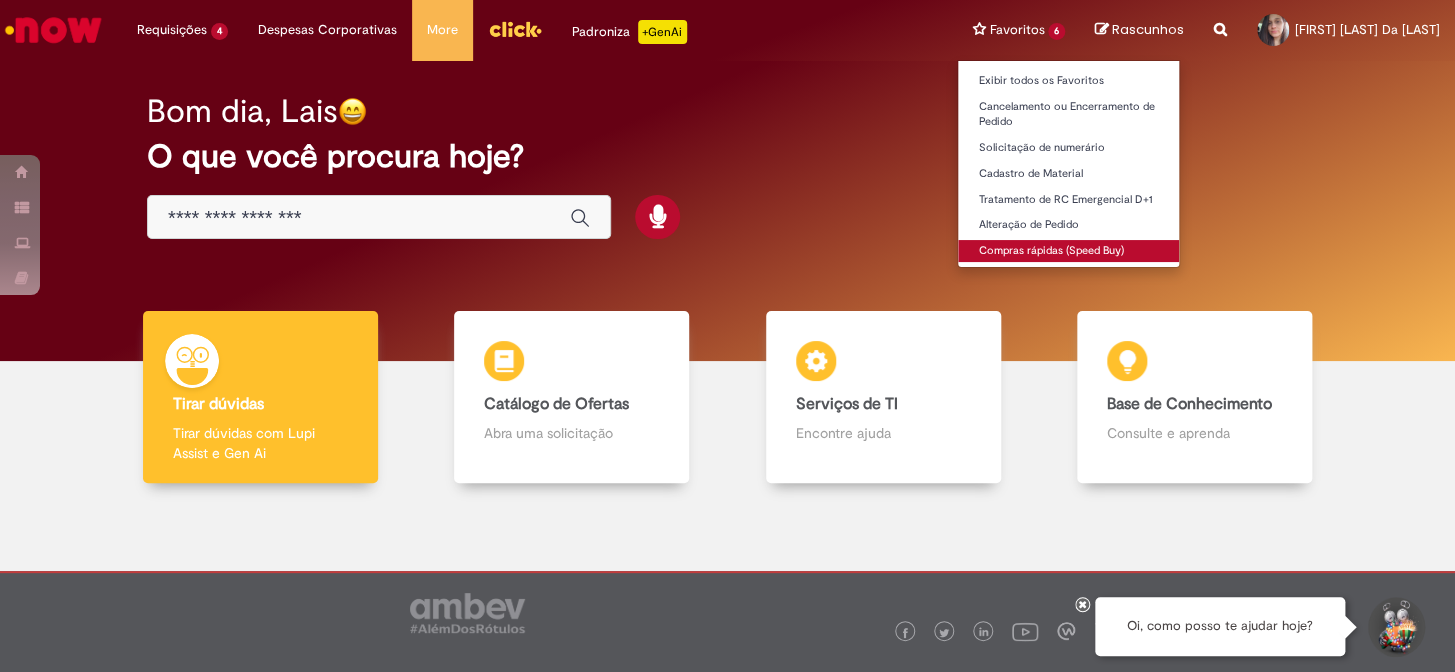 click on "Compras rápidas (Speed Buy)" at bounding box center [1068, 251] 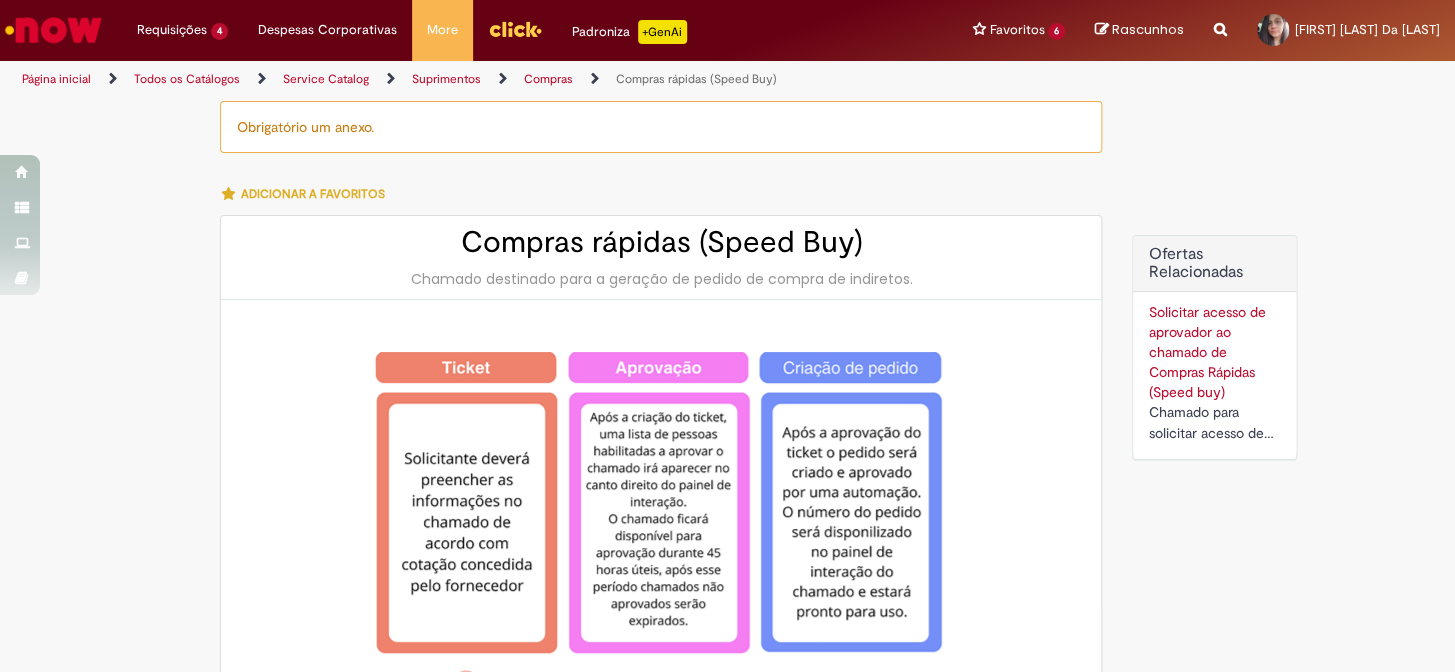 type on "********" 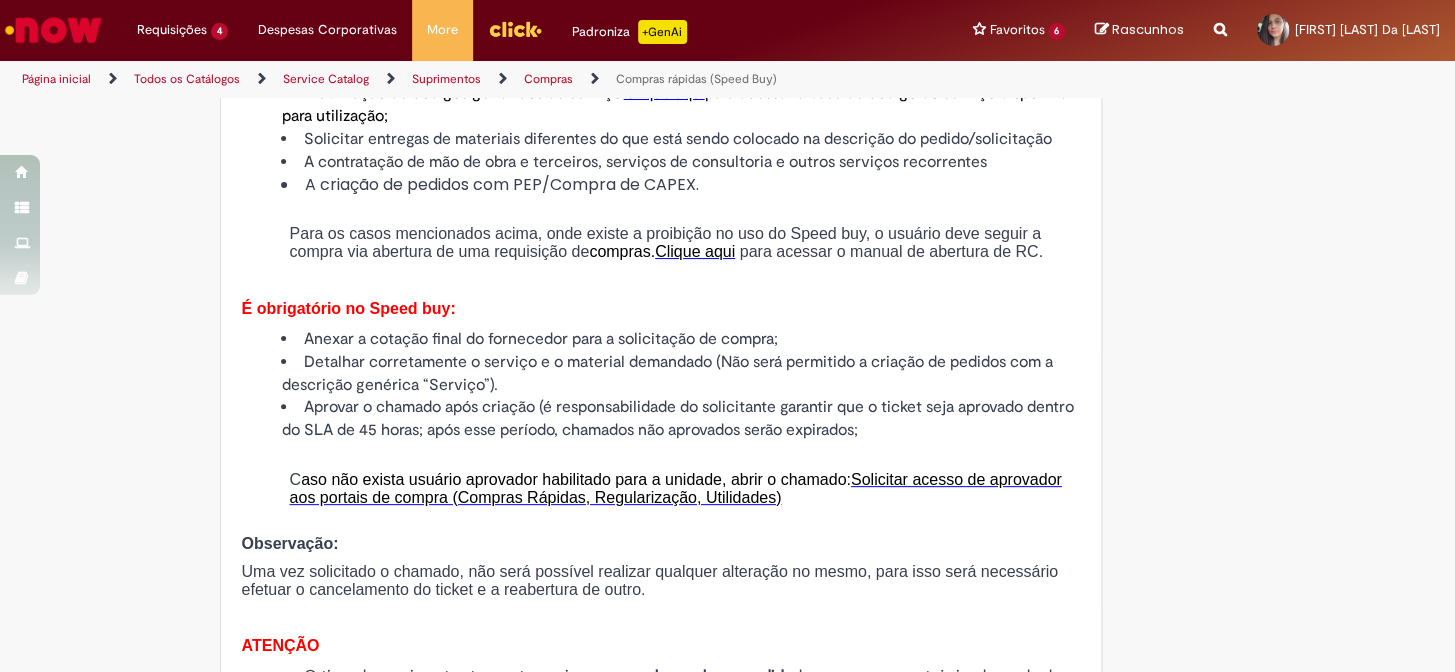 scroll, scrollTop: 2090, scrollLeft: 0, axis: vertical 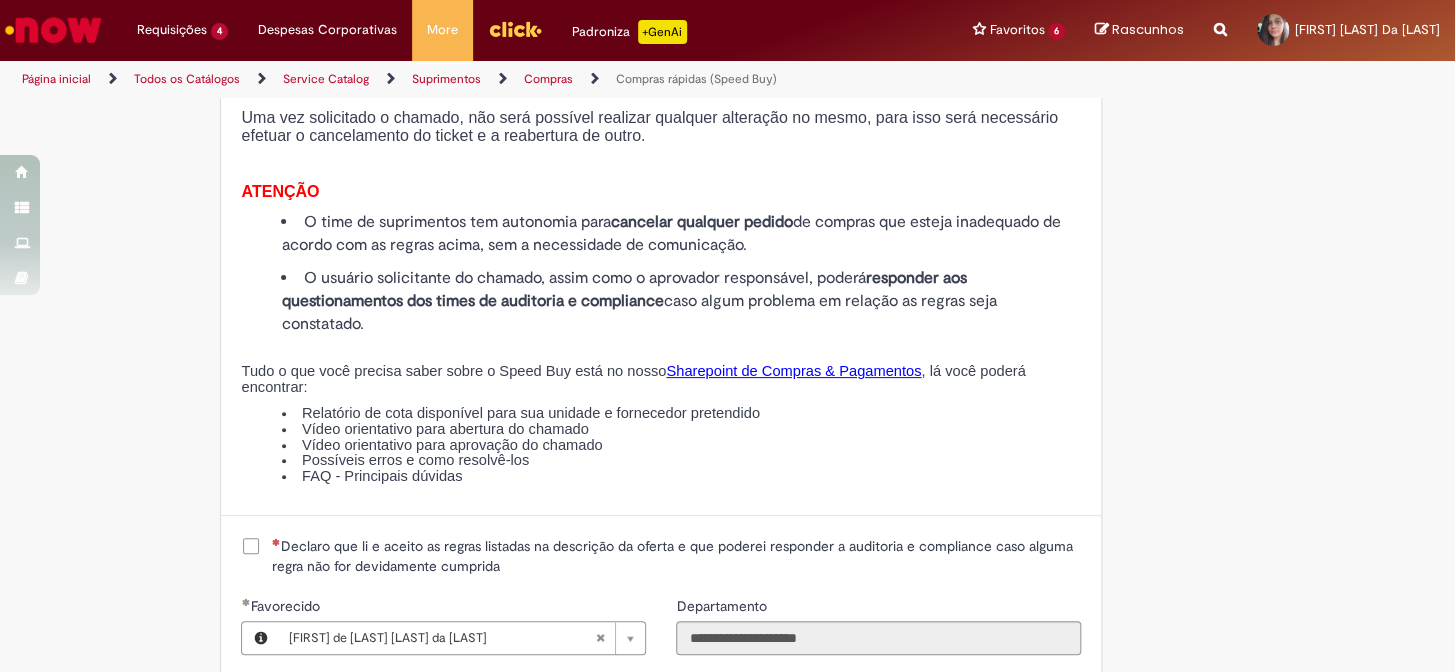 click on "Declaro que li e aceito as regras listadas na descrição da oferta e que poderei responder a auditoria e compliance caso alguma regra não for devidamente cumprida" at bounding box center (676, 556) 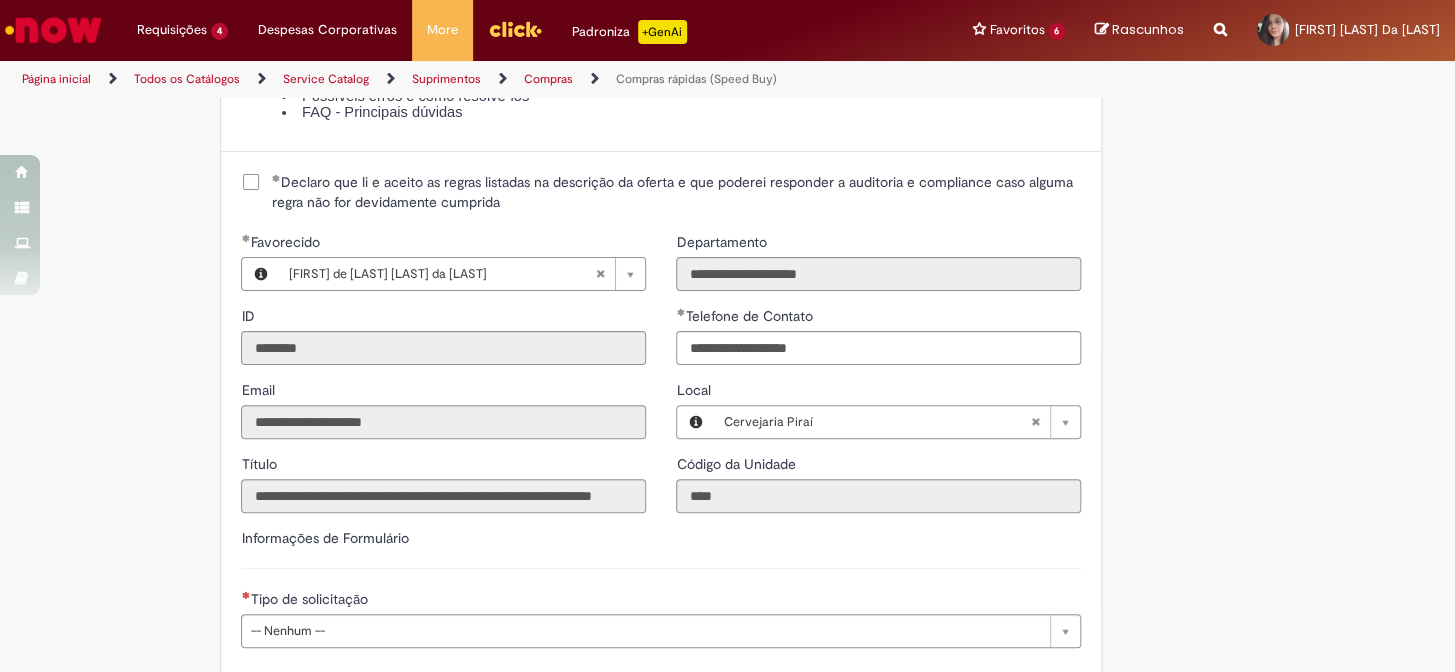 scroll, scrollTop: 2727, scrollLeft: 0, axis: vertical 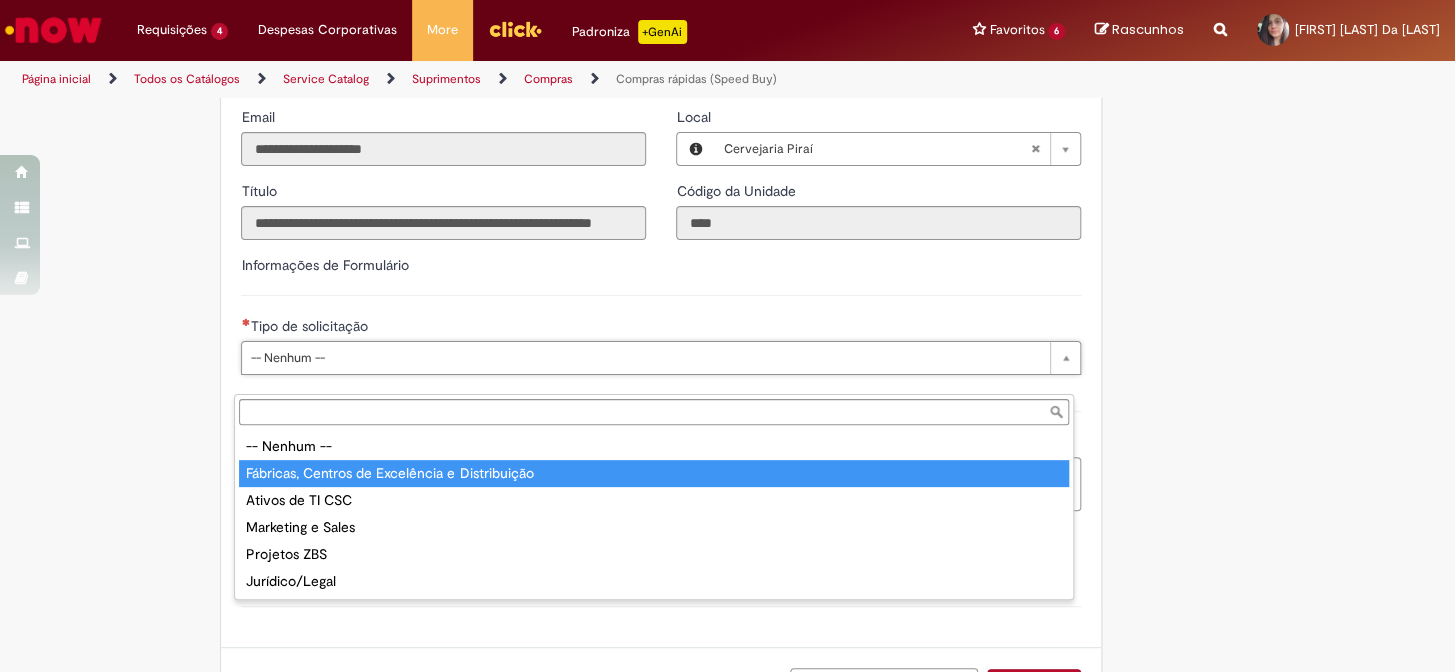 type on "**********" 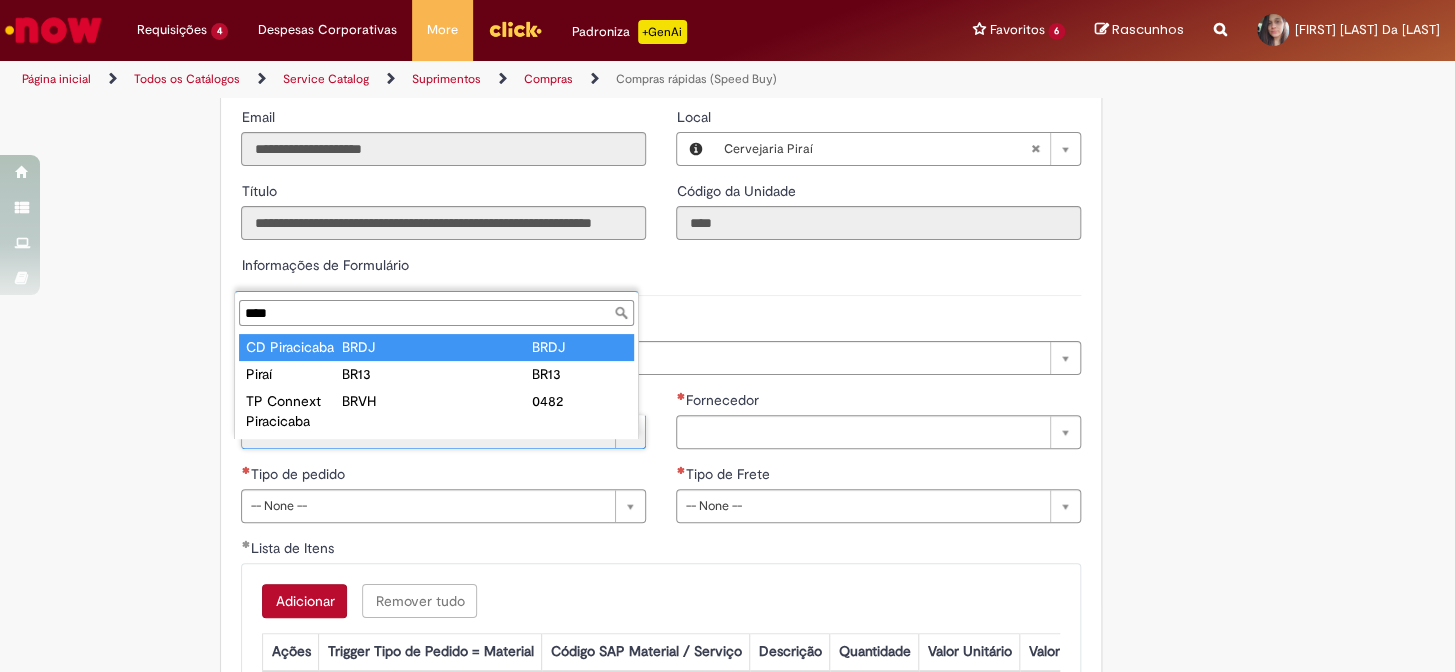 type on "****" 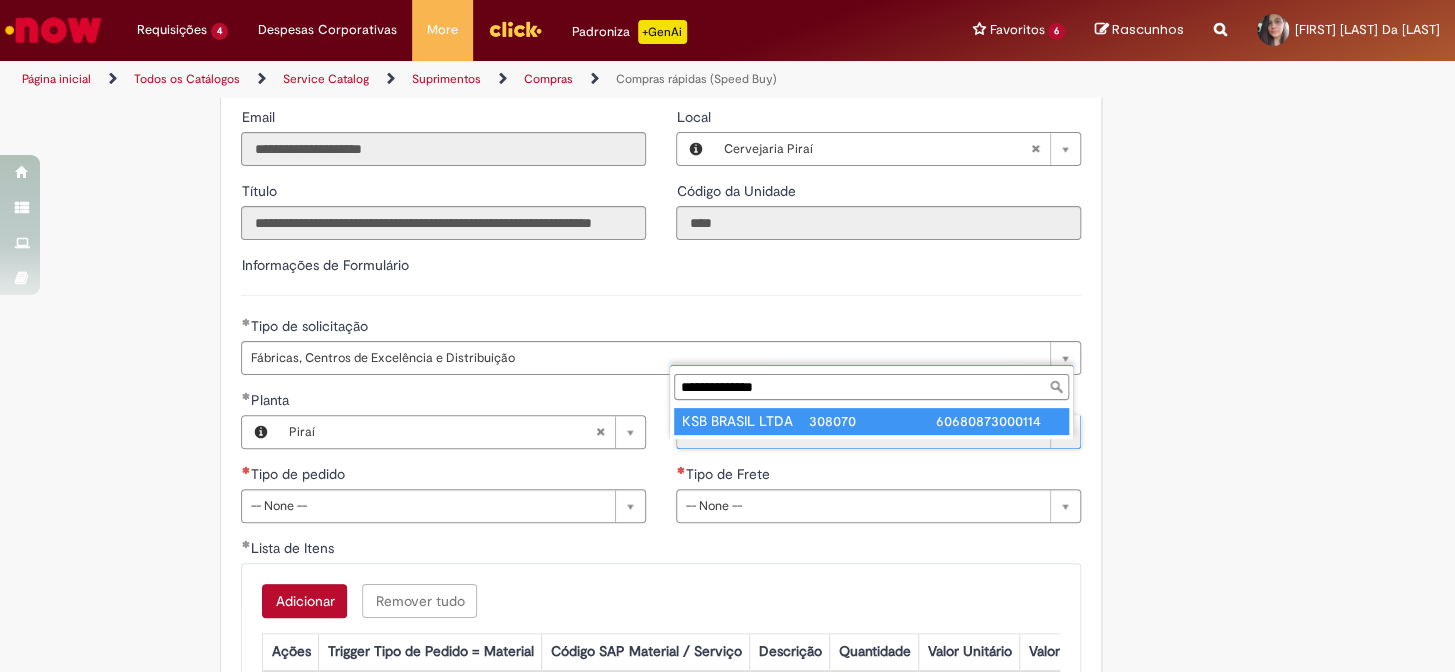 type on "**********" 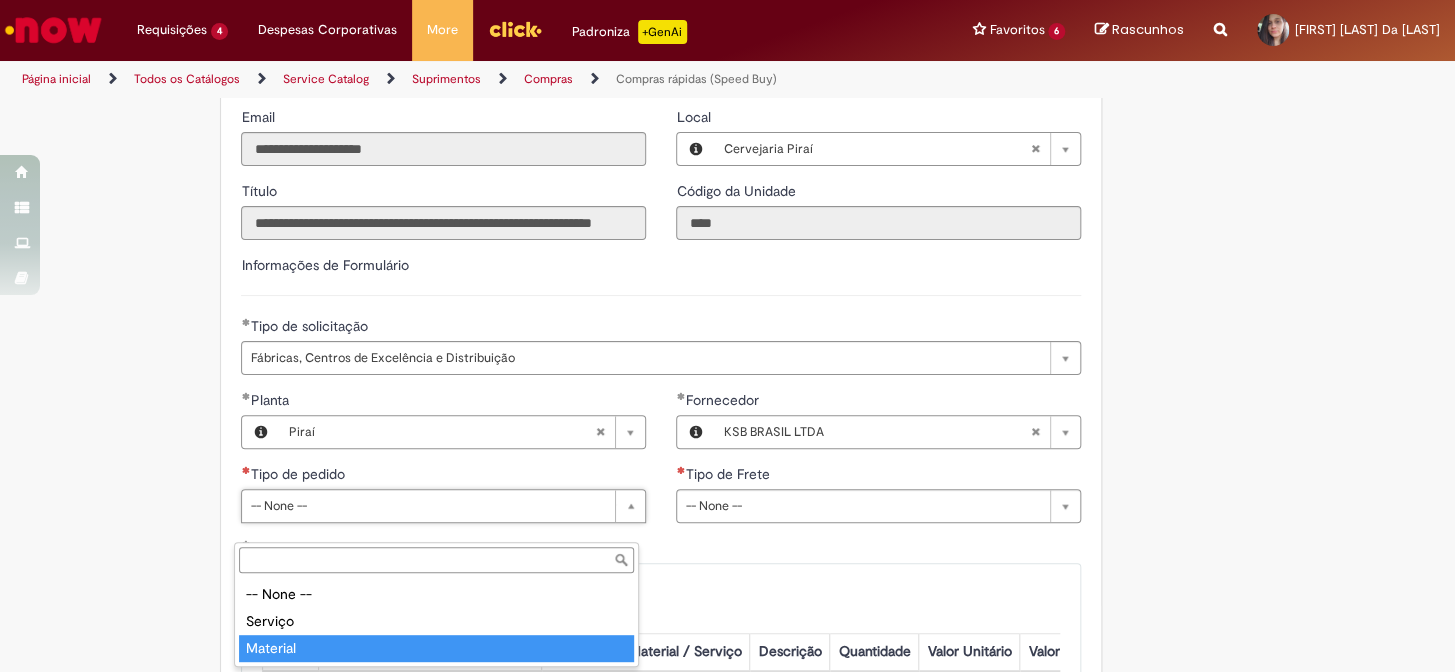 type on "********" 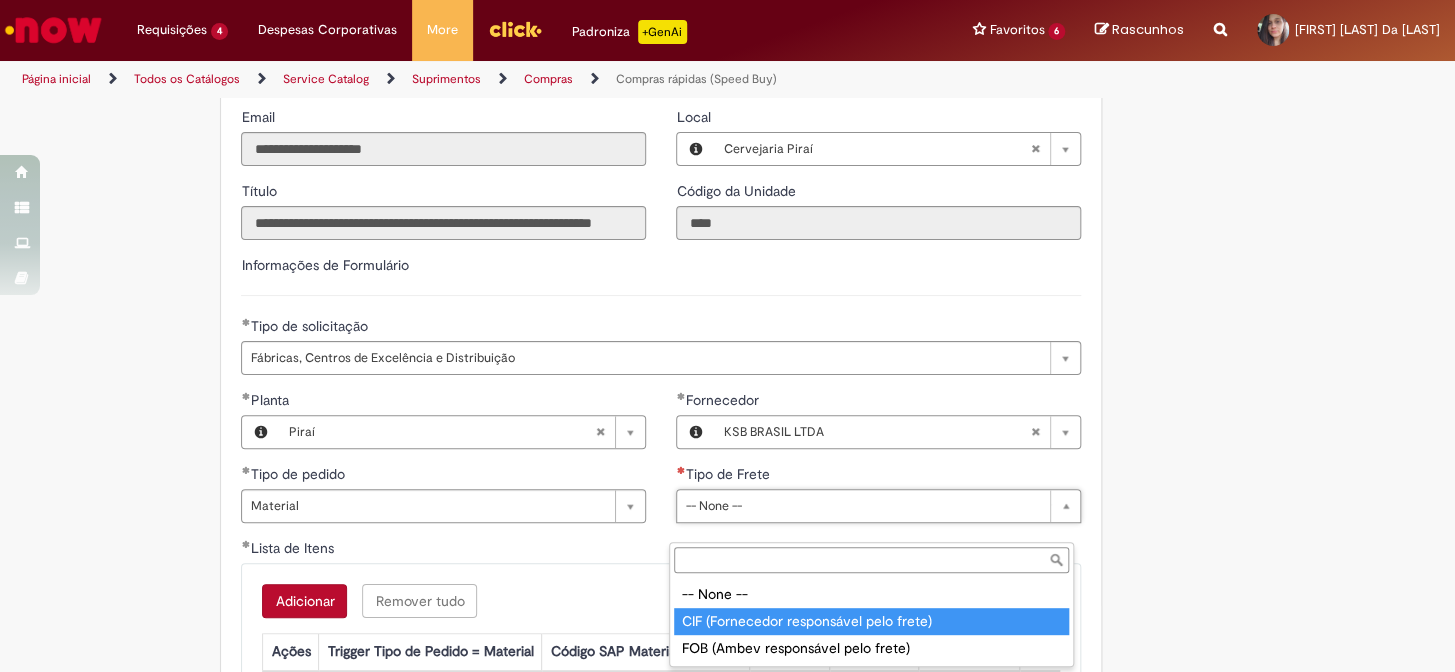type on "**********" 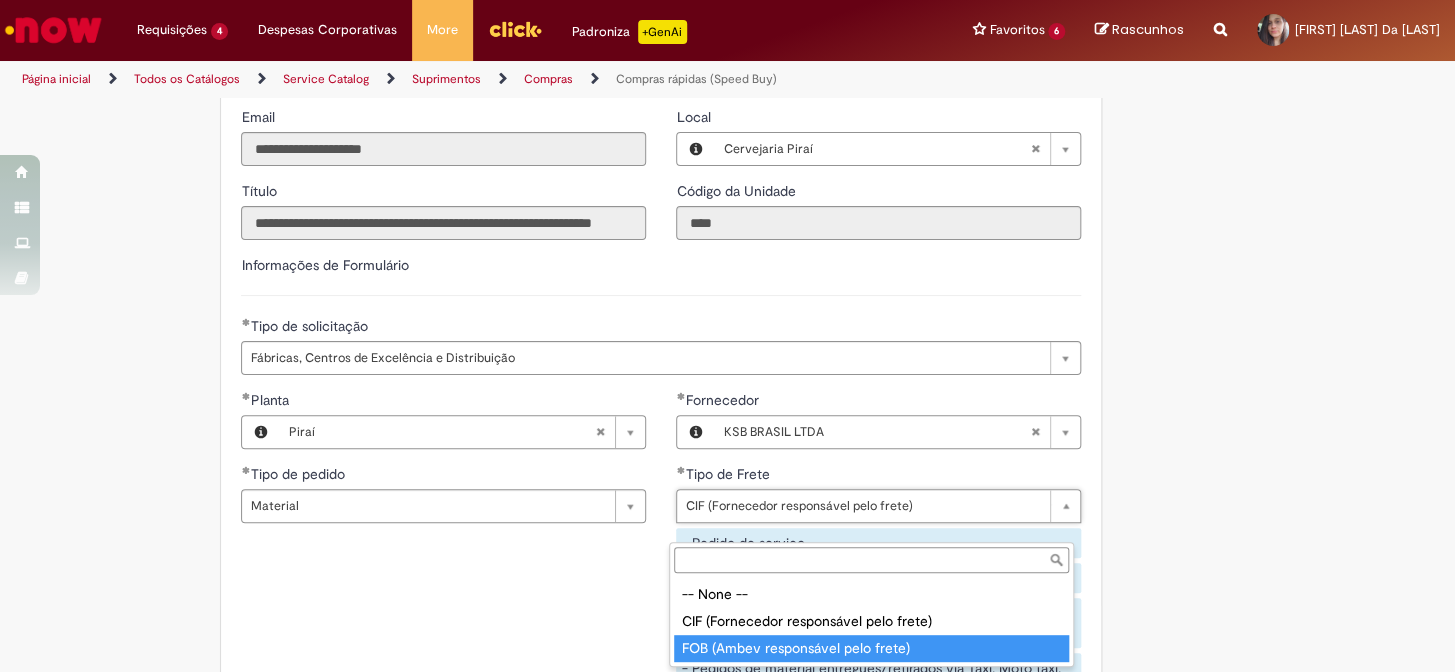 type on "**********" 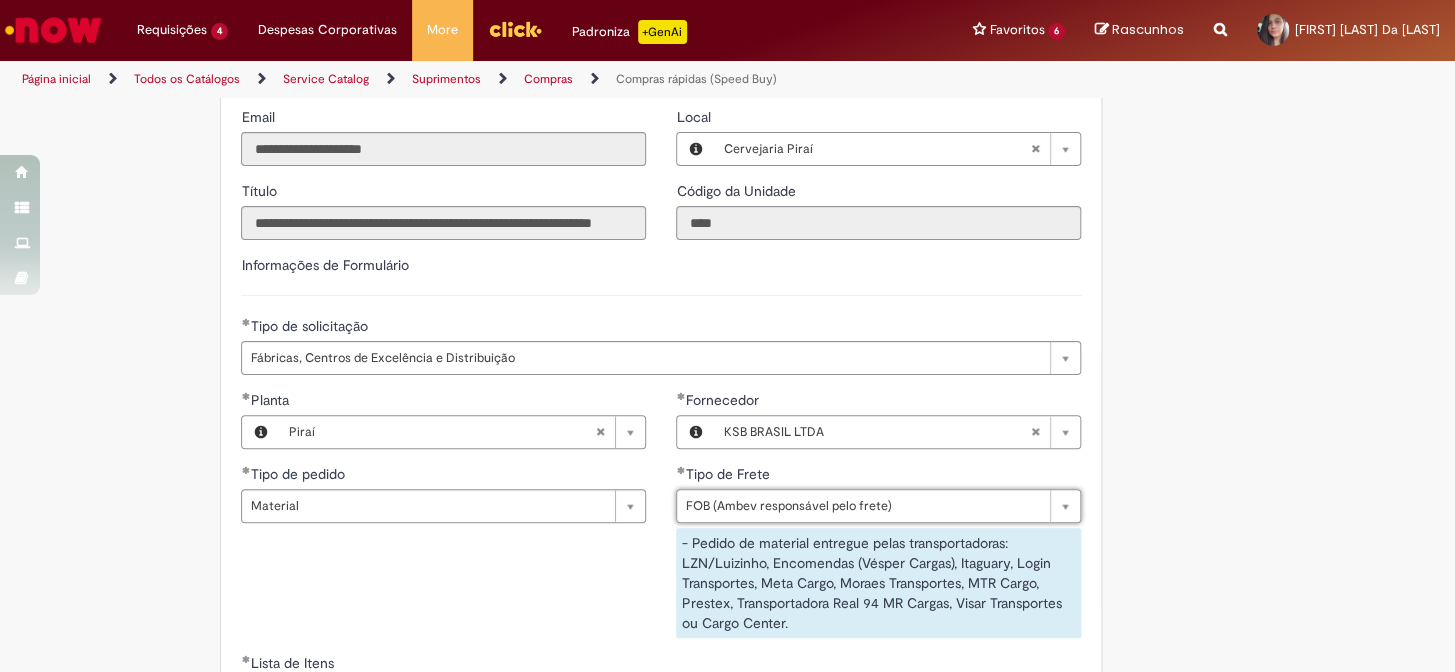 scroll, scrollTop: 0, scrollLeft: 224, axis: horizontal 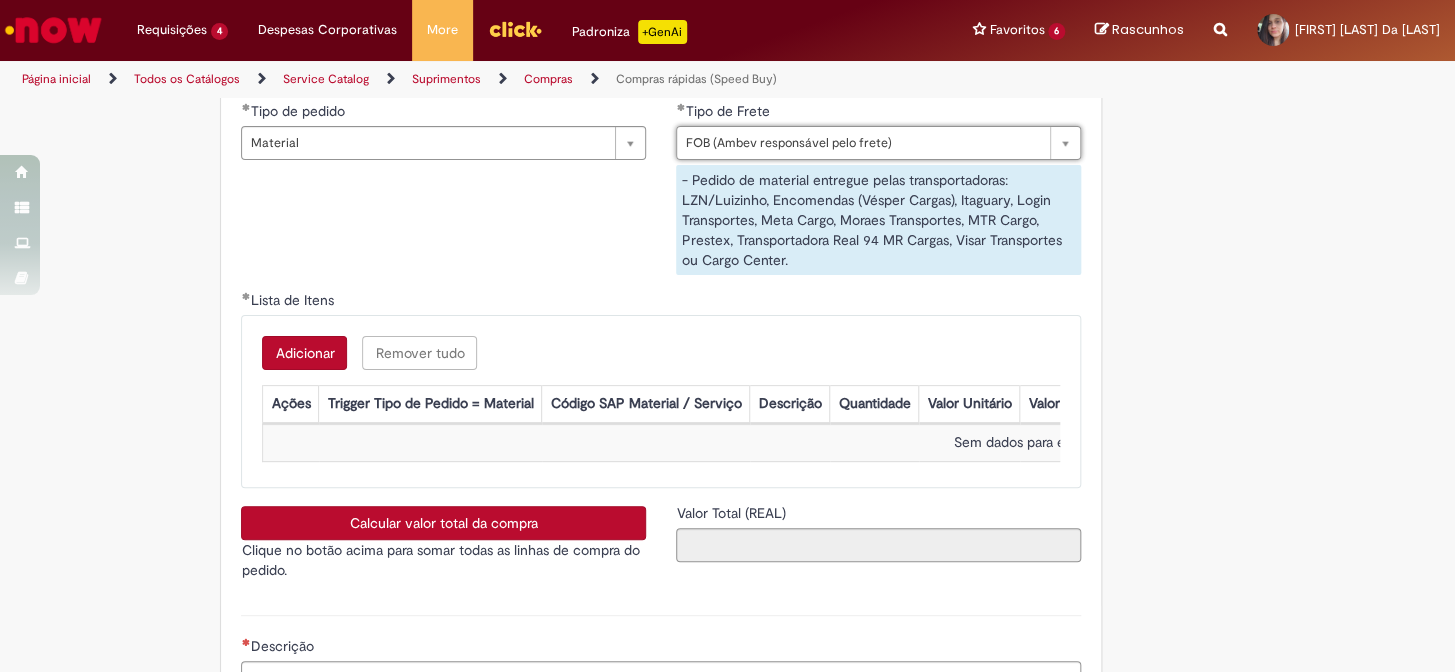 click on "Adicionar" at bounding box center [304, 353] 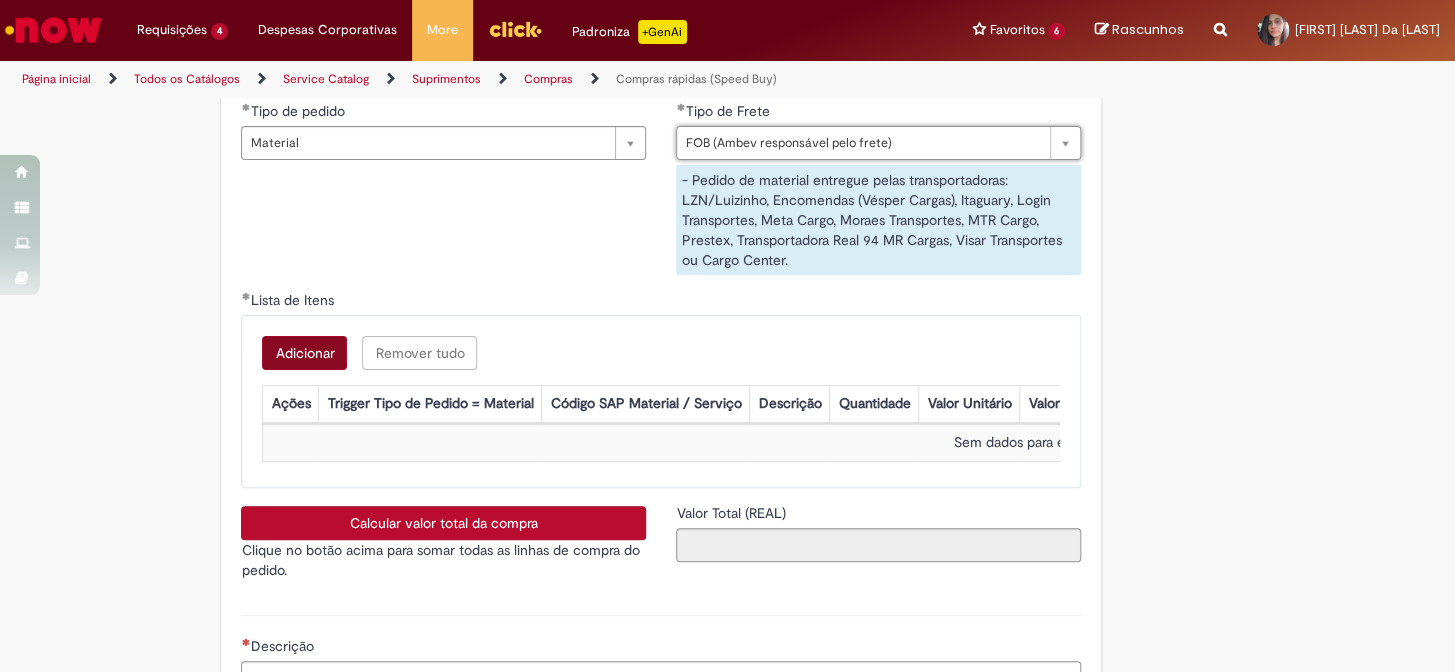 scroll, scrollTop: 0, scrollLeft: 0, axis: both 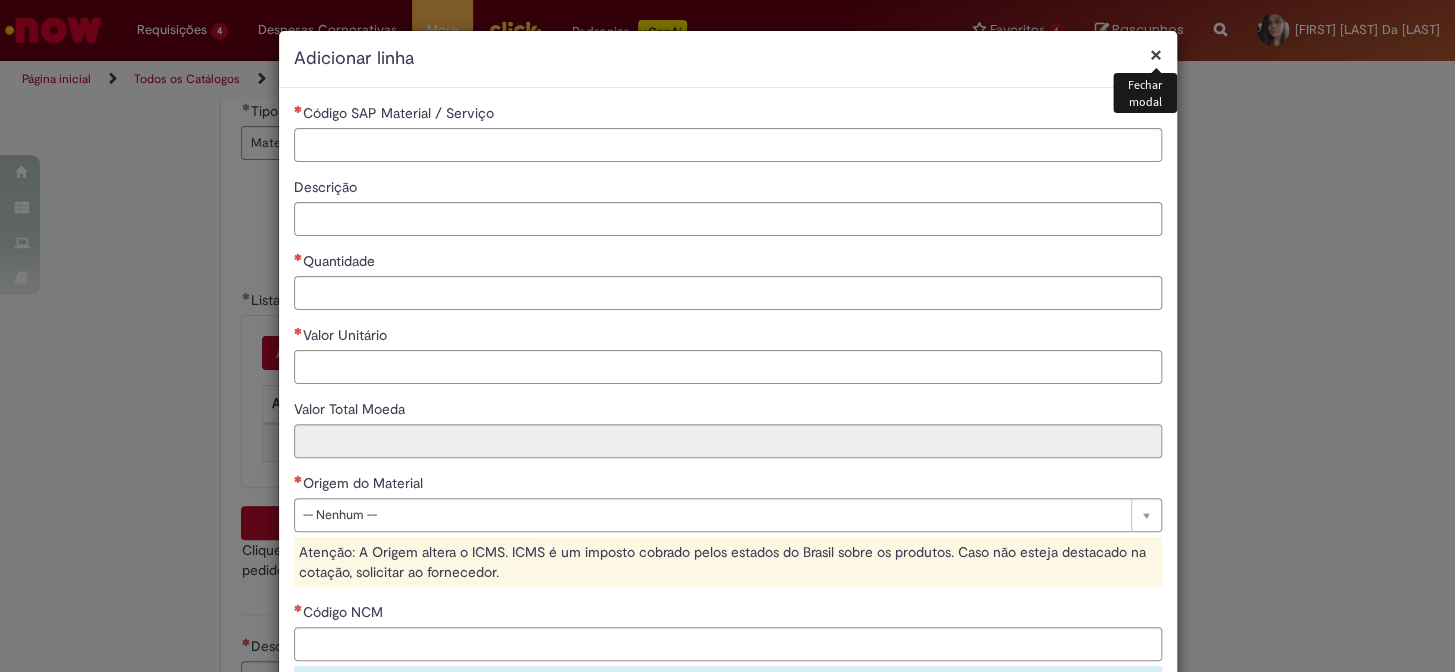 type 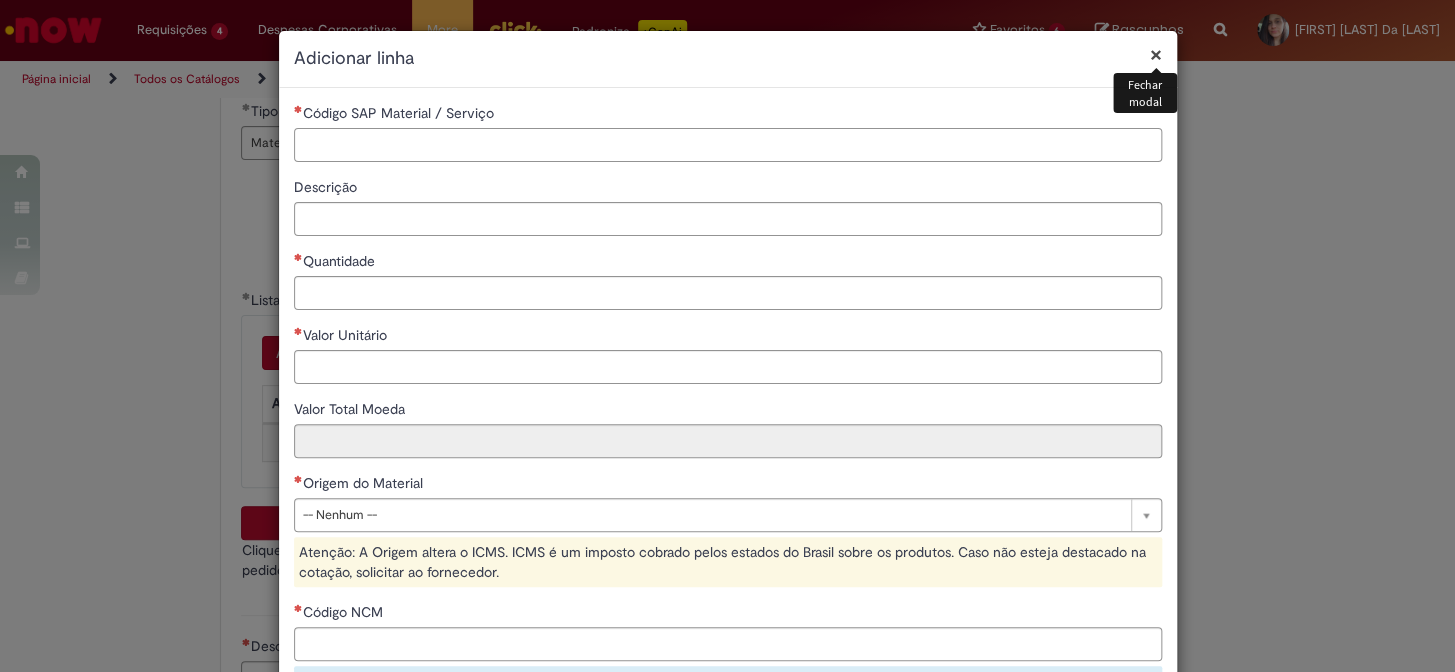 click on "Código SAP Material / Serviço" at bounding box center [728, 145] 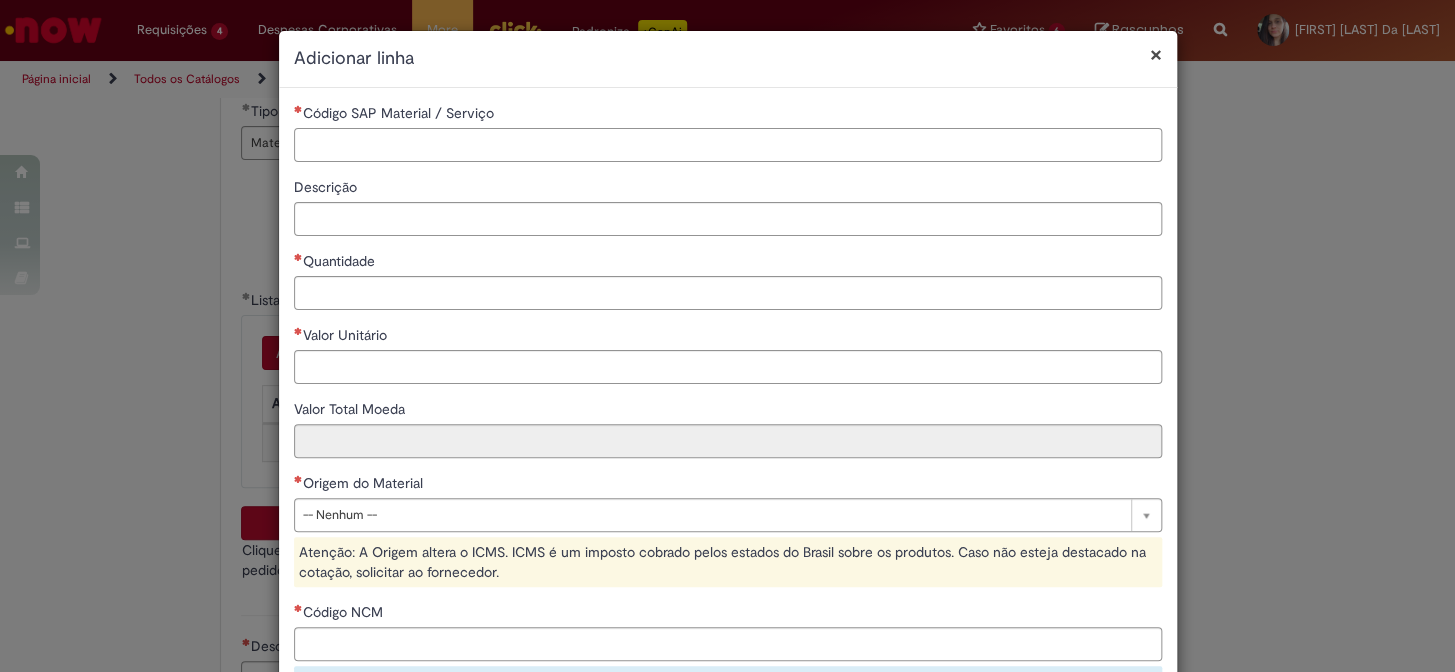 paste on "********" 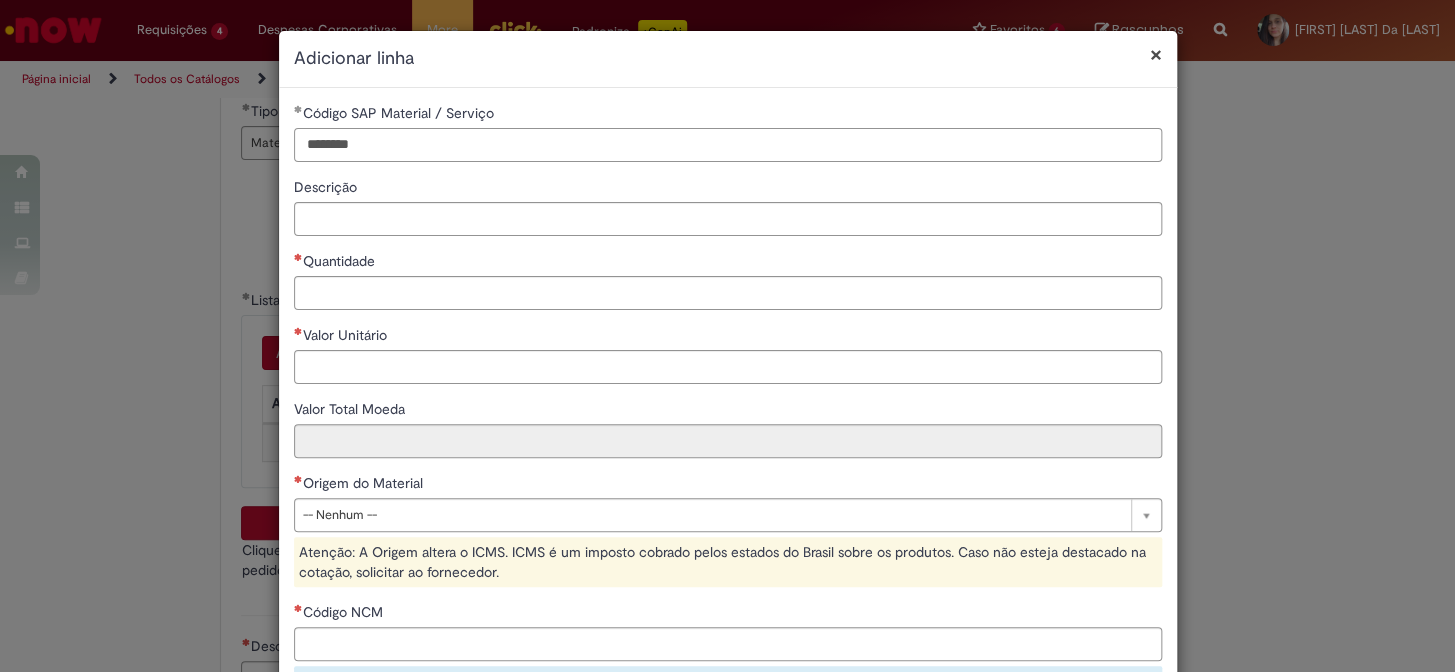 type on "********" 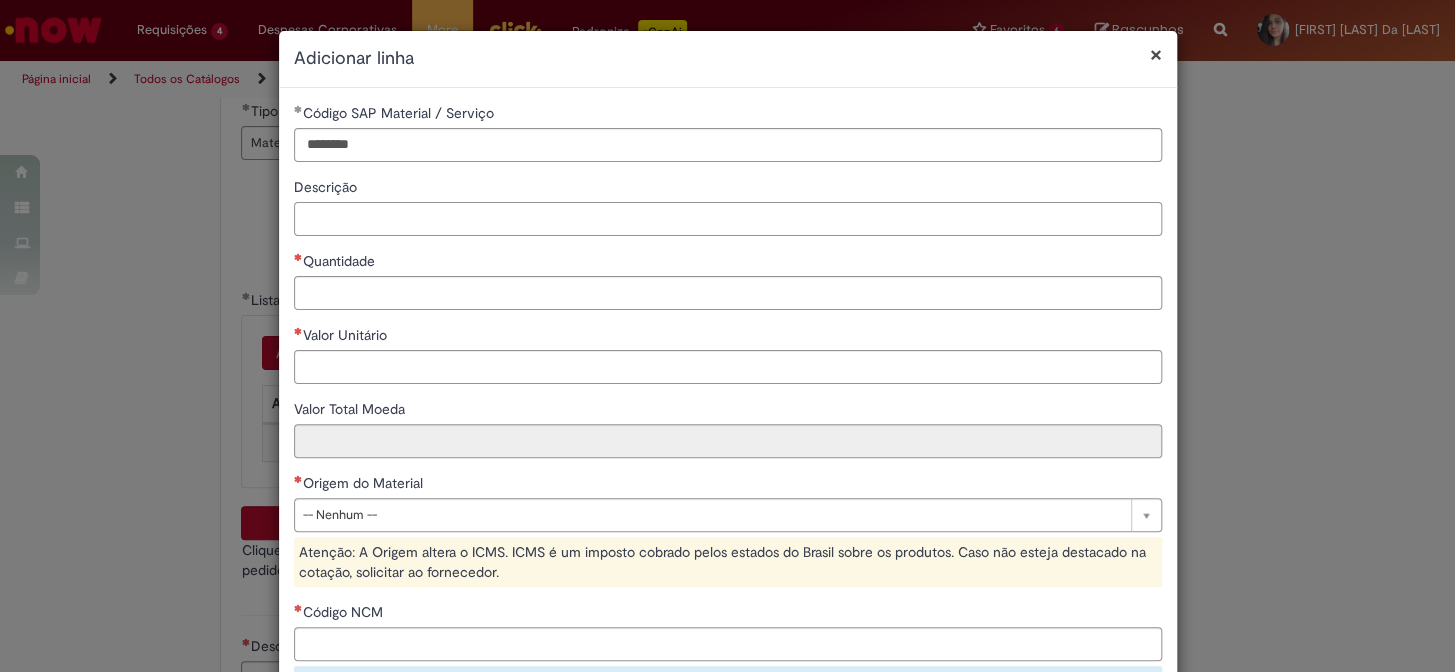 type on "*" 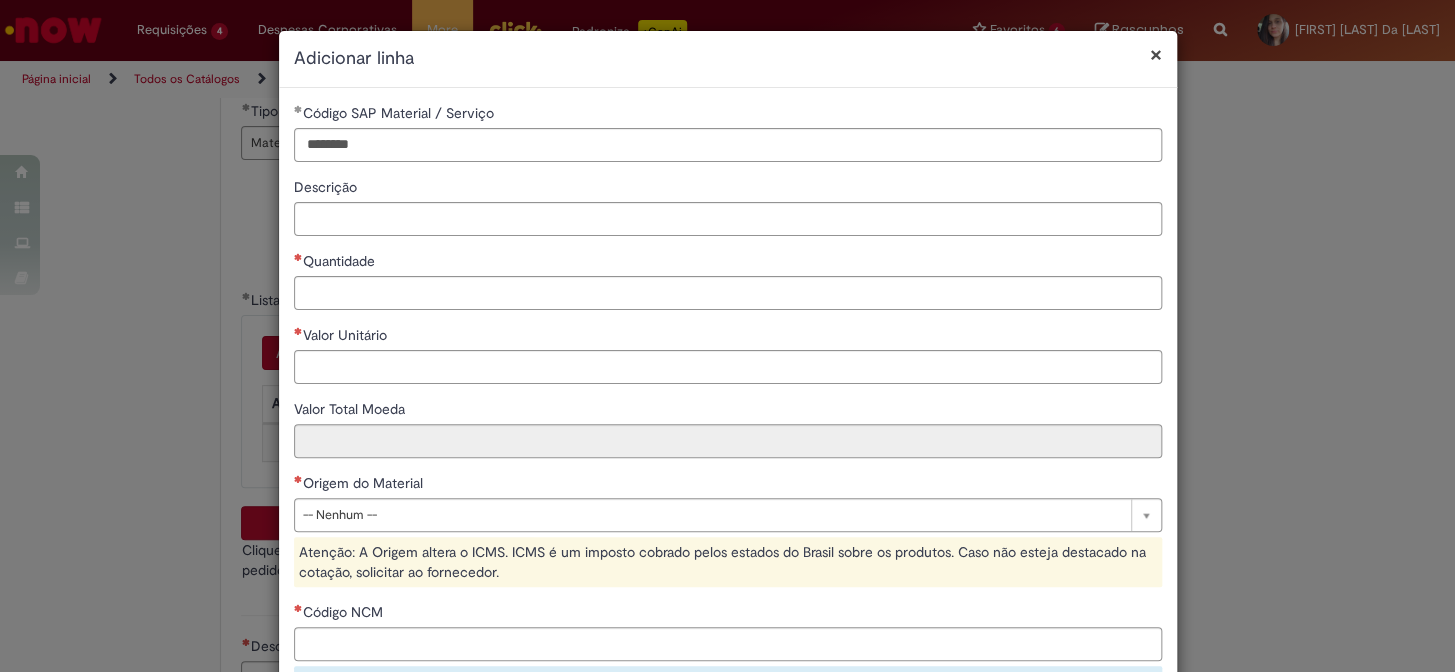 drag, startPoint x: 409, startPoint y: 248, endPoint x: 408, endPoint y: 227, distance: 21.023796 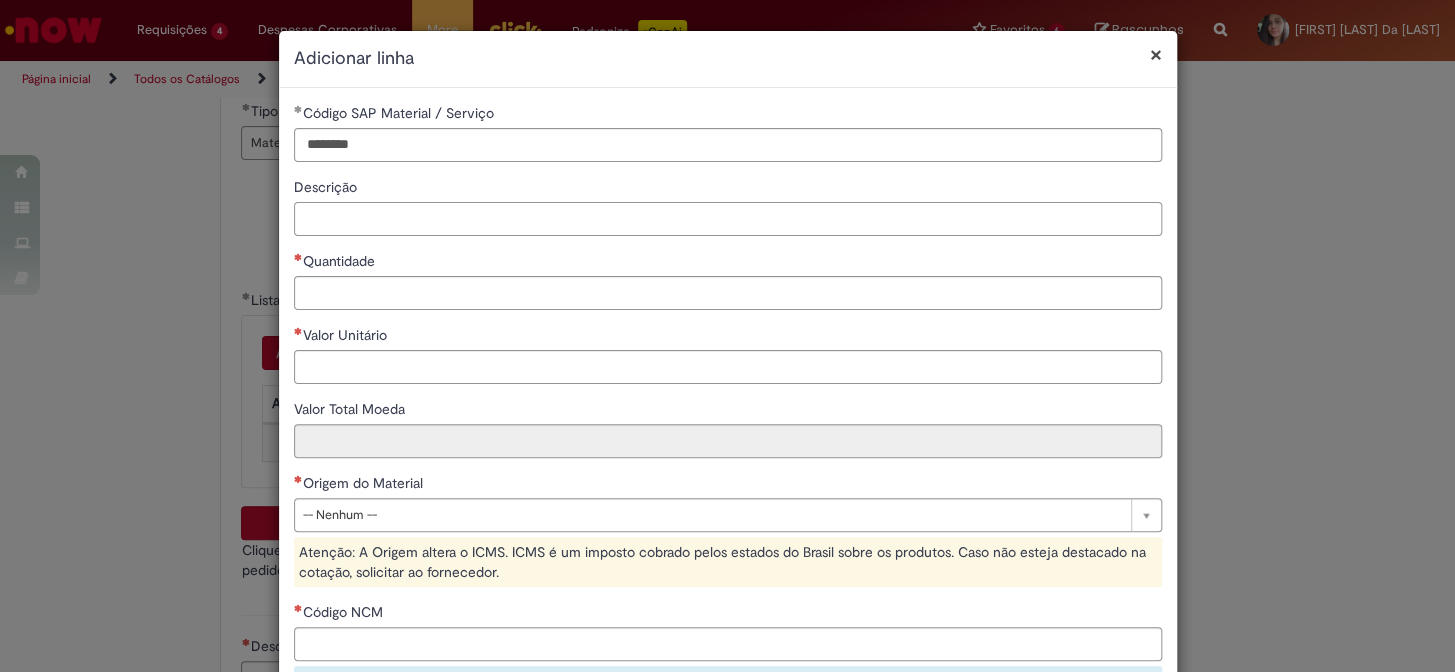 click on "Descrição" at bounding box center (728, 219) 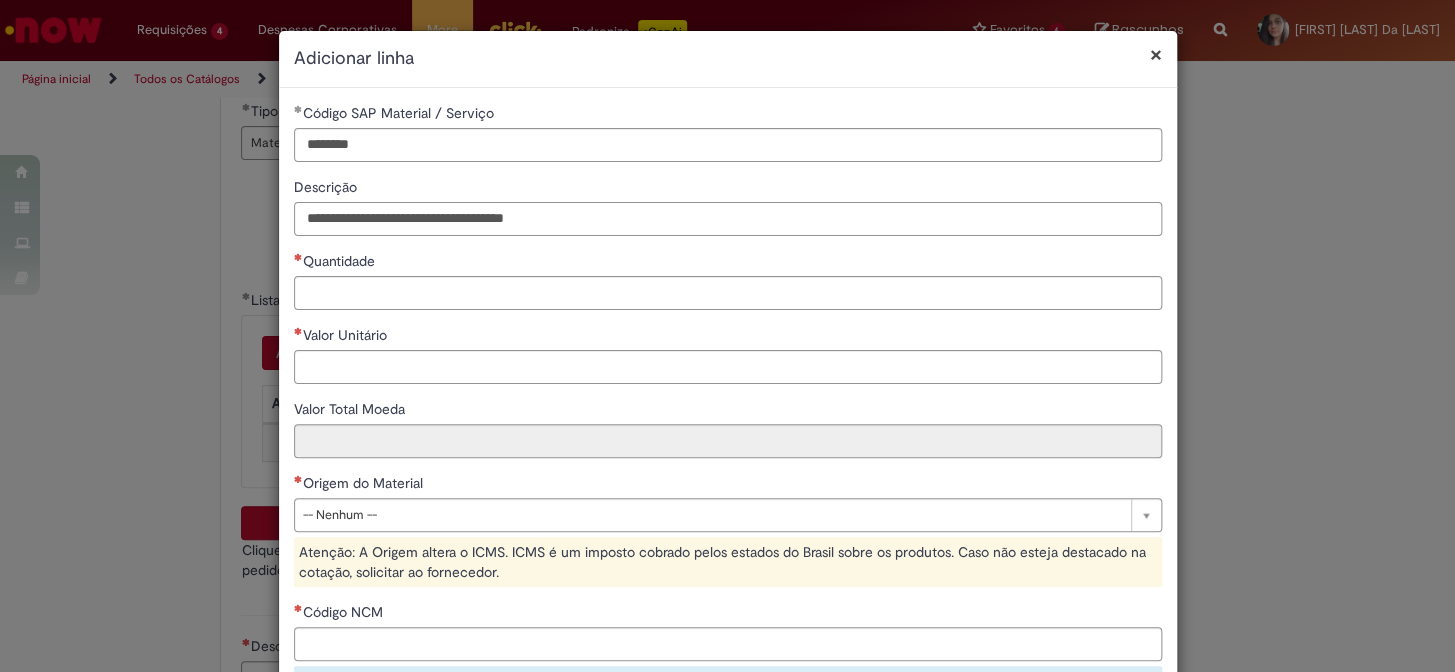 type on "**********" 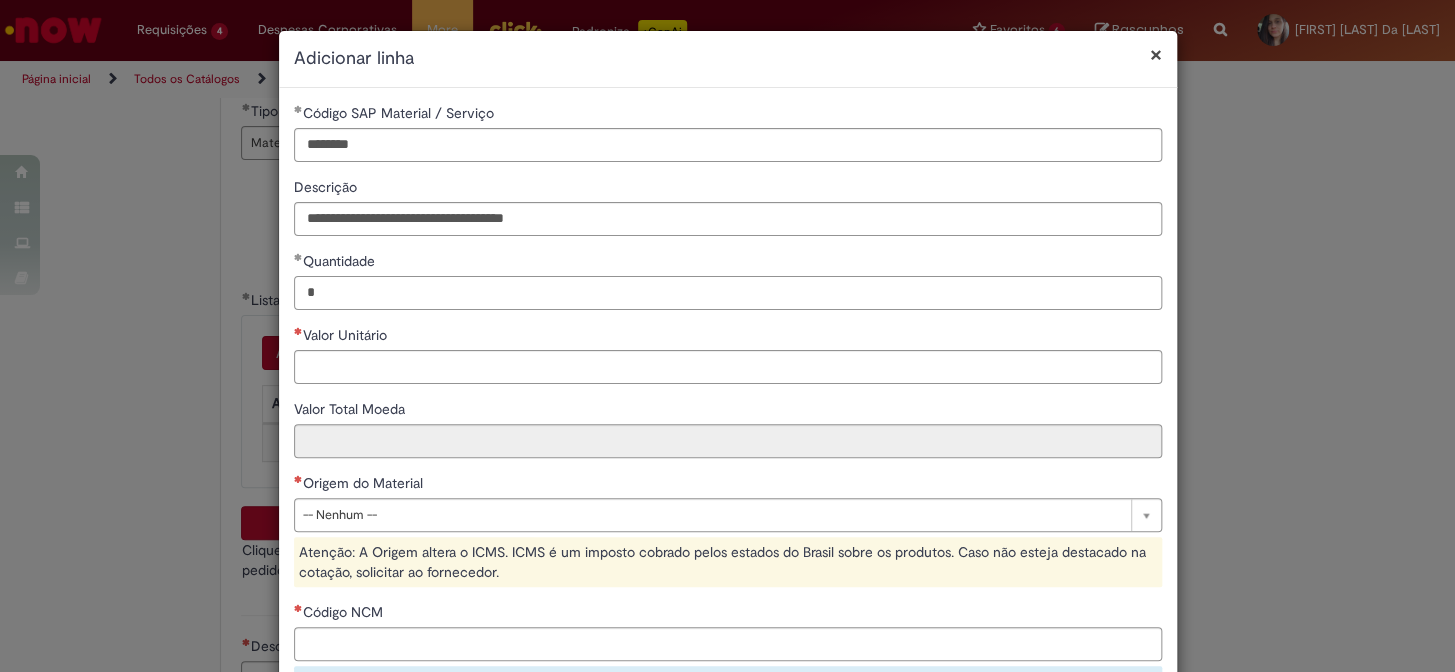 type on "*" 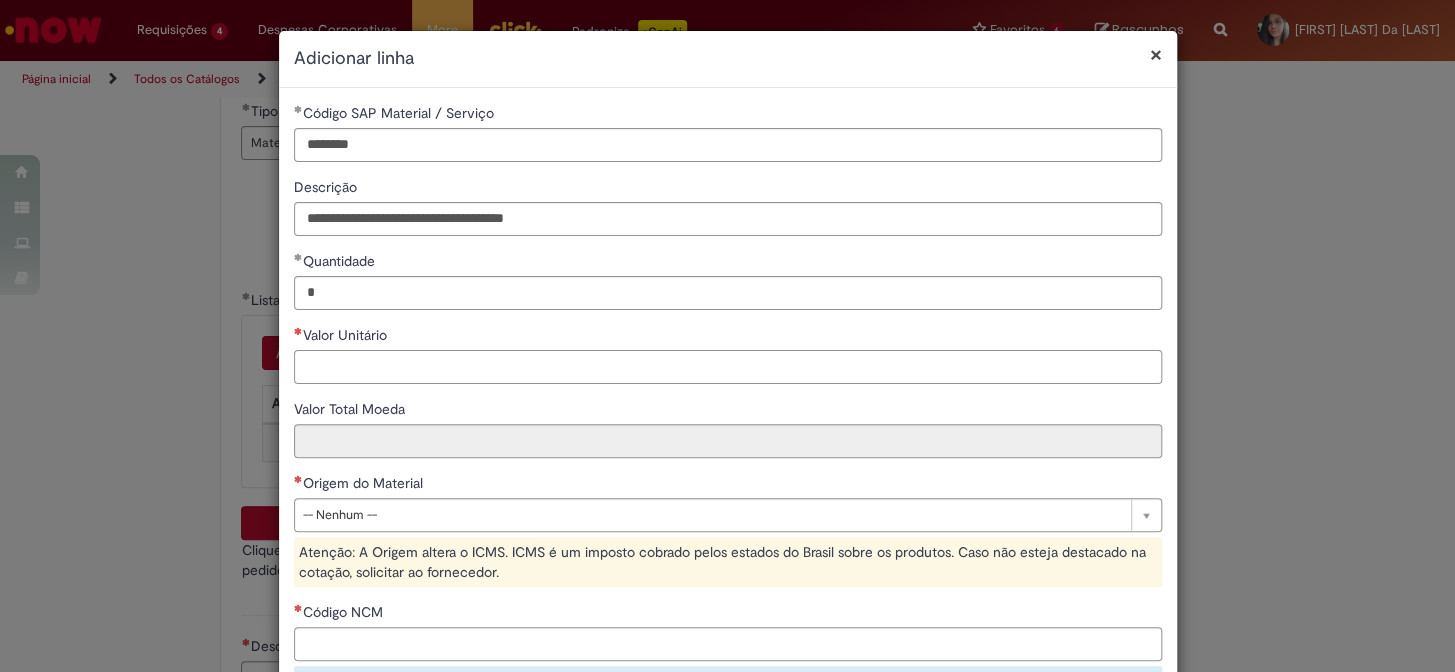 paste on "********" 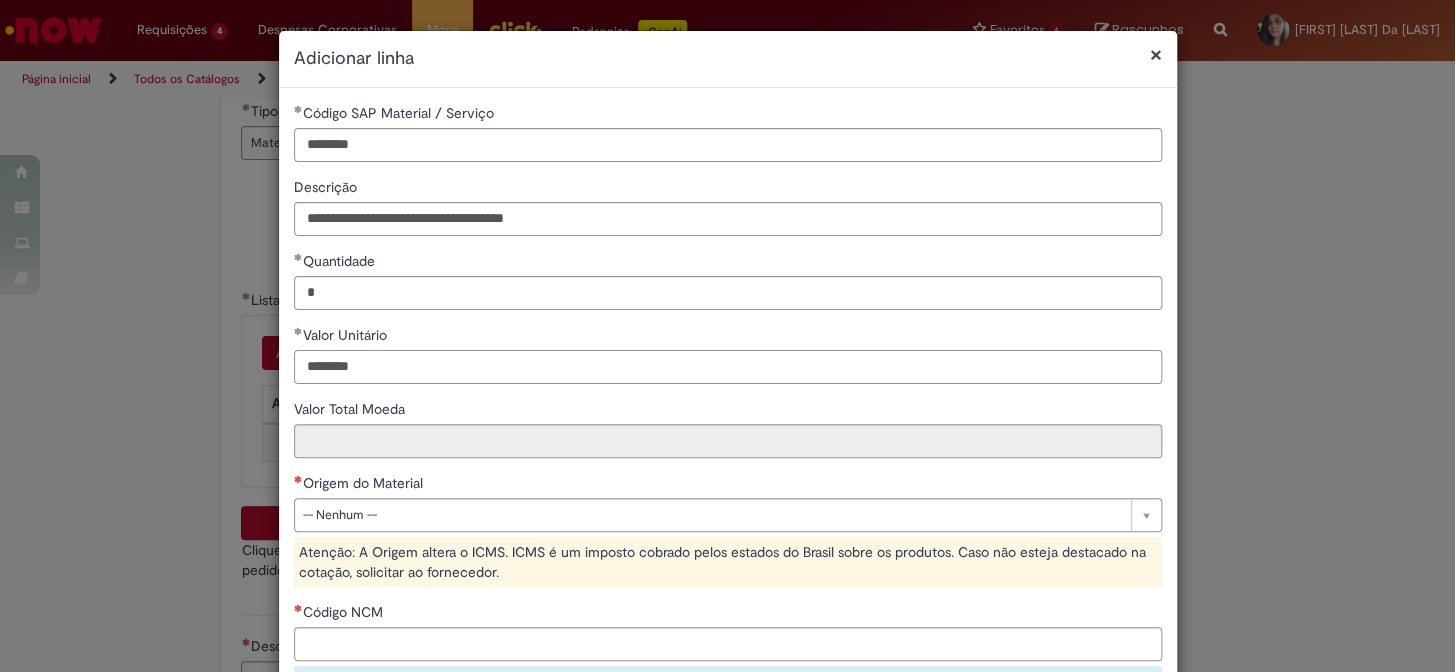 type on "********" 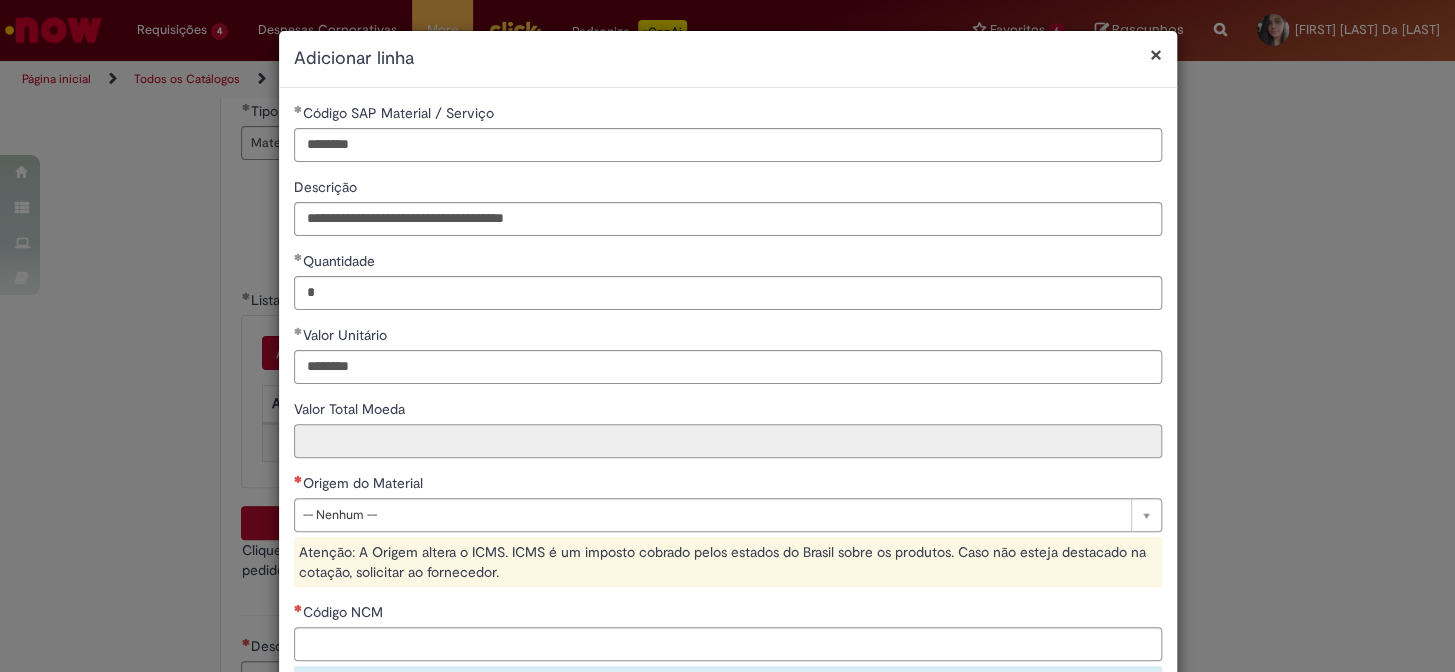 type on "********" 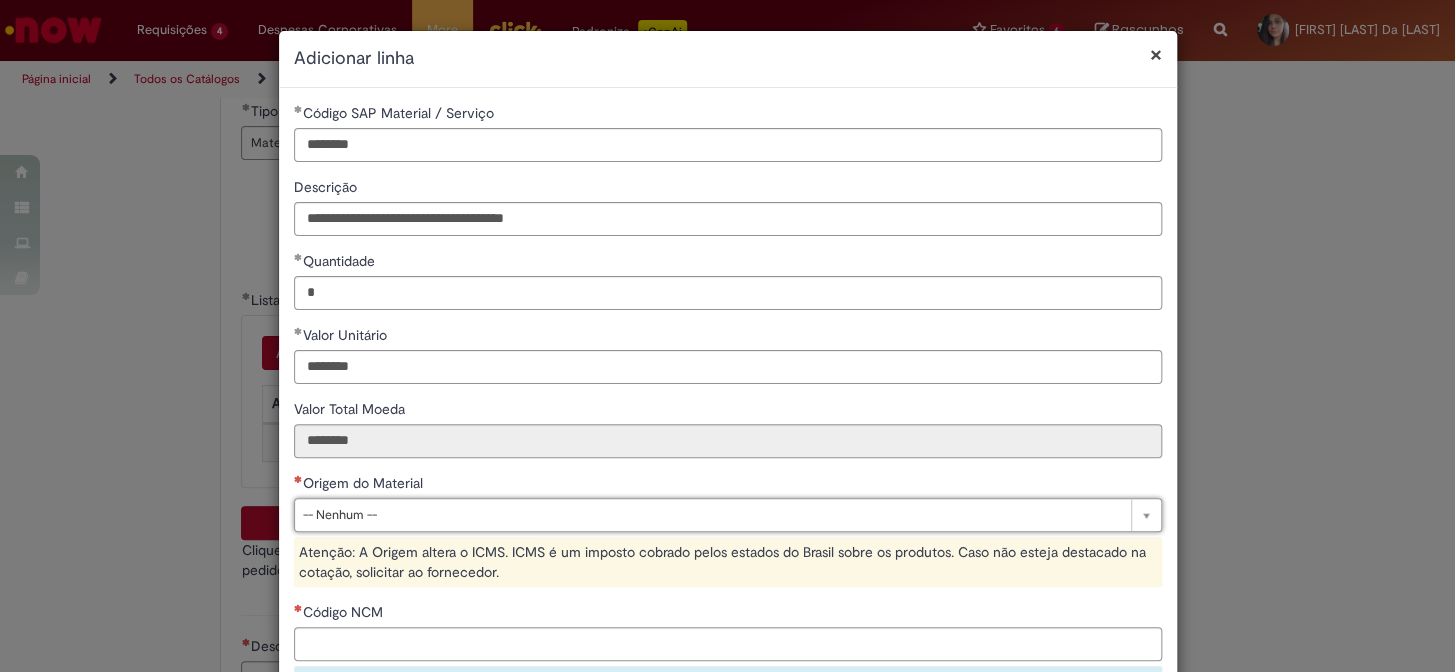 type on "*" 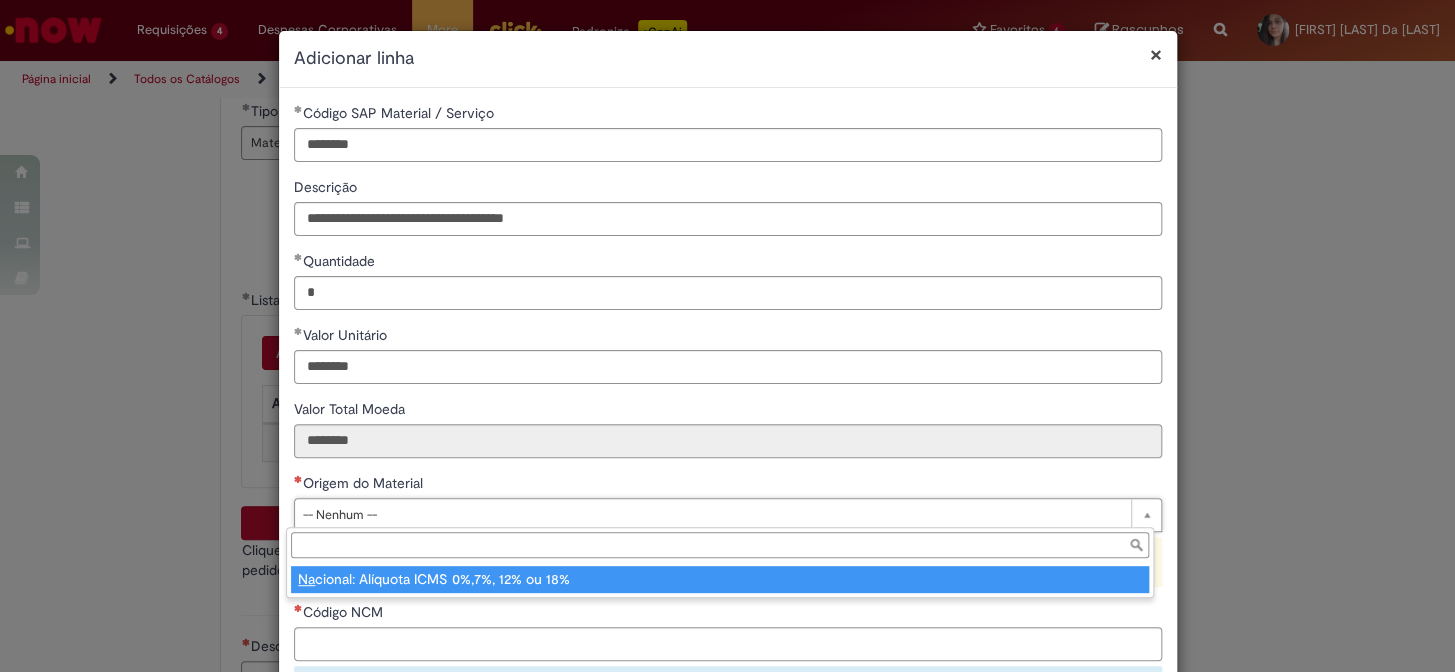 type on "**********" 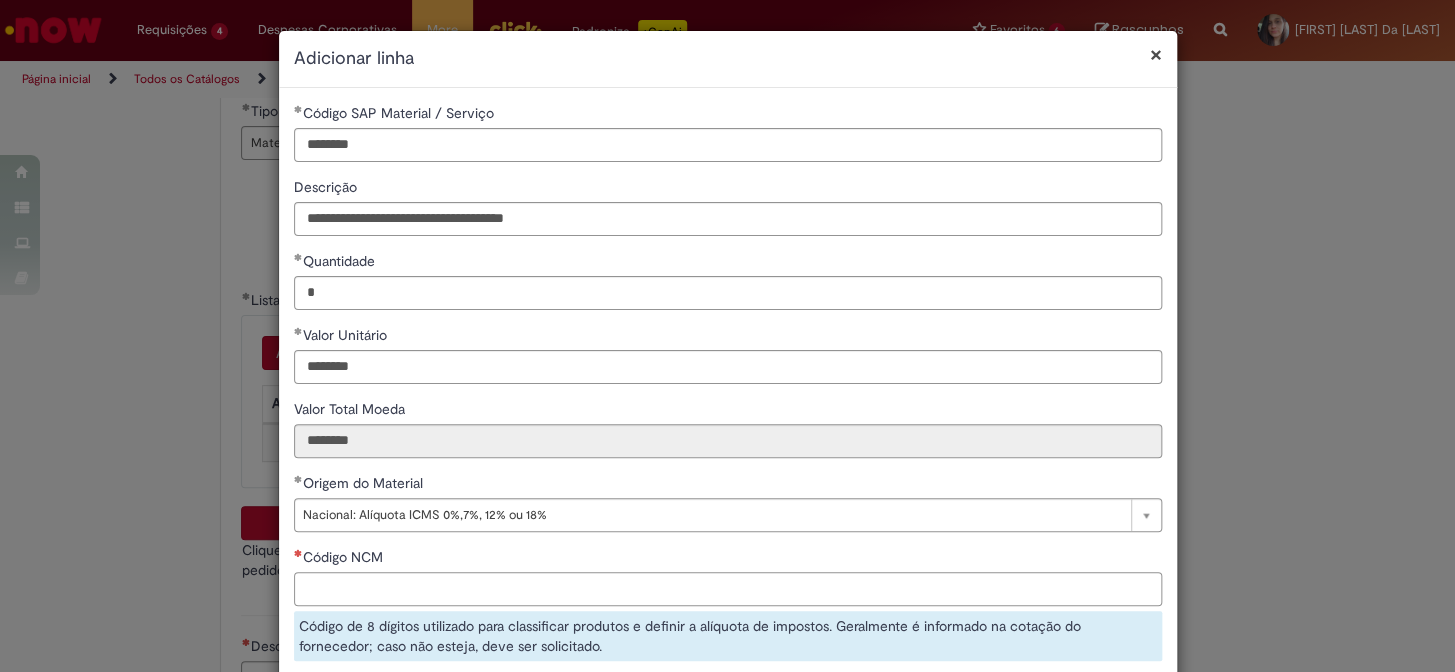 paste on "********" 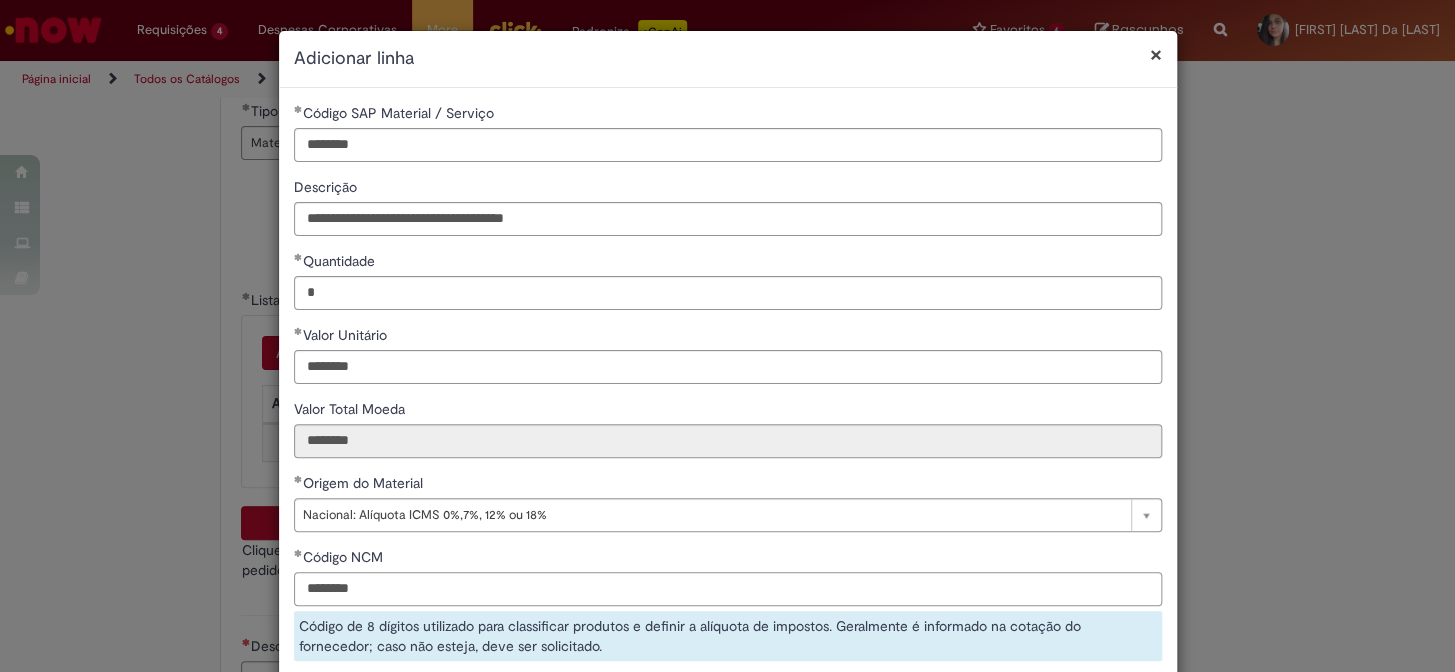type on "********" 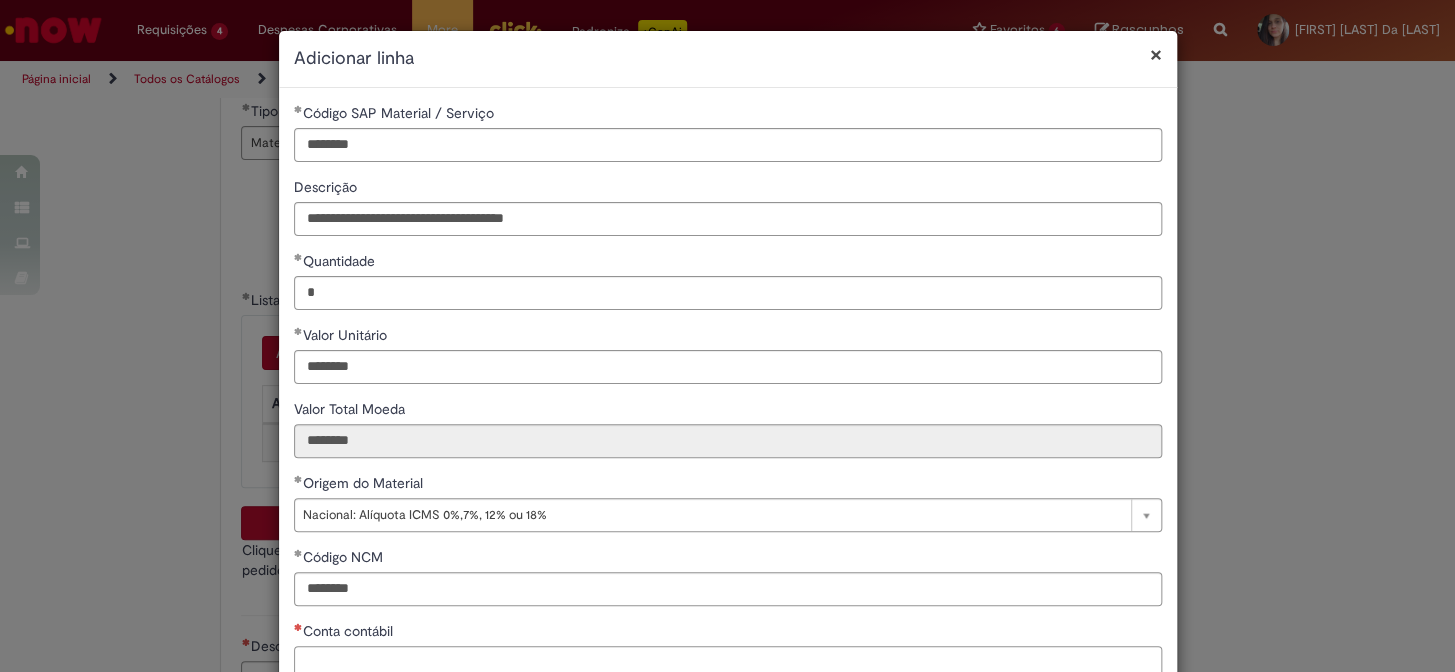 scroll, scrollTop: 7, scrollLeft: 0, axis: vertical 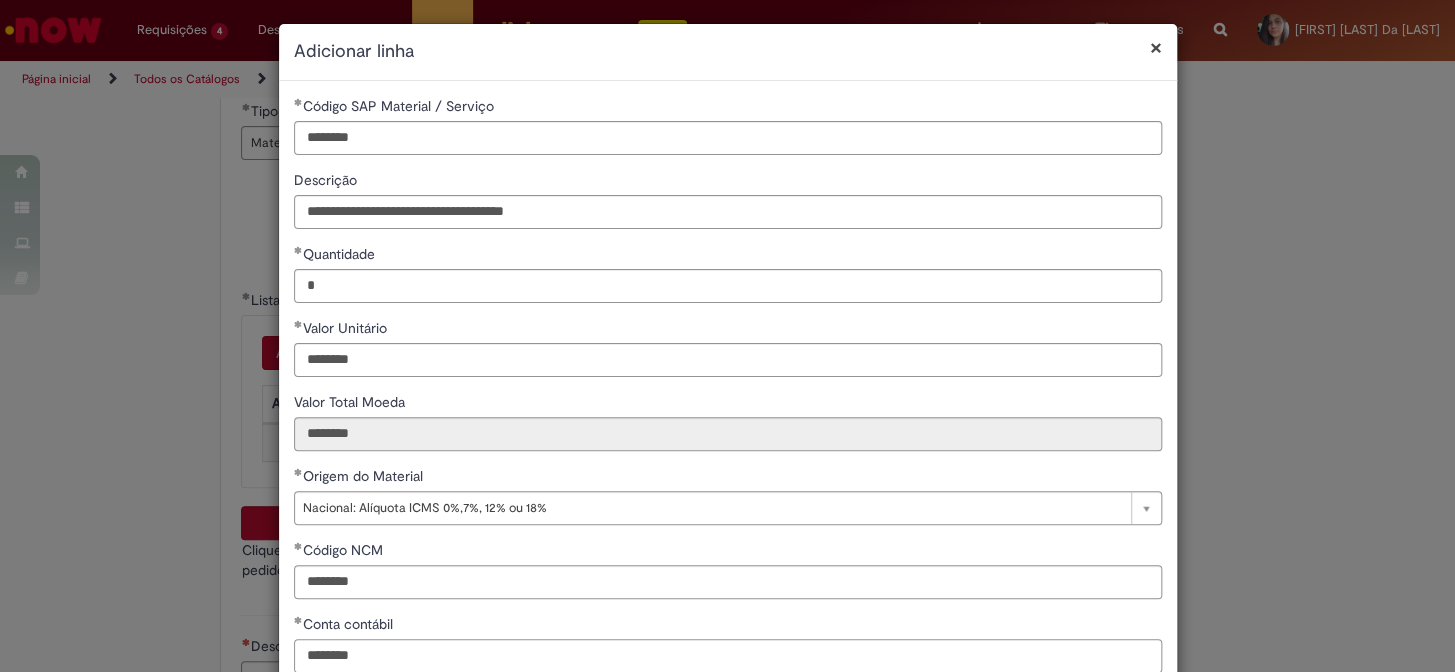 type on "********" 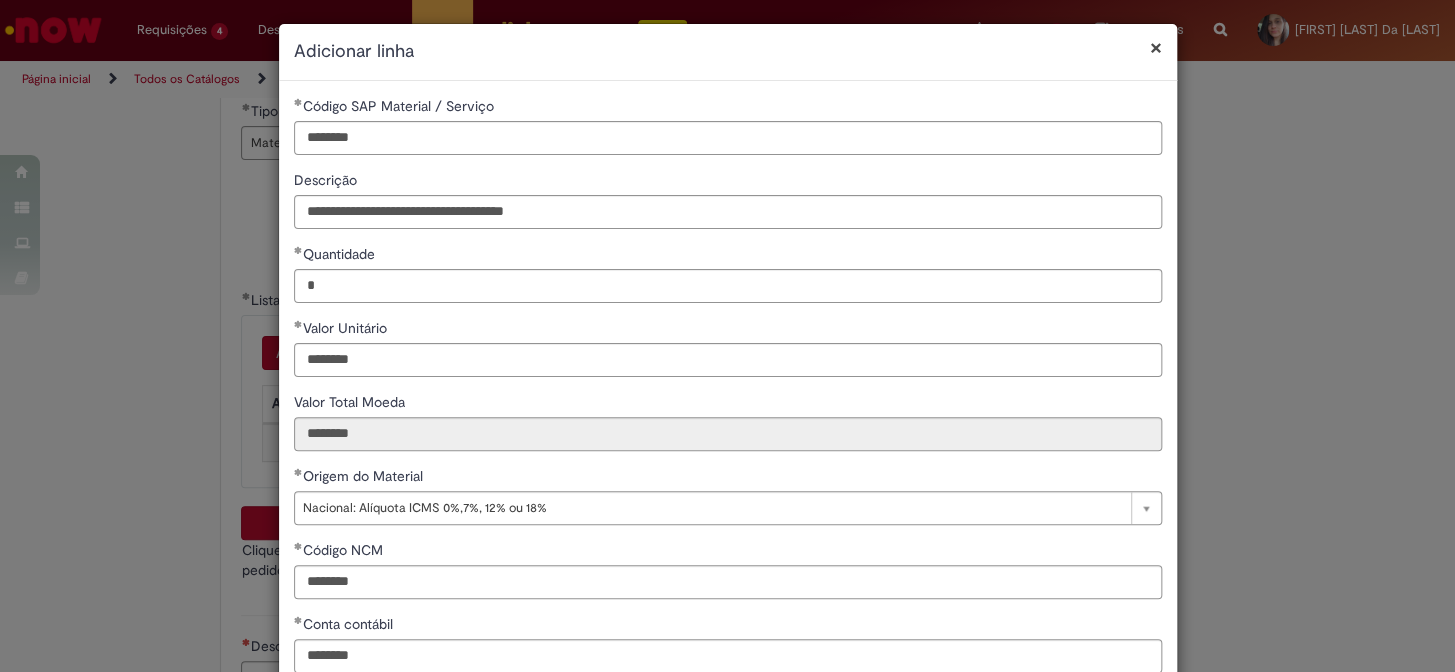 scroll, scrollTop: 207, scrollLeft: 0, axis: vertical 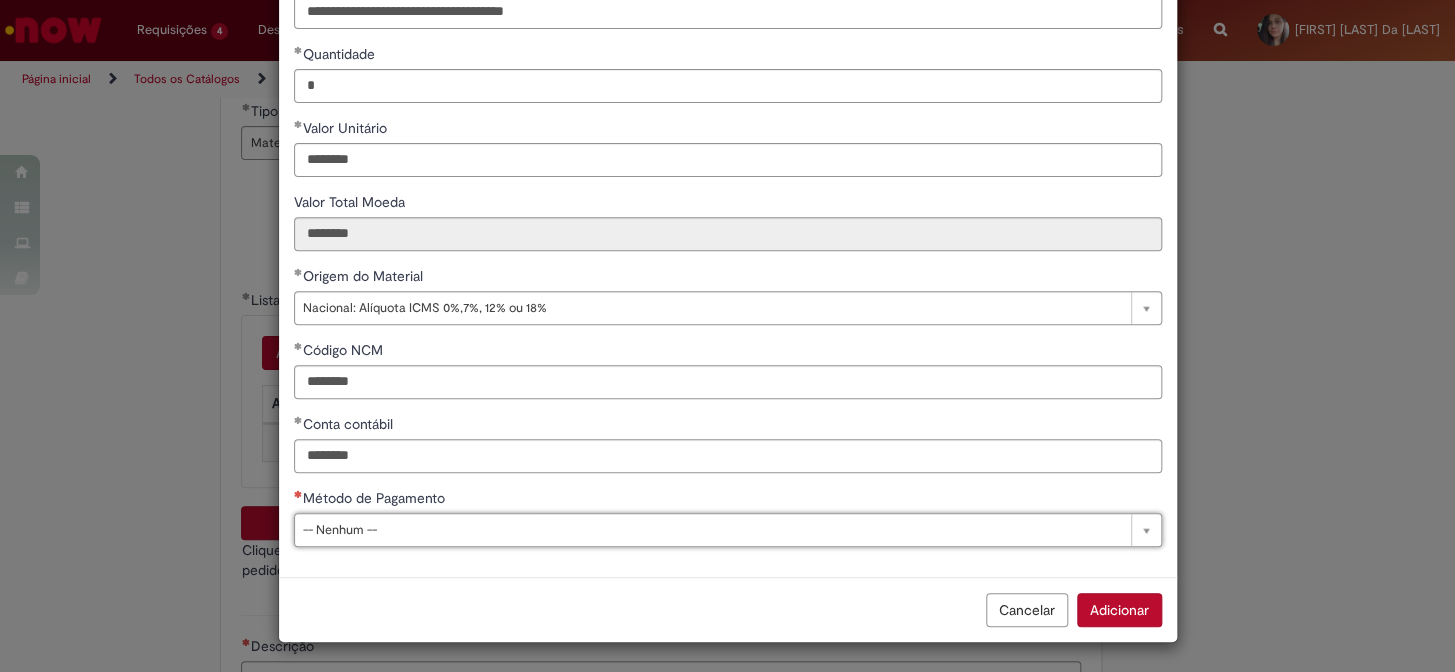 type on "*" 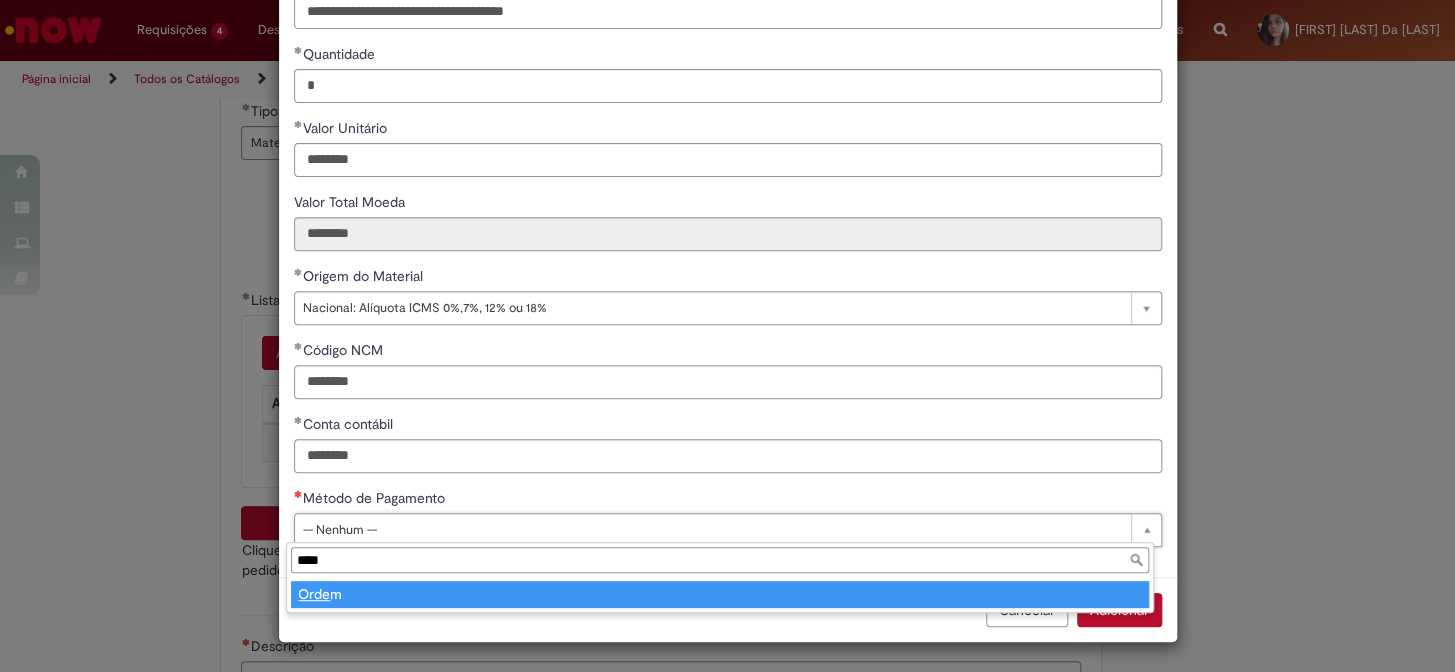 type on "*****" 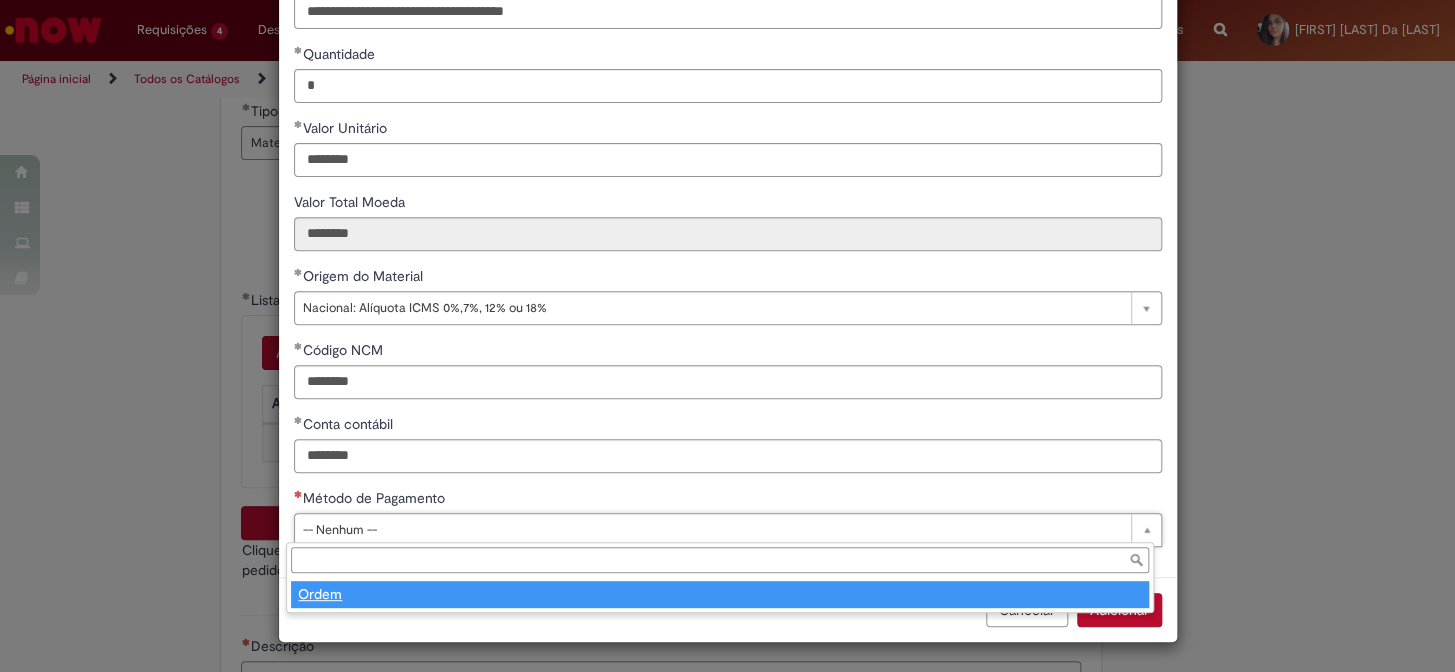 type on "*****" 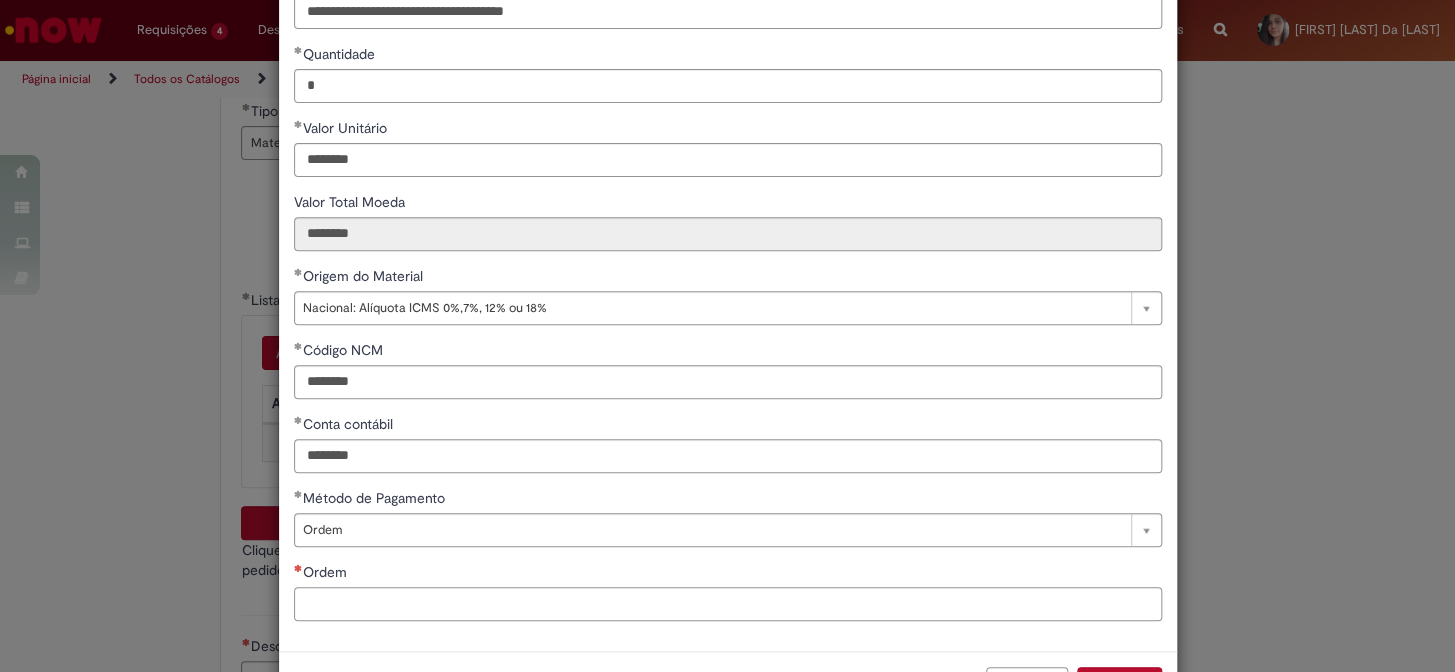 paste on "**********" 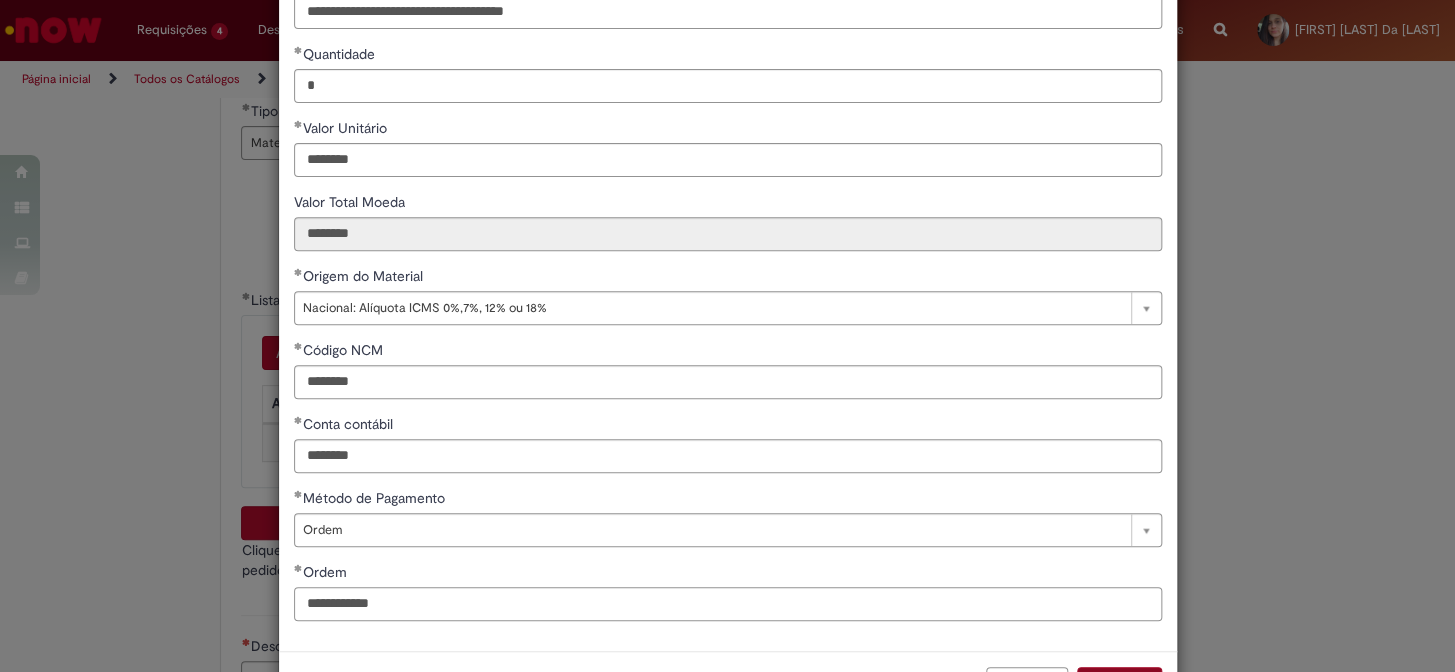 type on "**********" 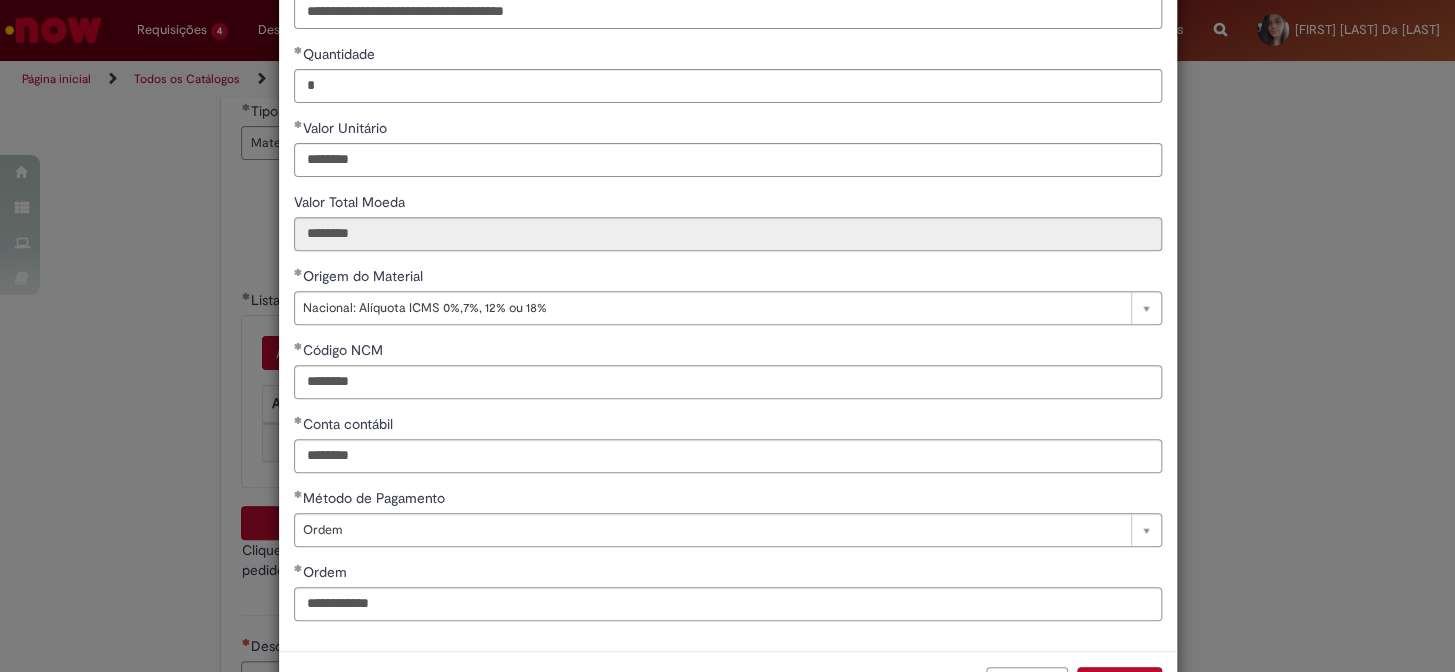 click on "Adicionar" at bounding box center (1119, 684) 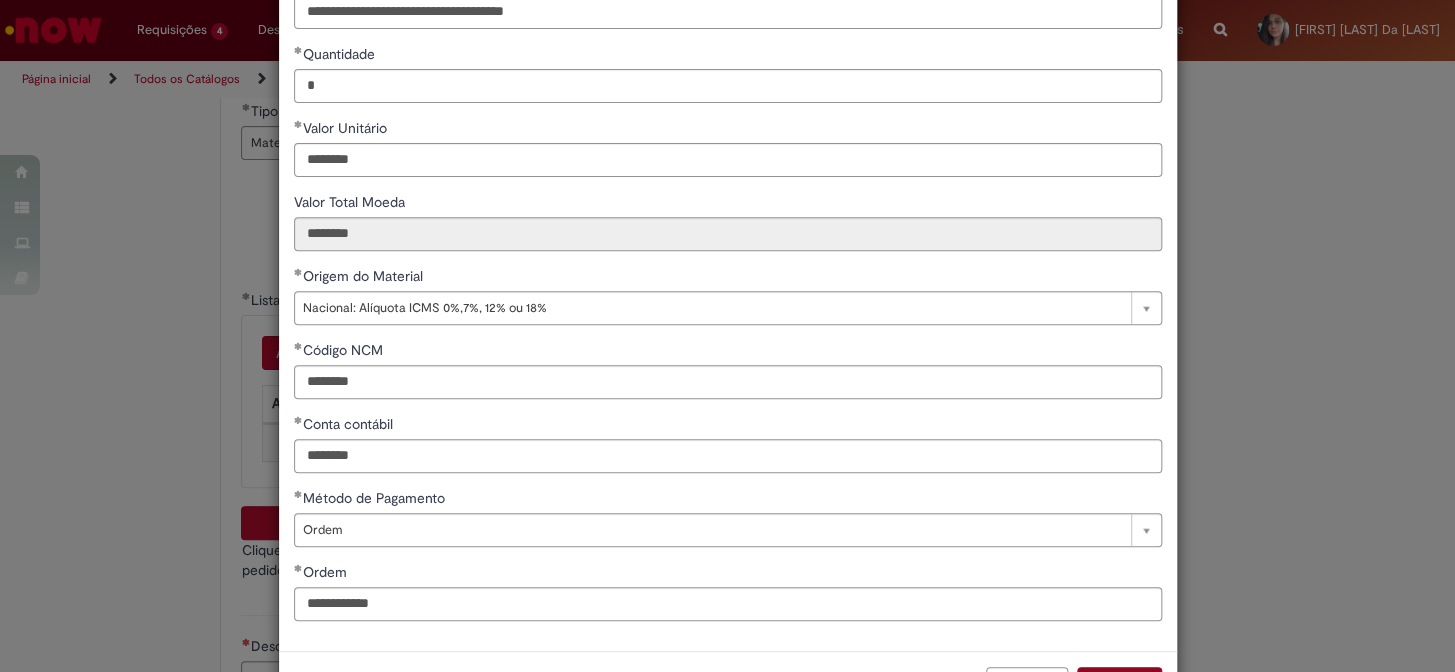 scroll, scrollTop: 235, scrollLeft: 0, axis: vertical 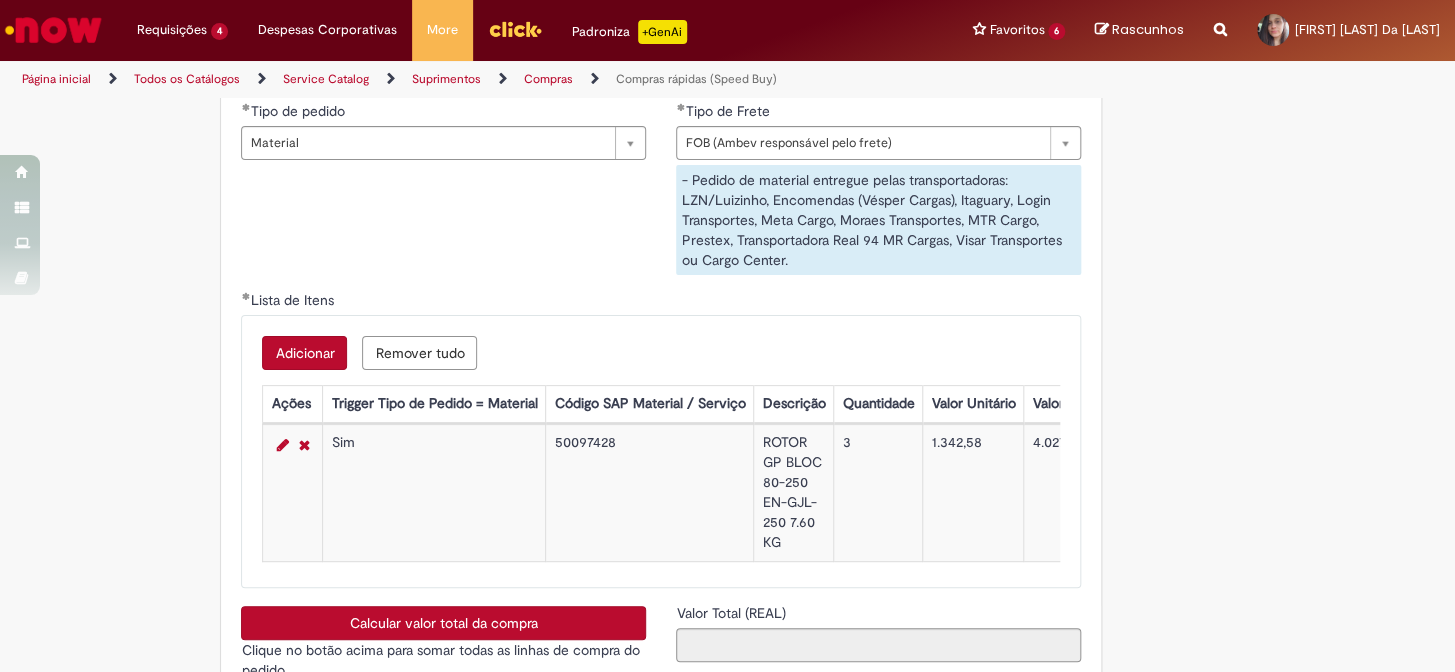 click on "Adicionar" at bounding box center [304, 353] 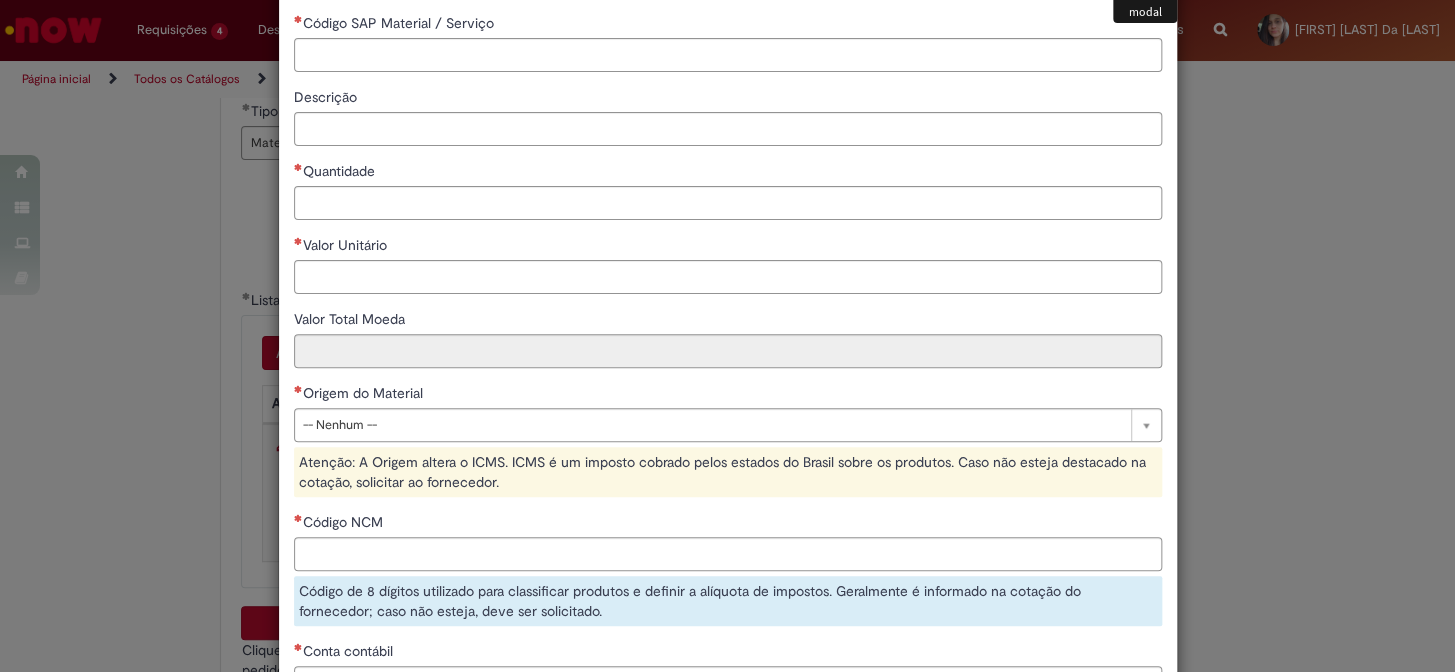 scroll, scrollTop: 317, scrollLeft: 0, axis: vertical 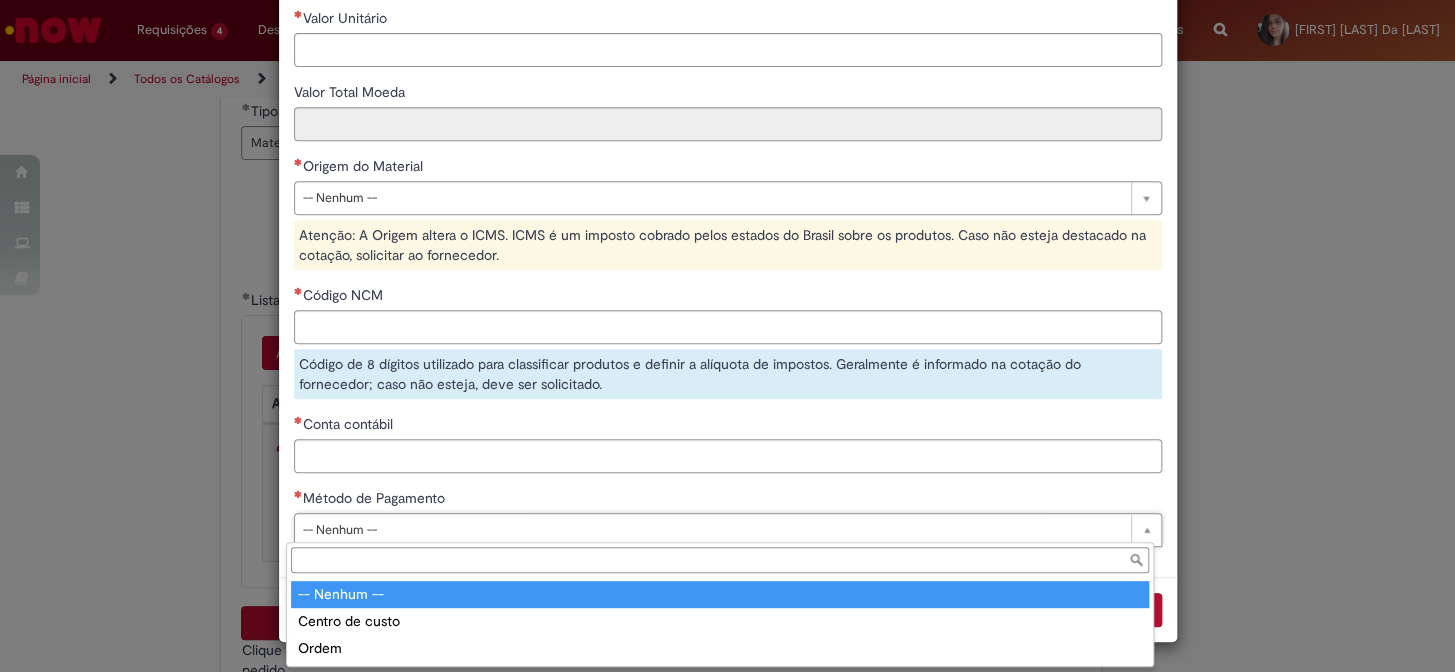 drag, startPoint x: 402, startPoint y: 530, endPoint x: 395, endPoint y: 567, distance: 37.65634 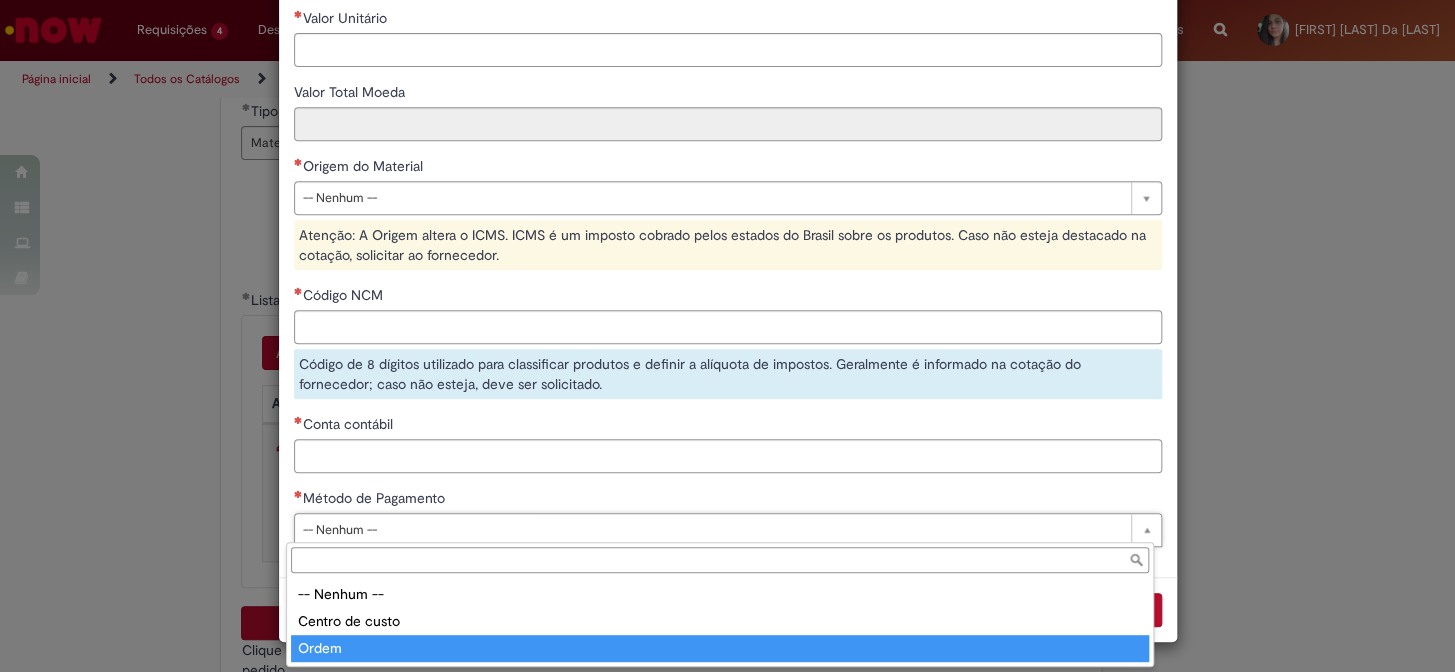 type on "*****" 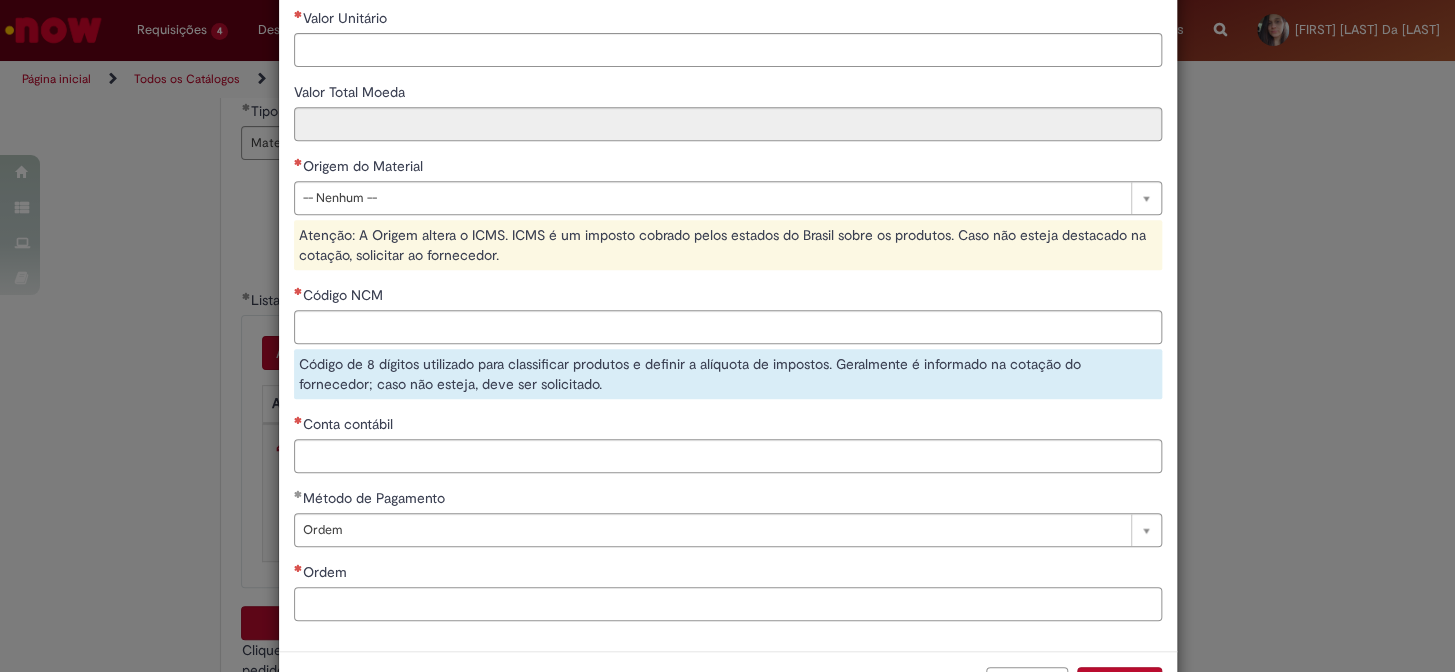 click on "Ordem" at bounding box center (728, 604) 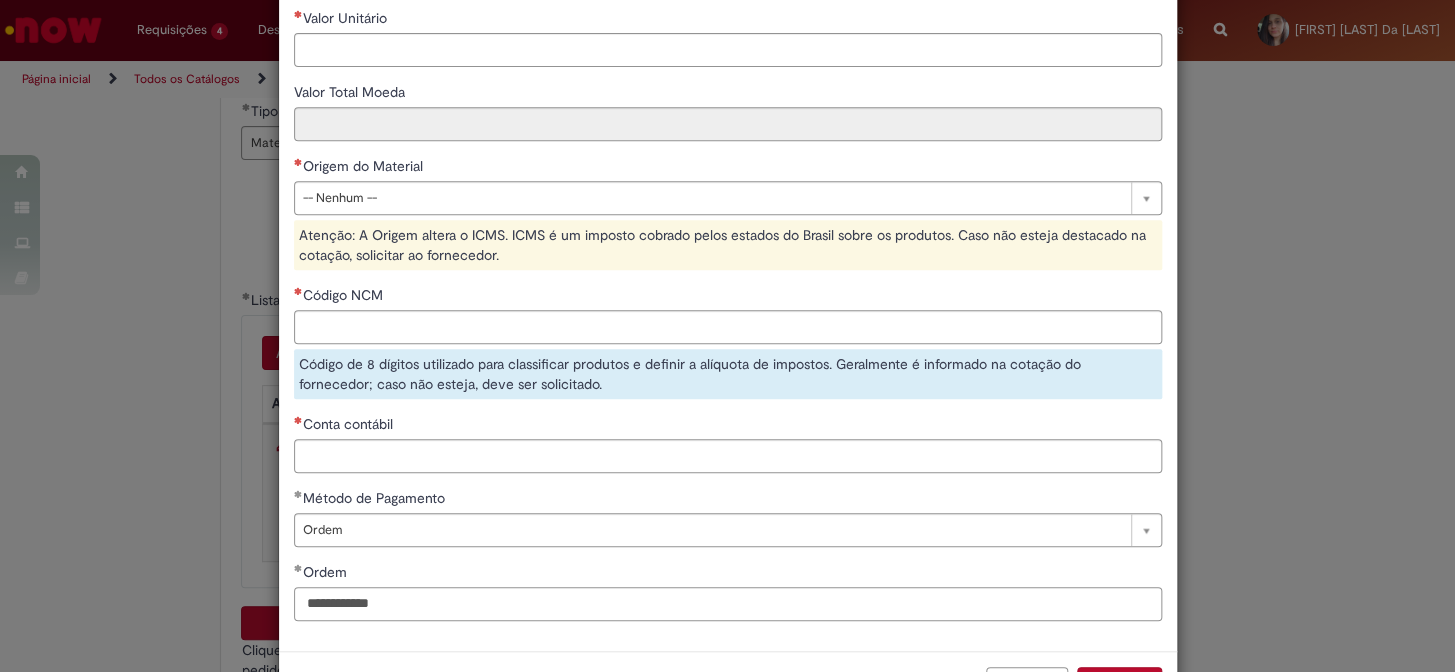 type on "**********" 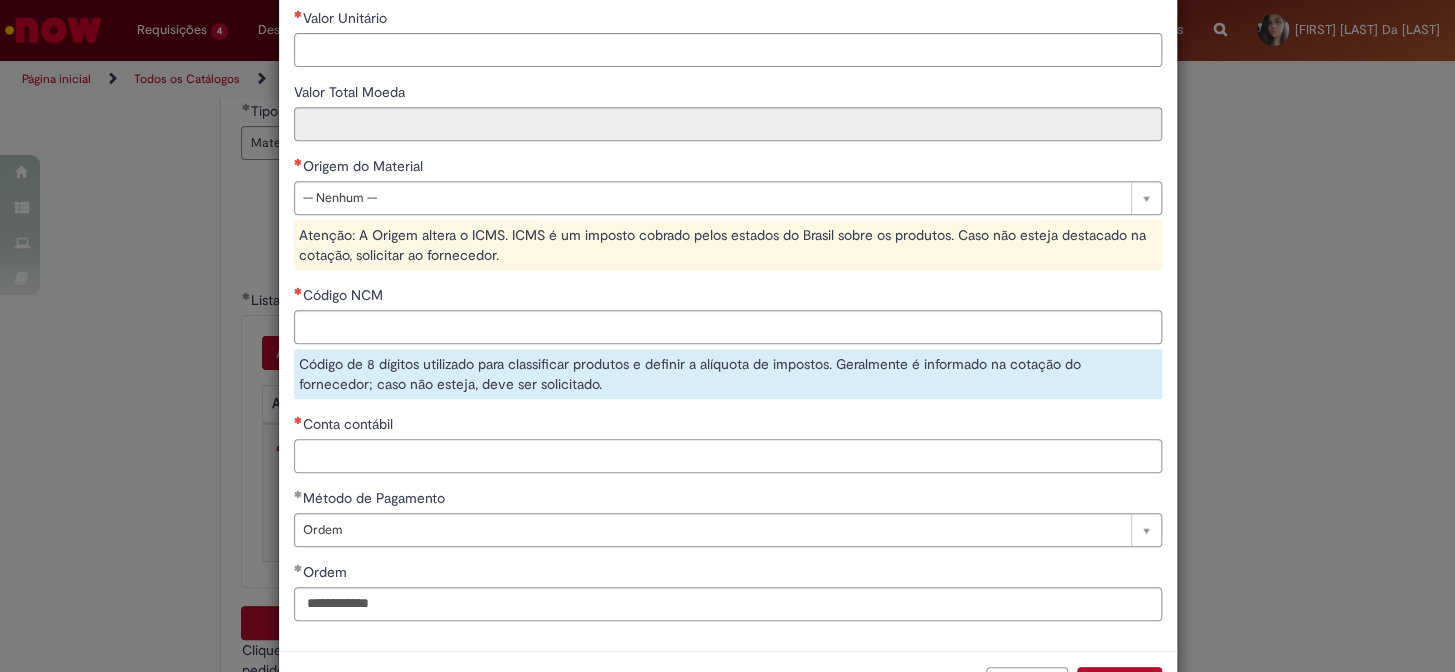 click on "Conta contábil" at bounding box center (728, 456) 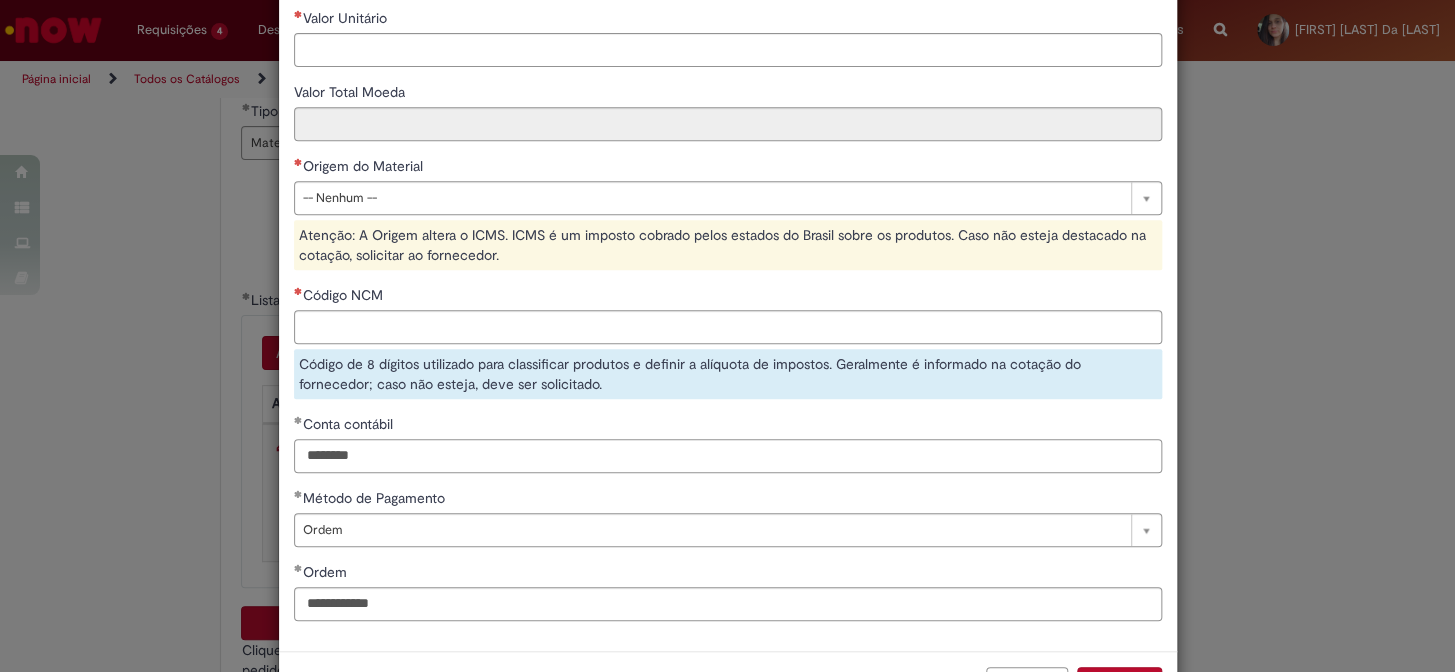 type on "********" 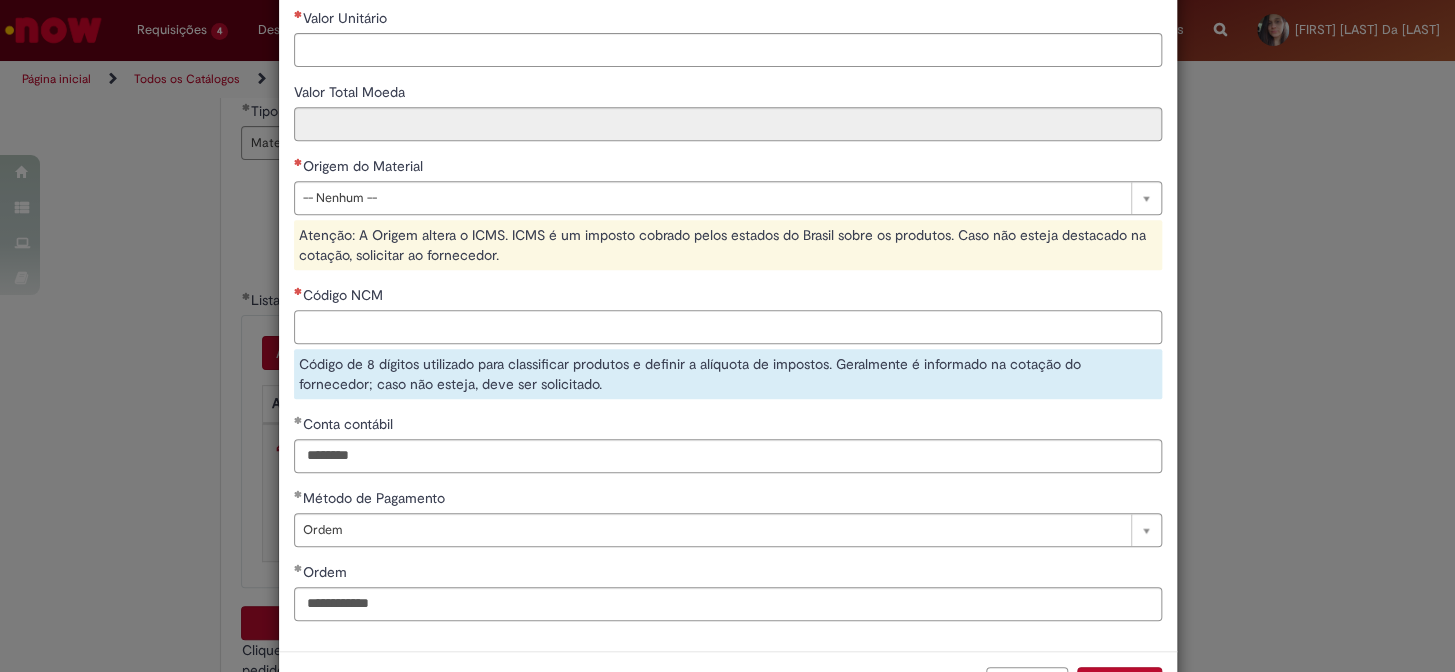 click on "Código NCM" at bounding box center [728, 327] 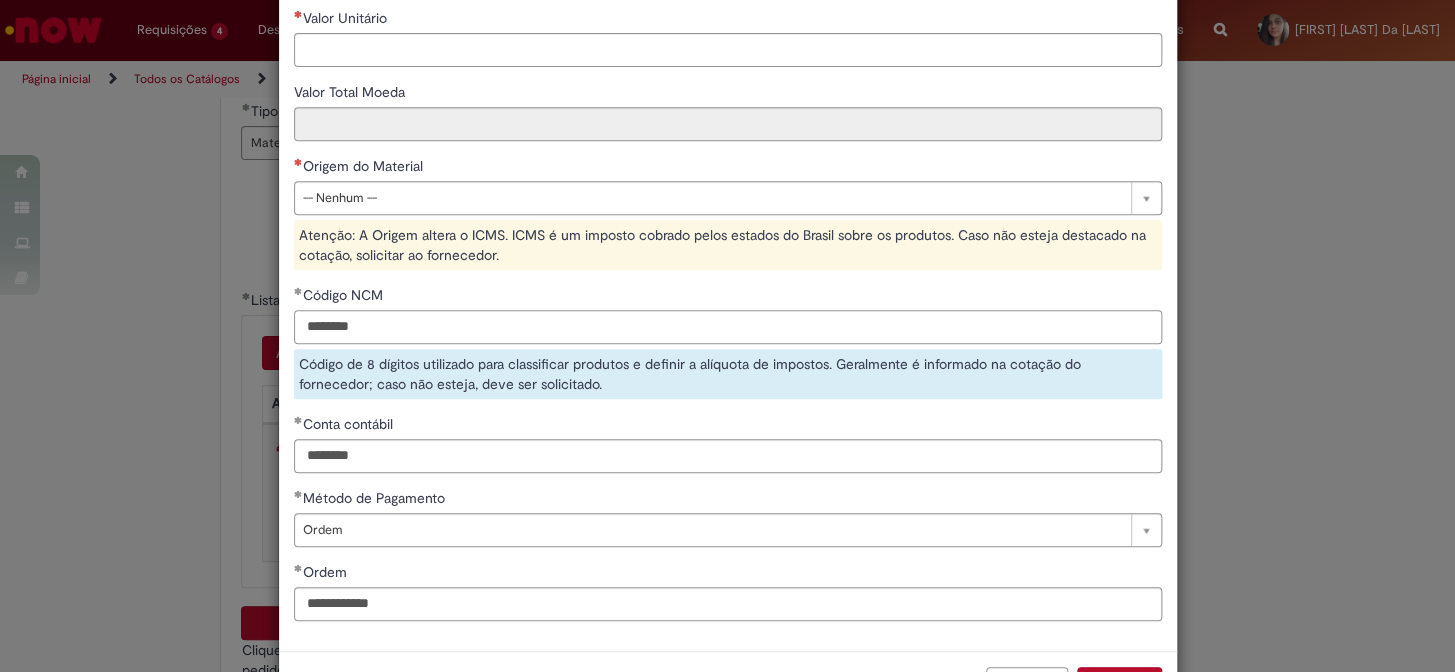 type on "********" 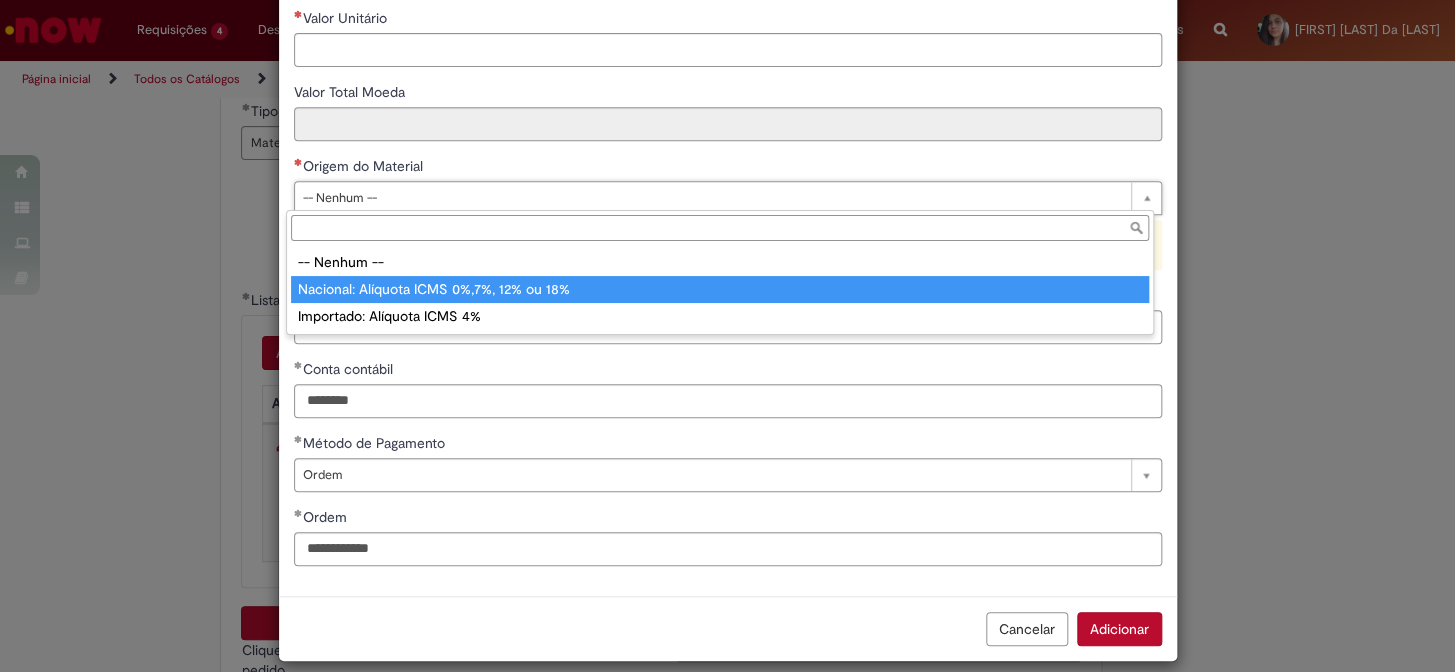 type on "**********" 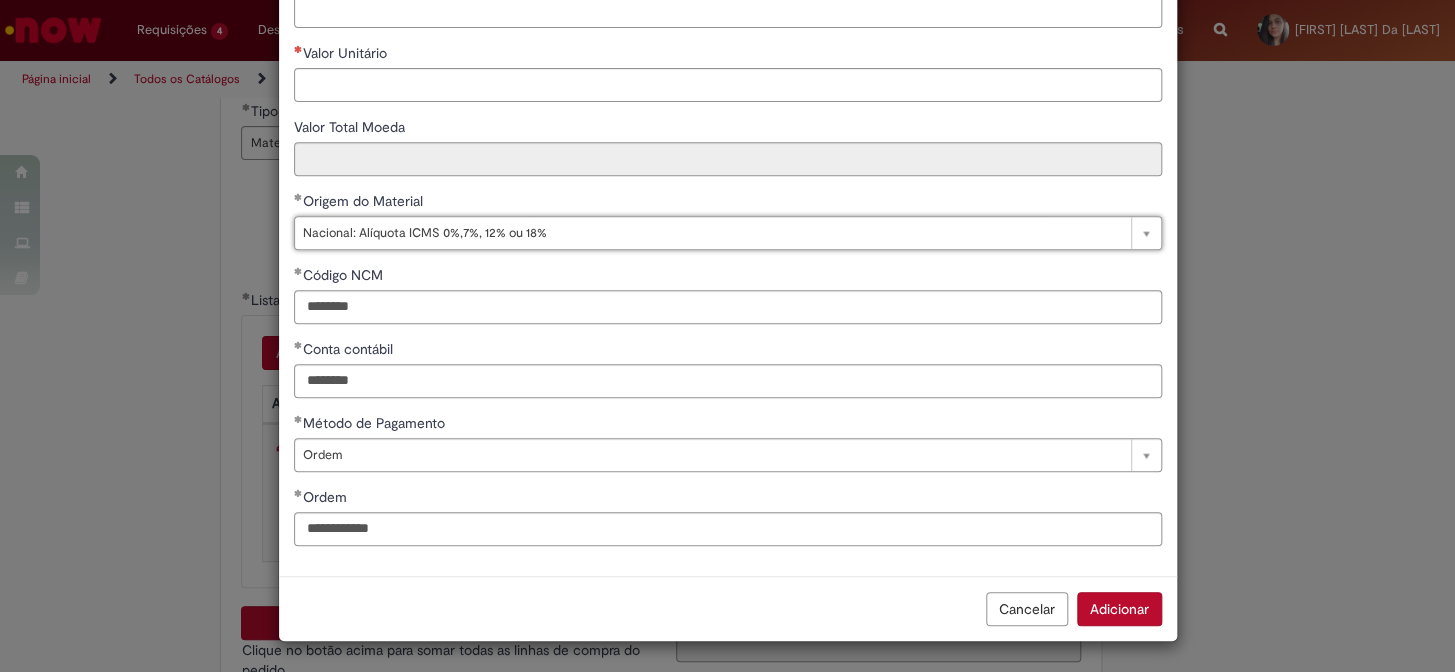 scroll, scrollTop: 280, scrollLeft: 0, axis: vertical 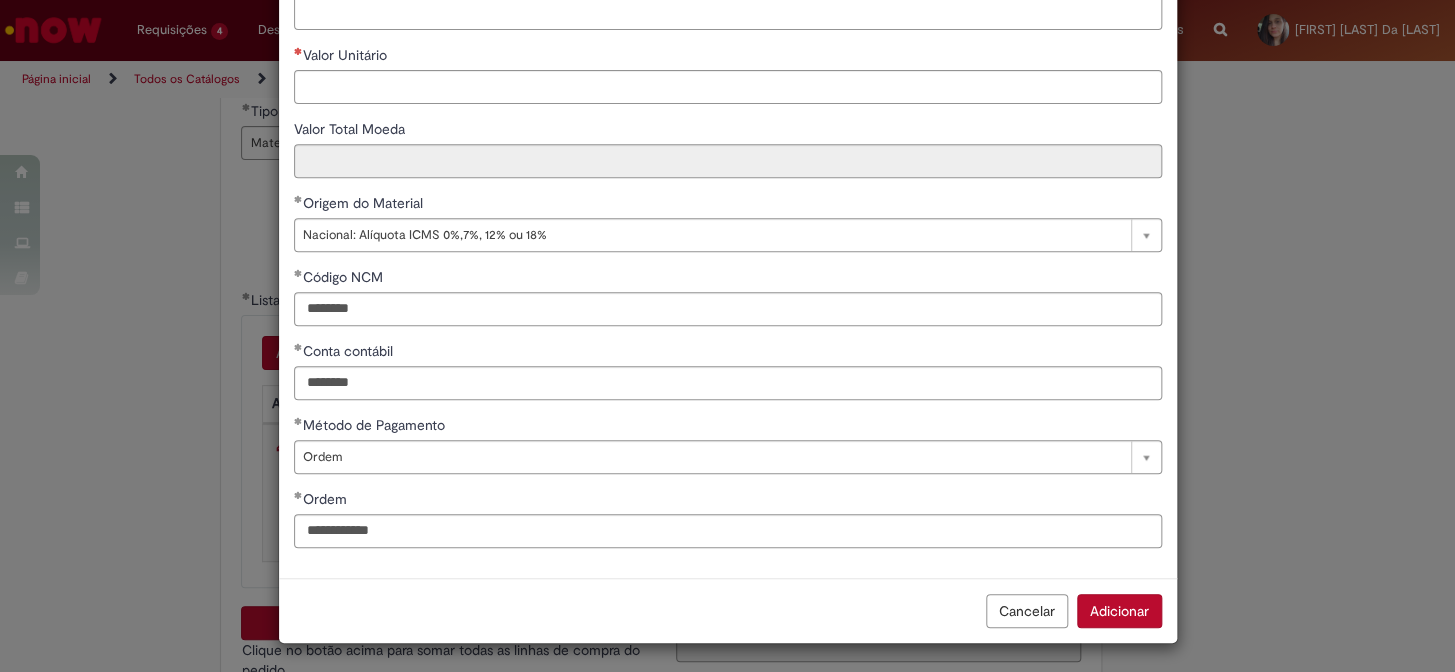 click on "Quantidade" at bounding box center [728, 13] 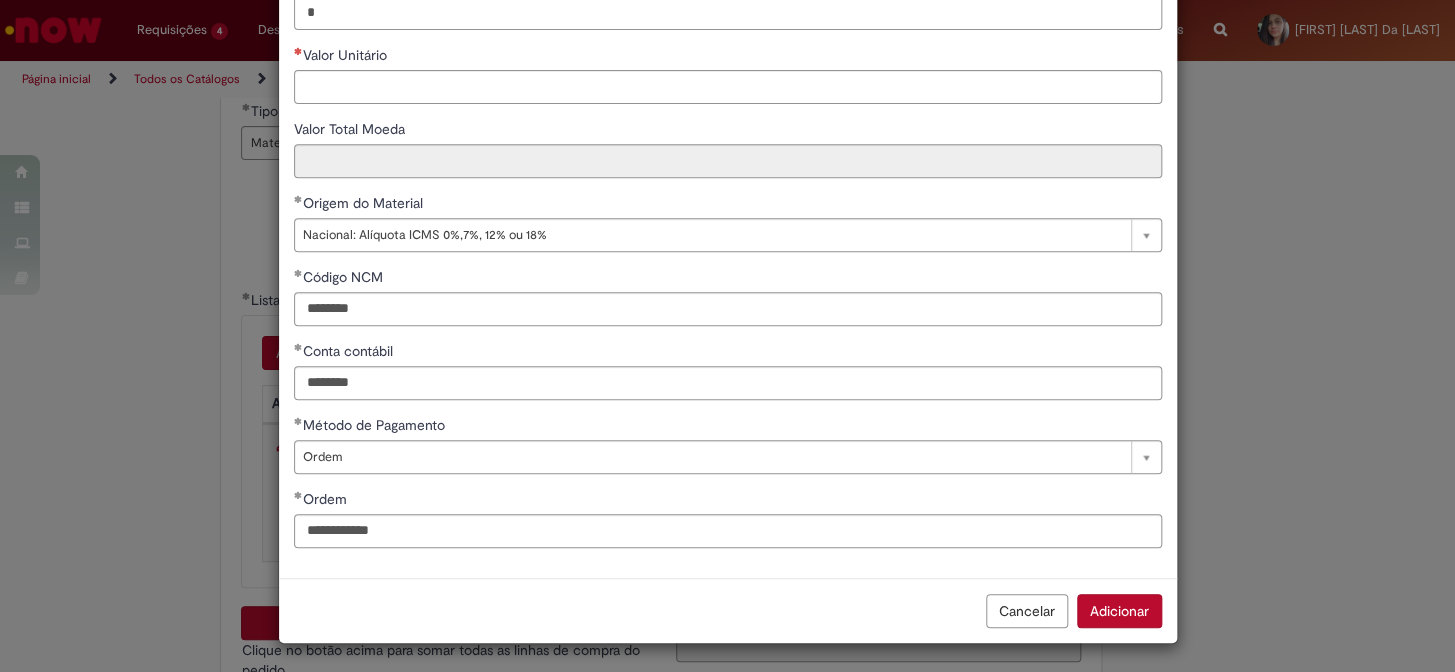 type on "*" 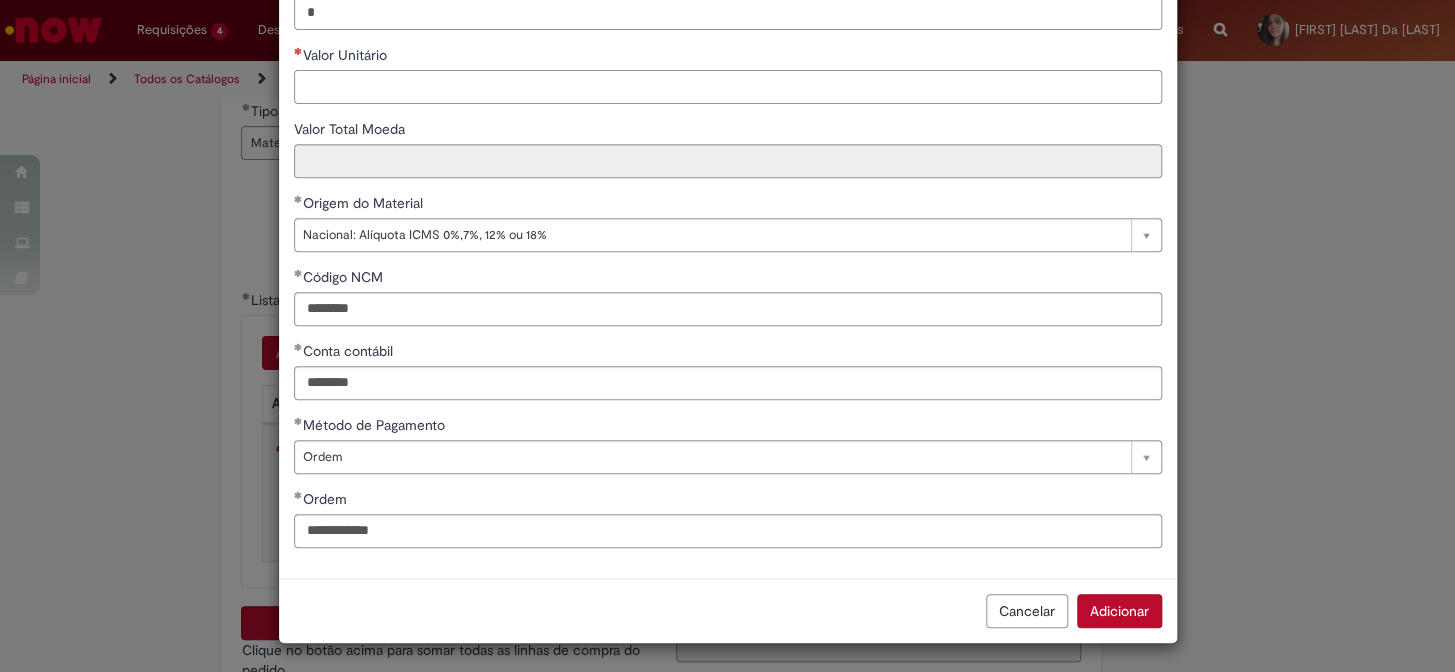 type on "*" 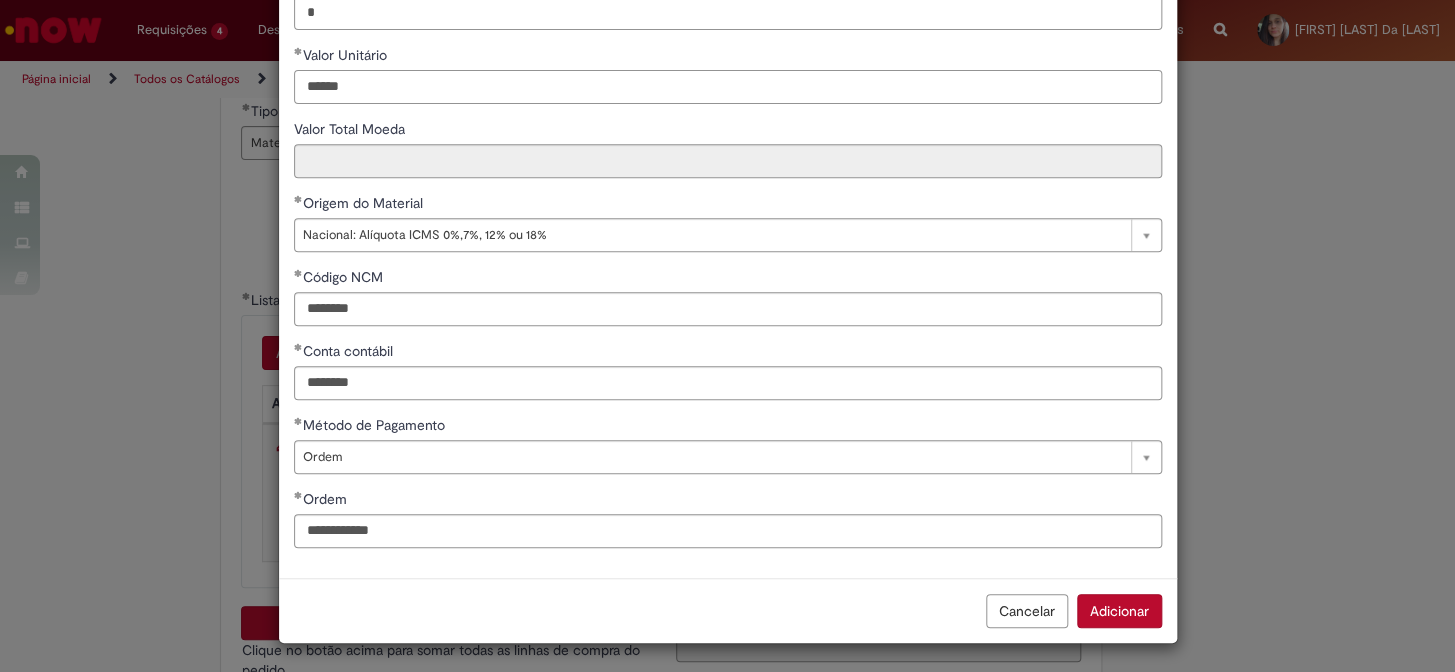 scroll, scrollTop: 190, scrollLeft: 0, axis: vertical 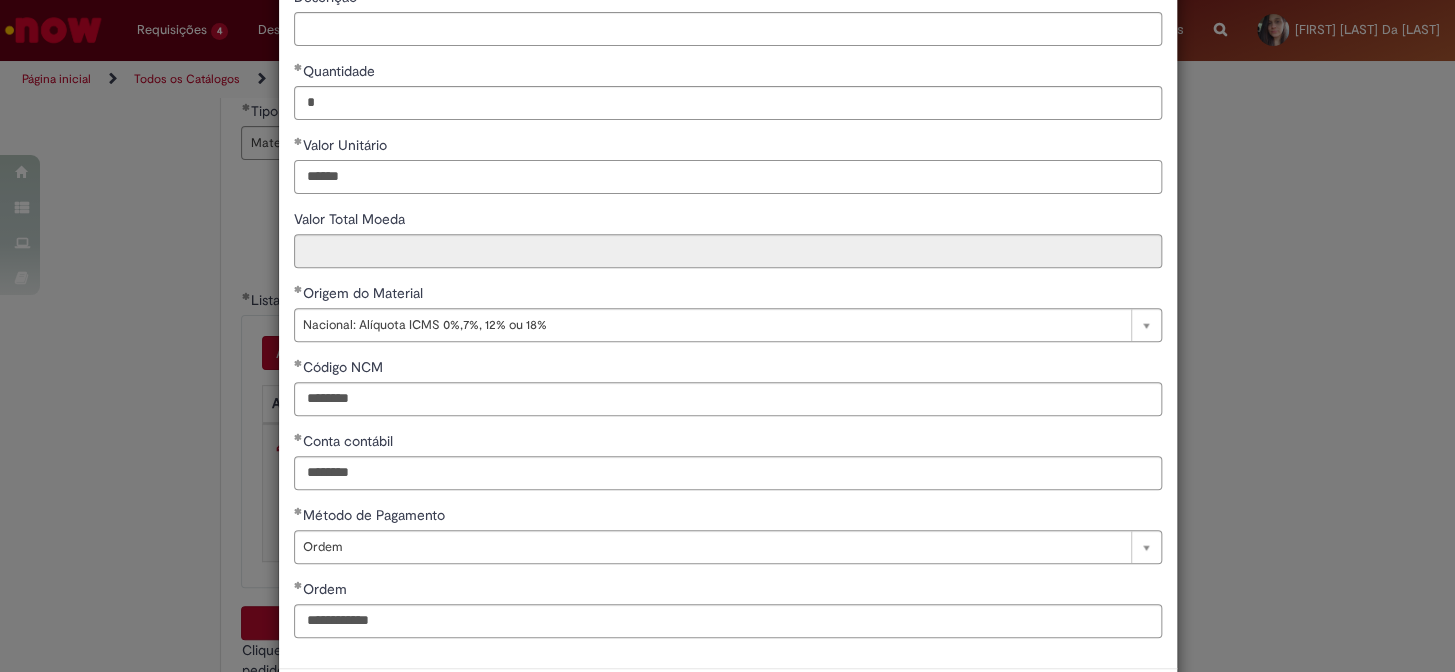 type on "******" 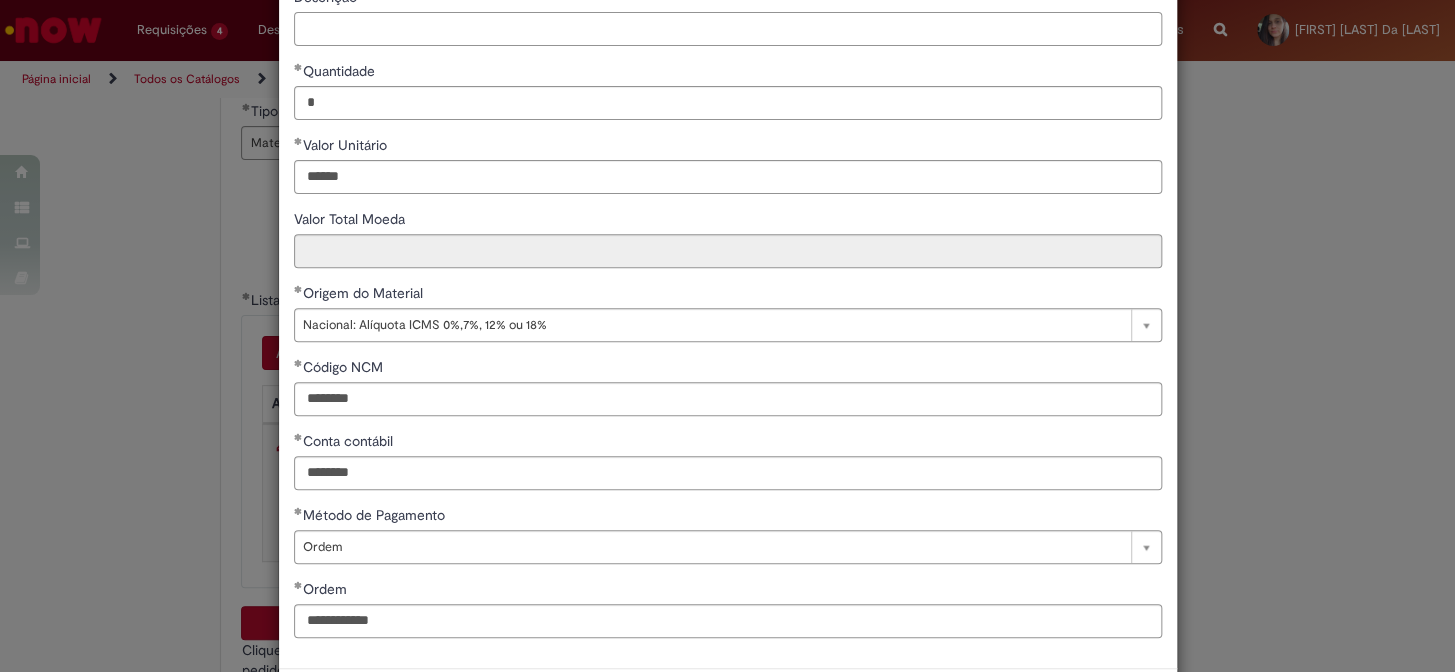 type on "********" 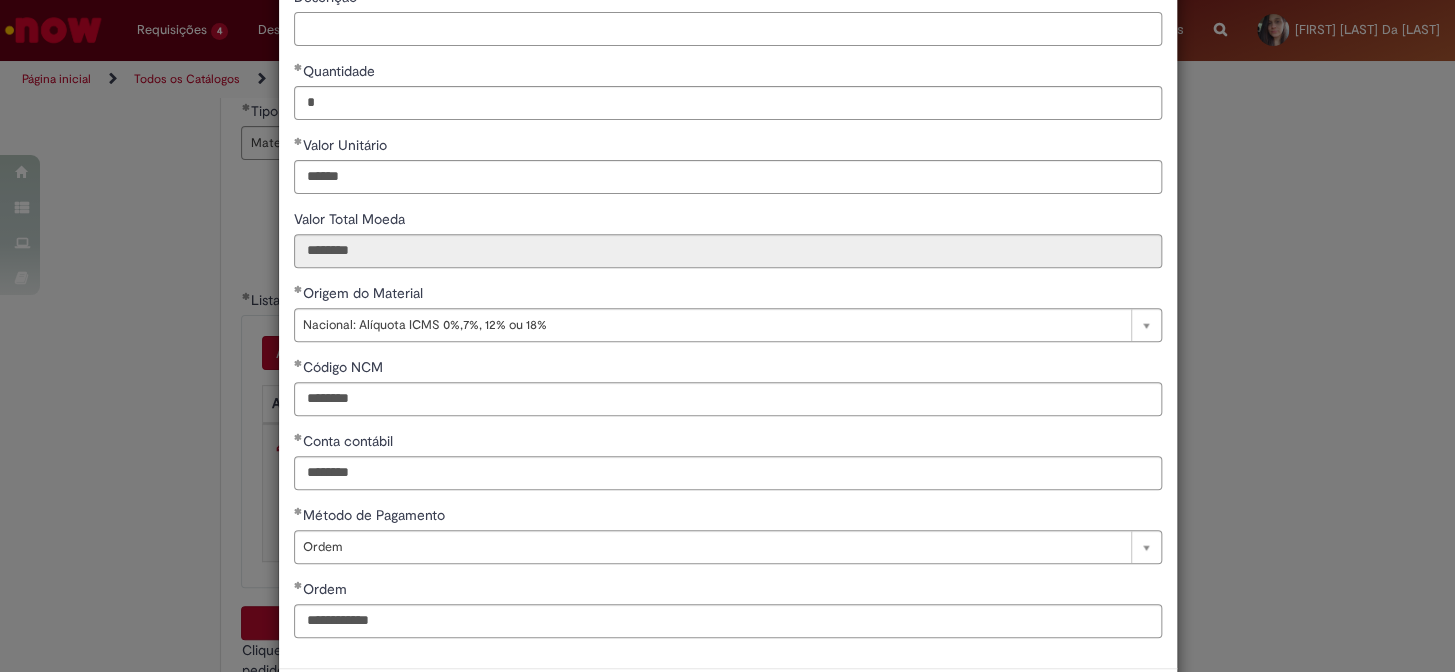 click on "Descrição" at bounding box center [728, 29] 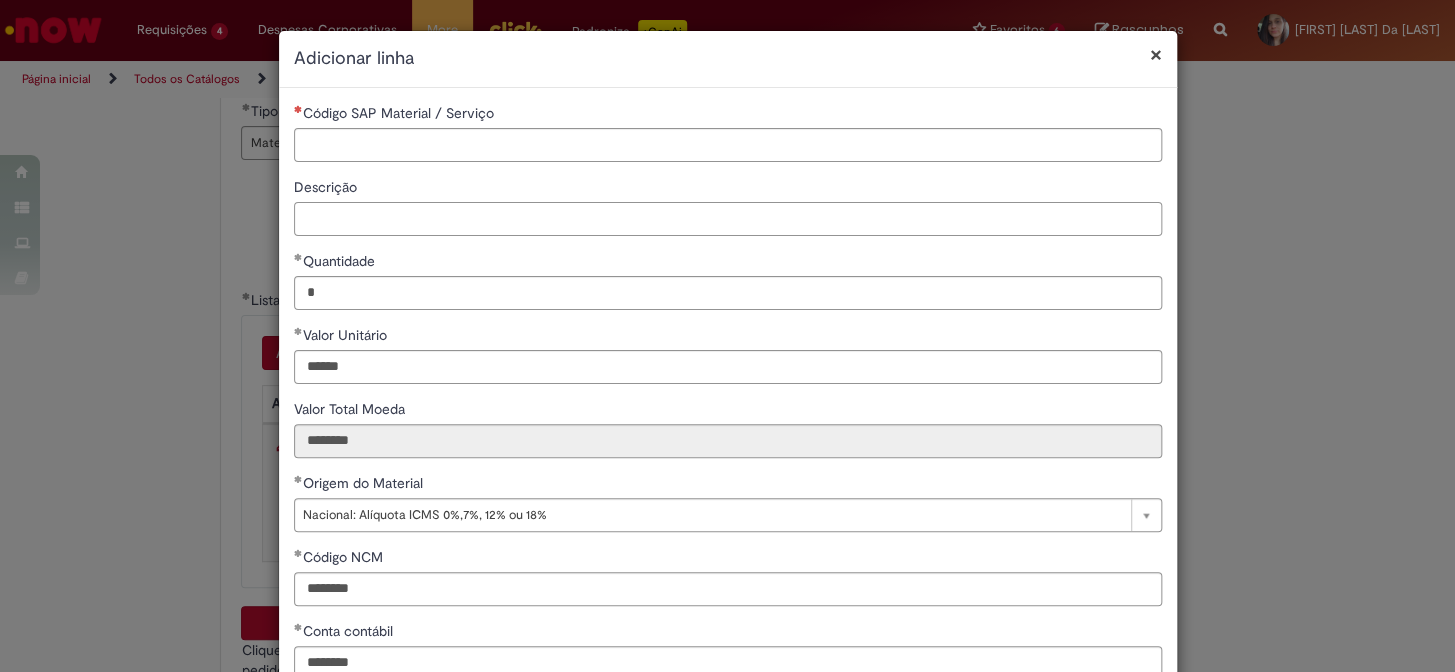 paste on "**********" 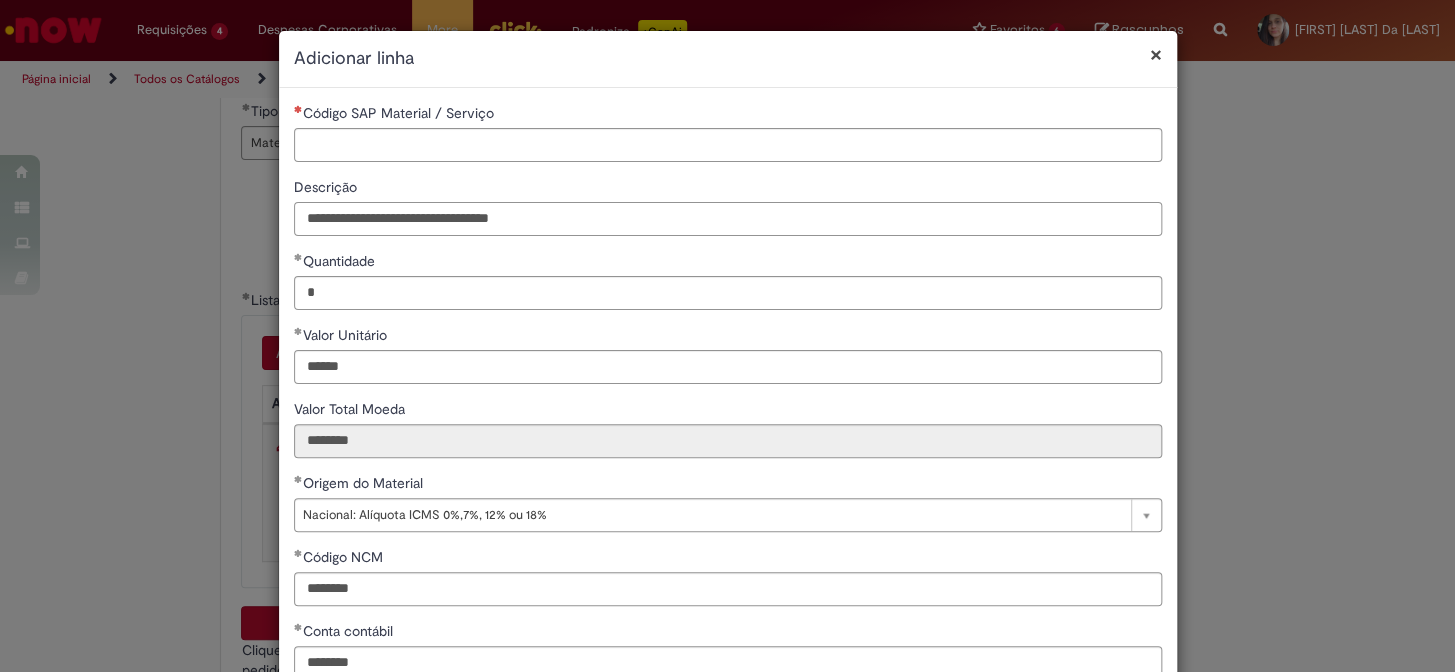 type on "**********" 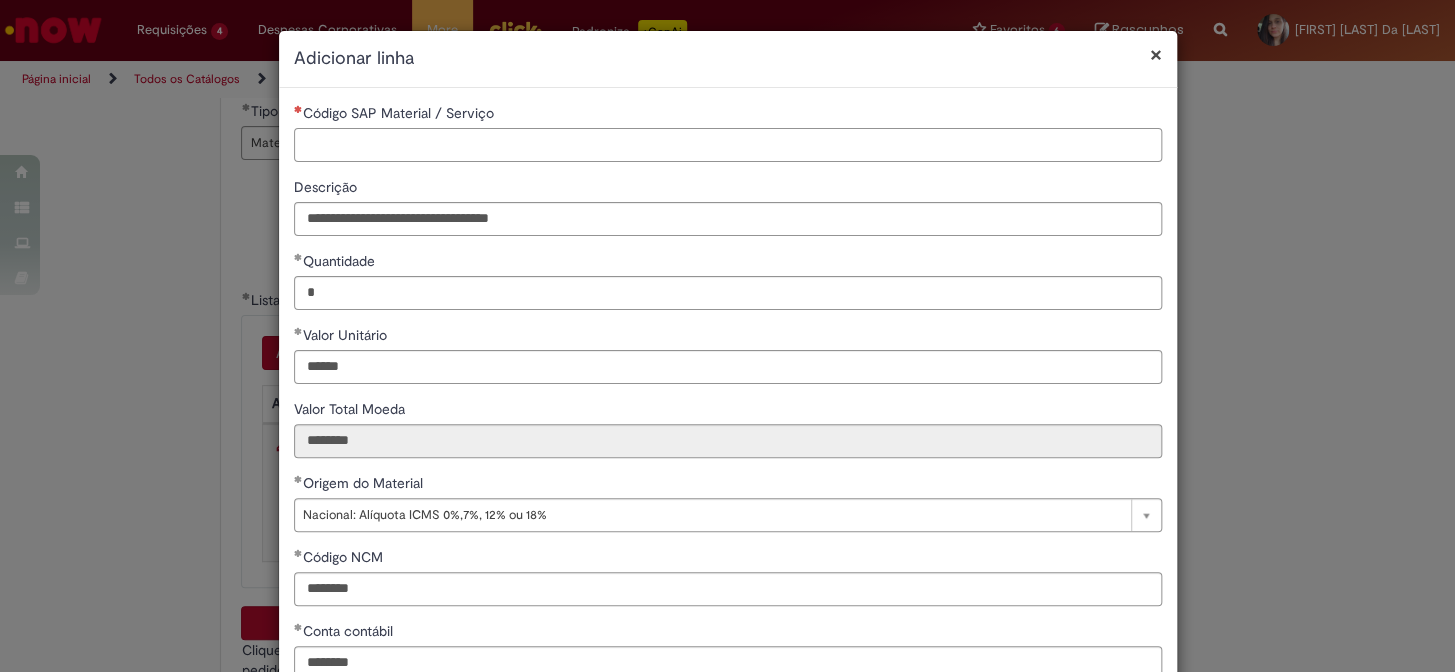 click on "Código SAP Material / Serviço" at bounding box center [728, 145] 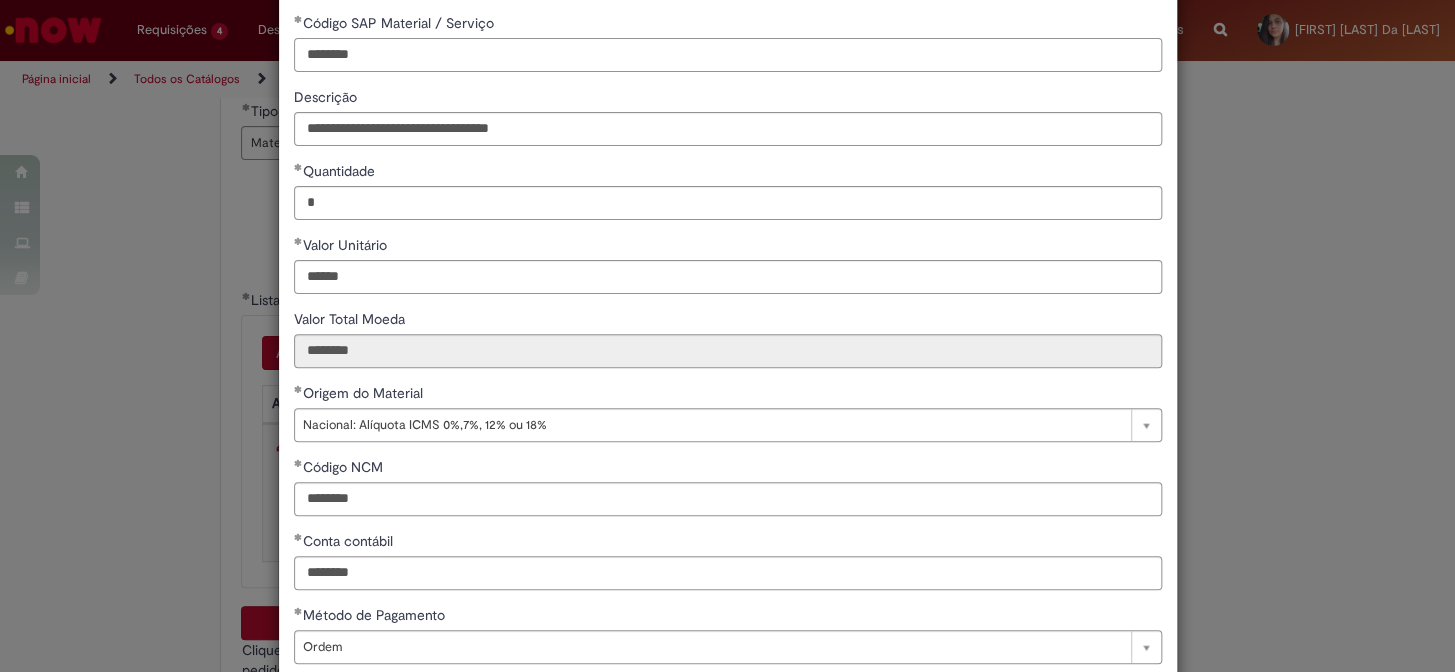 scroll, scrollTop: 280, scrollLeft: 0, axis: vertical 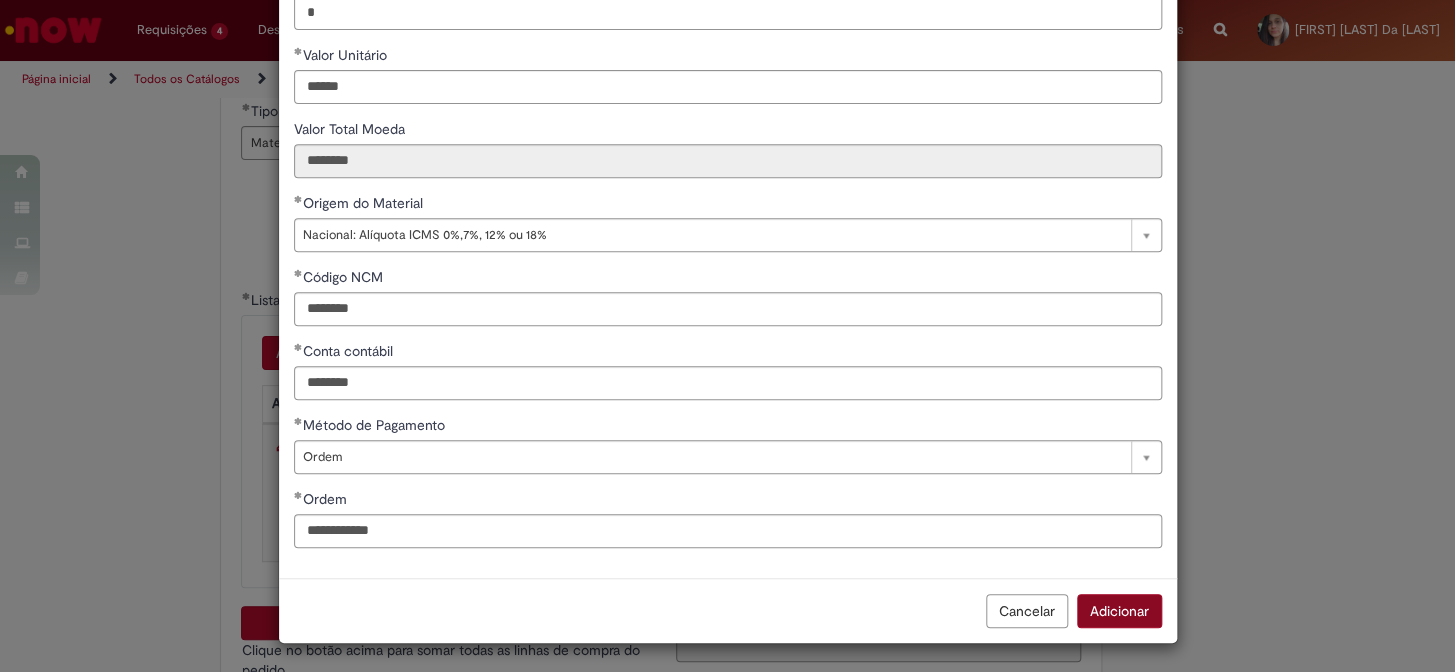 type on "********" 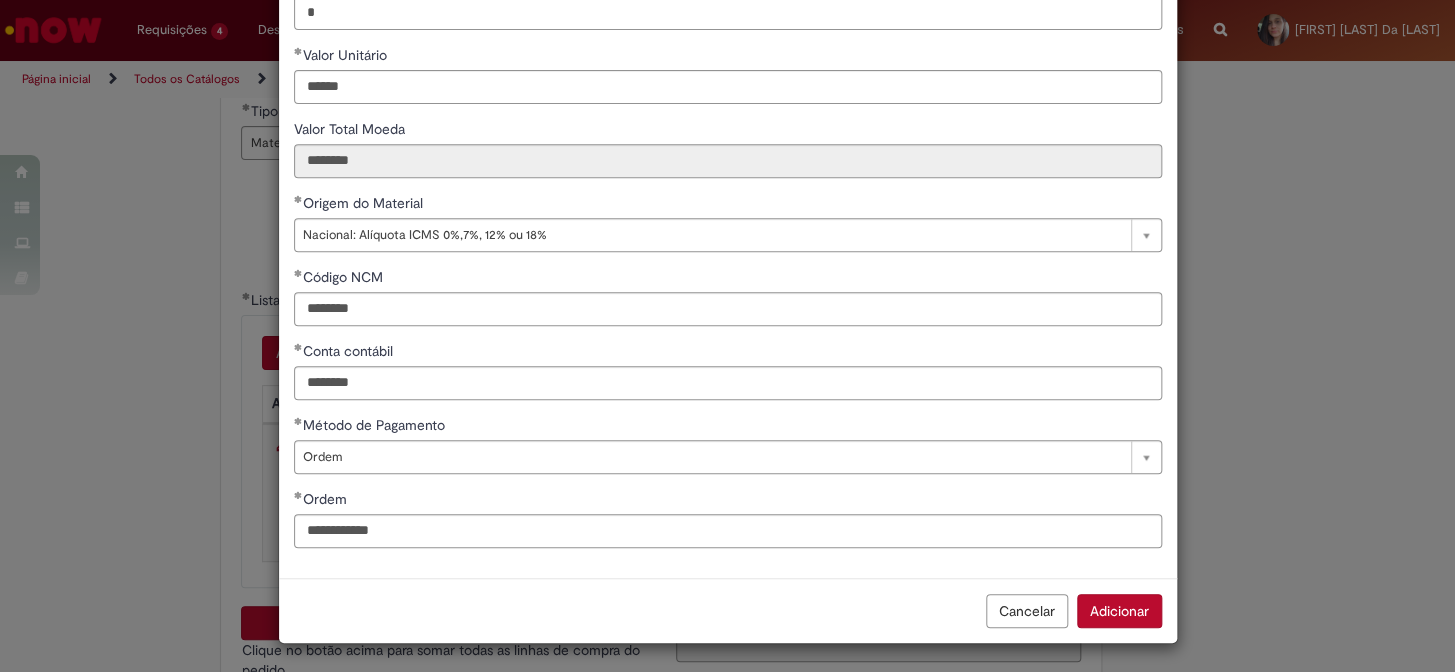 click on "Adicionar" at bounding box center [1119, 611] 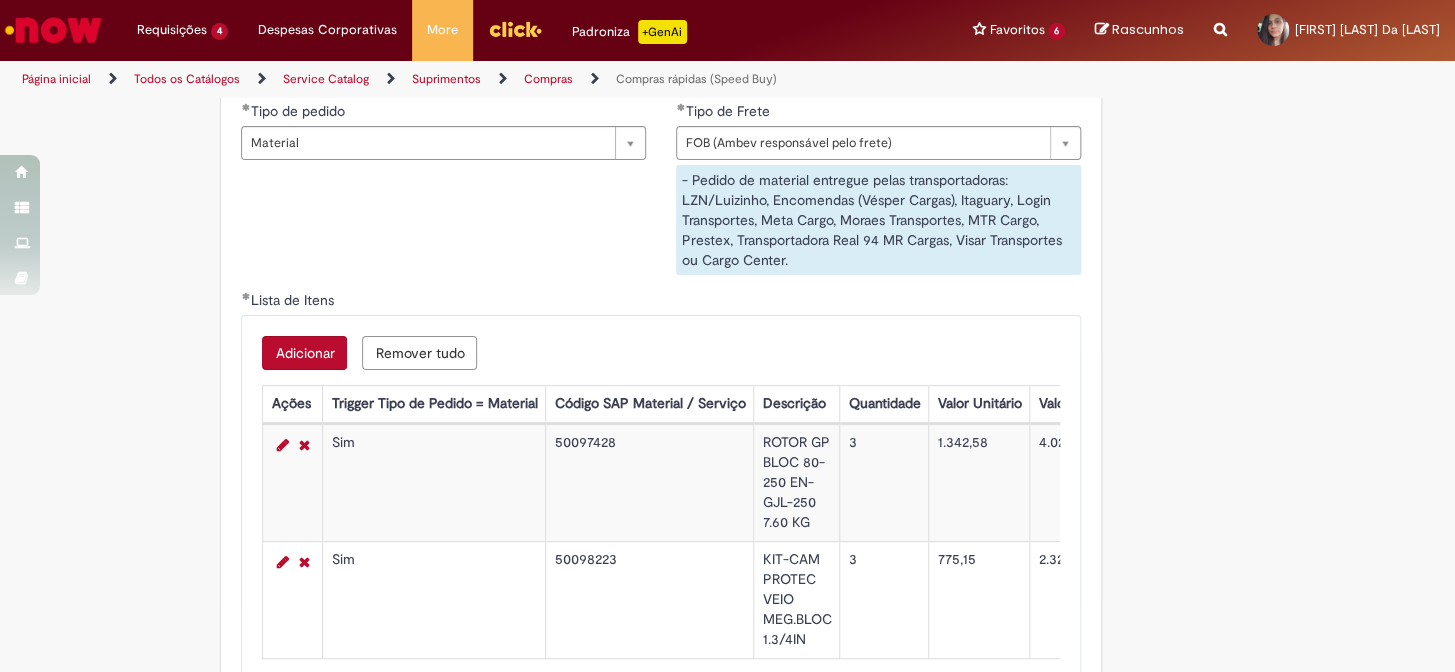 scroll, scrollTop: 3272, scrollLeft: 0, axis: vertical 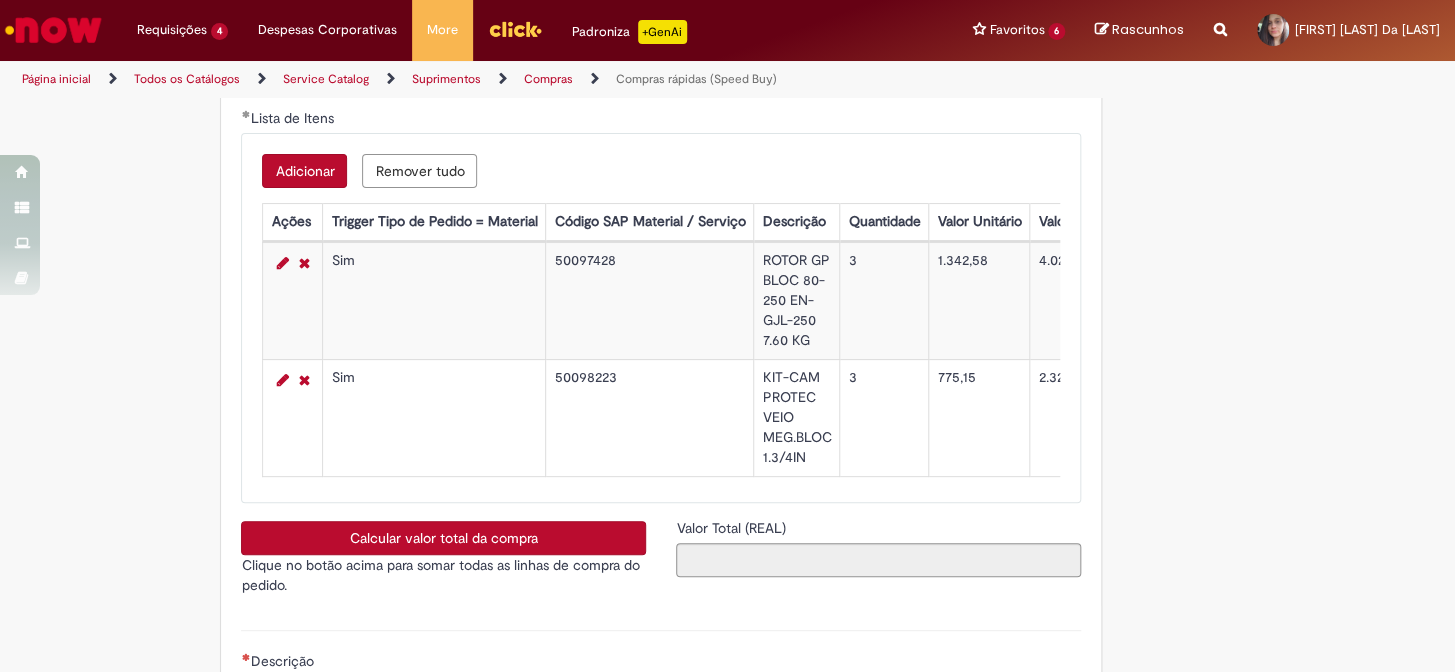 click on "Calcular valor total da compra" at bounding box center (443, 538) 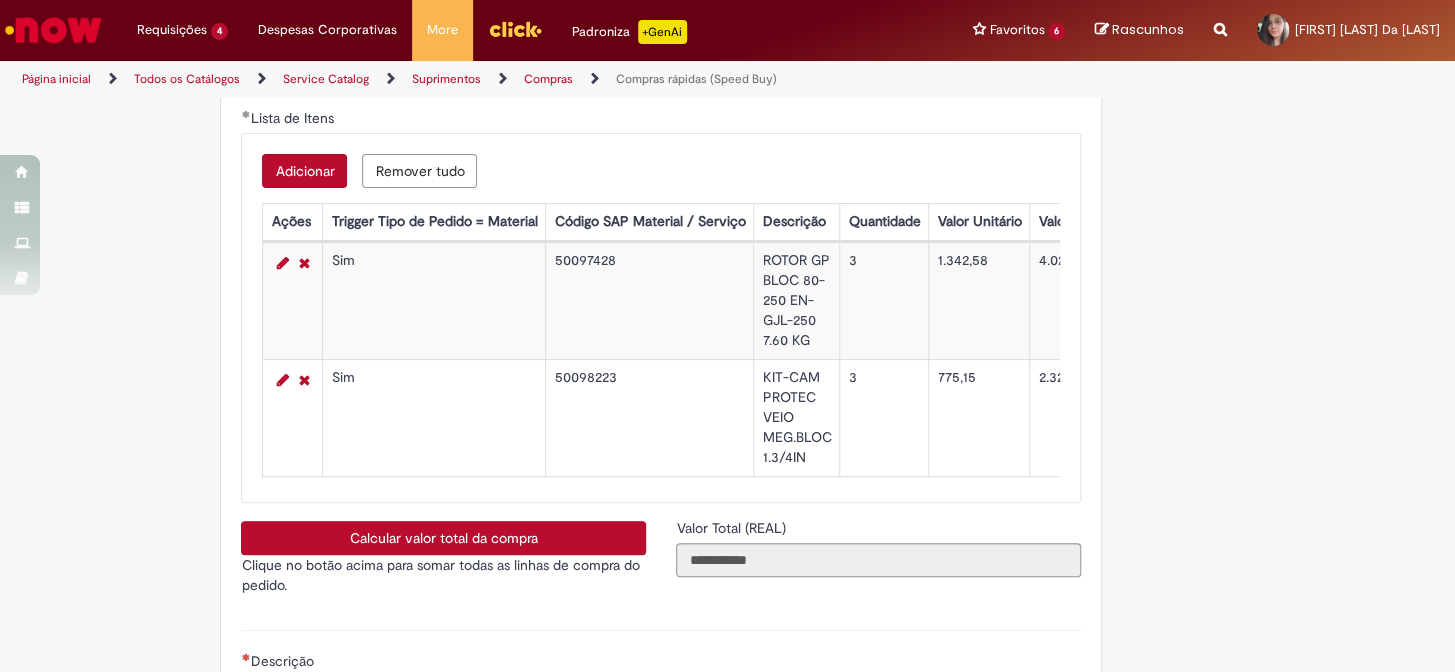 scroll, scrollTop: 3454, scrollLeft: 0, axis: vertical 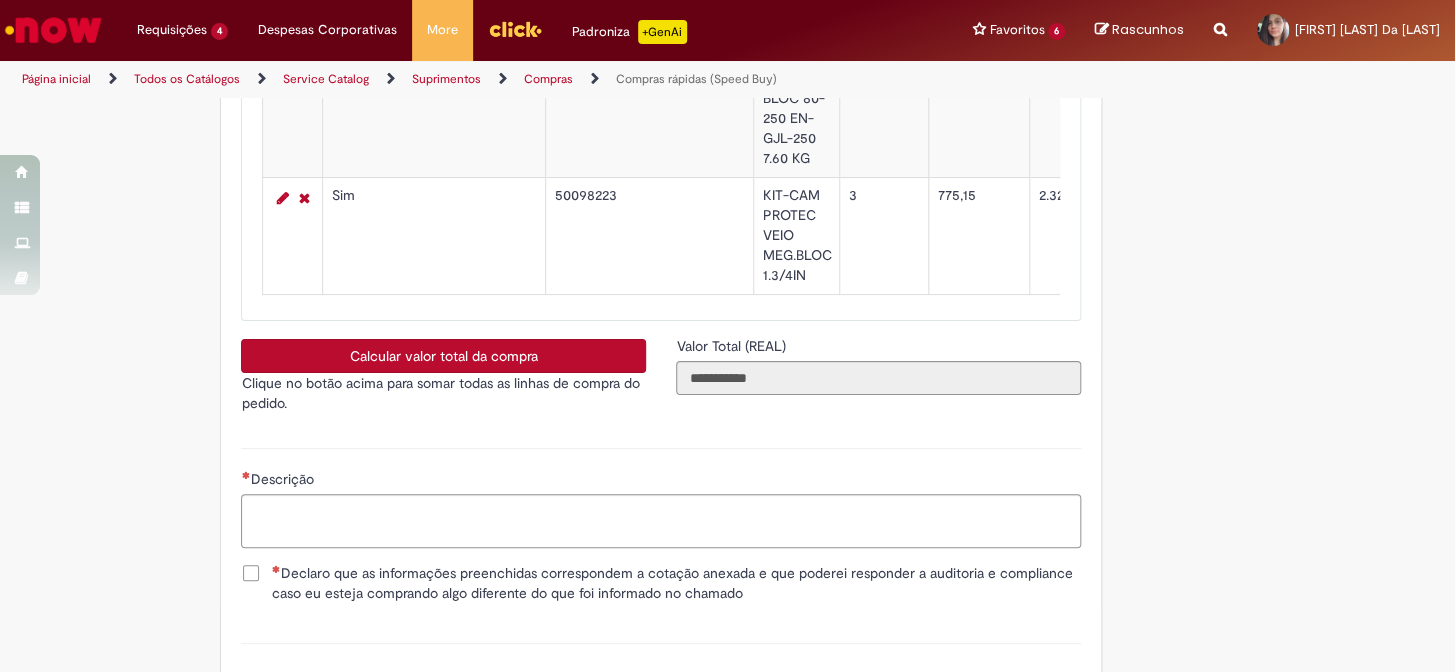 type 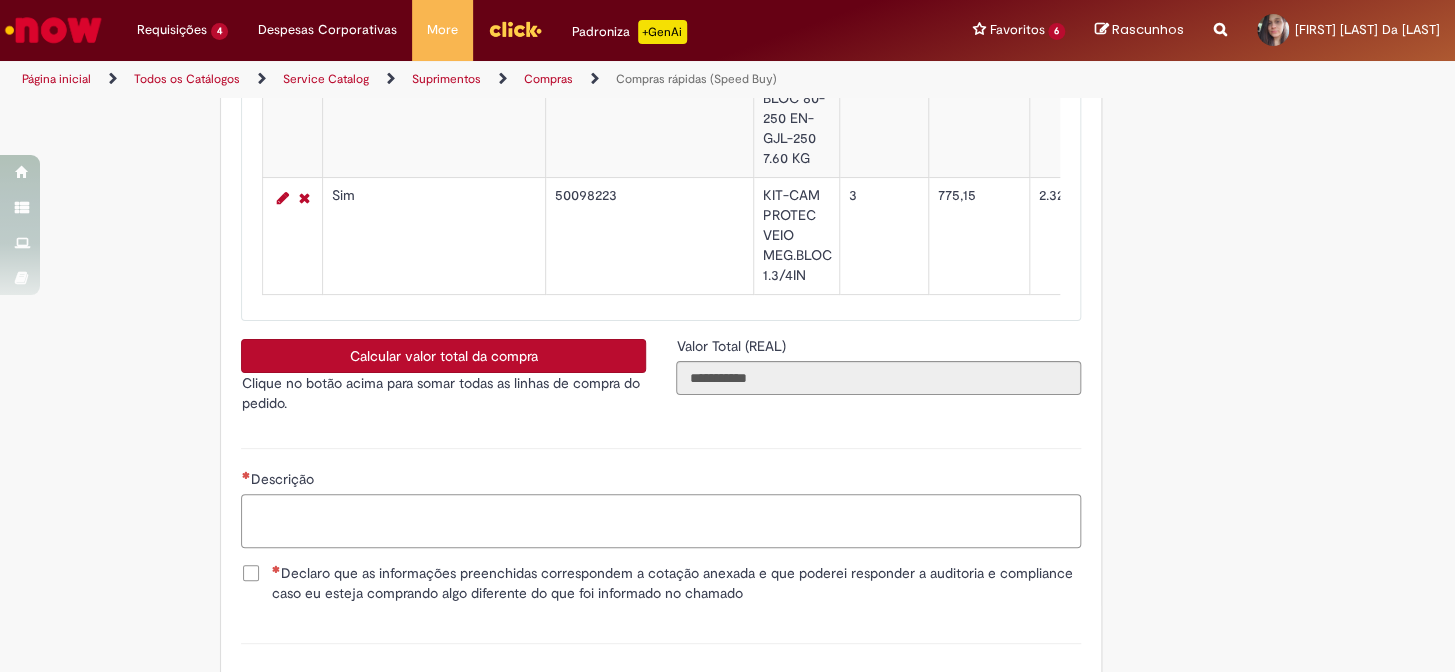 click on "Descrição" at bounding box center [661, 521] 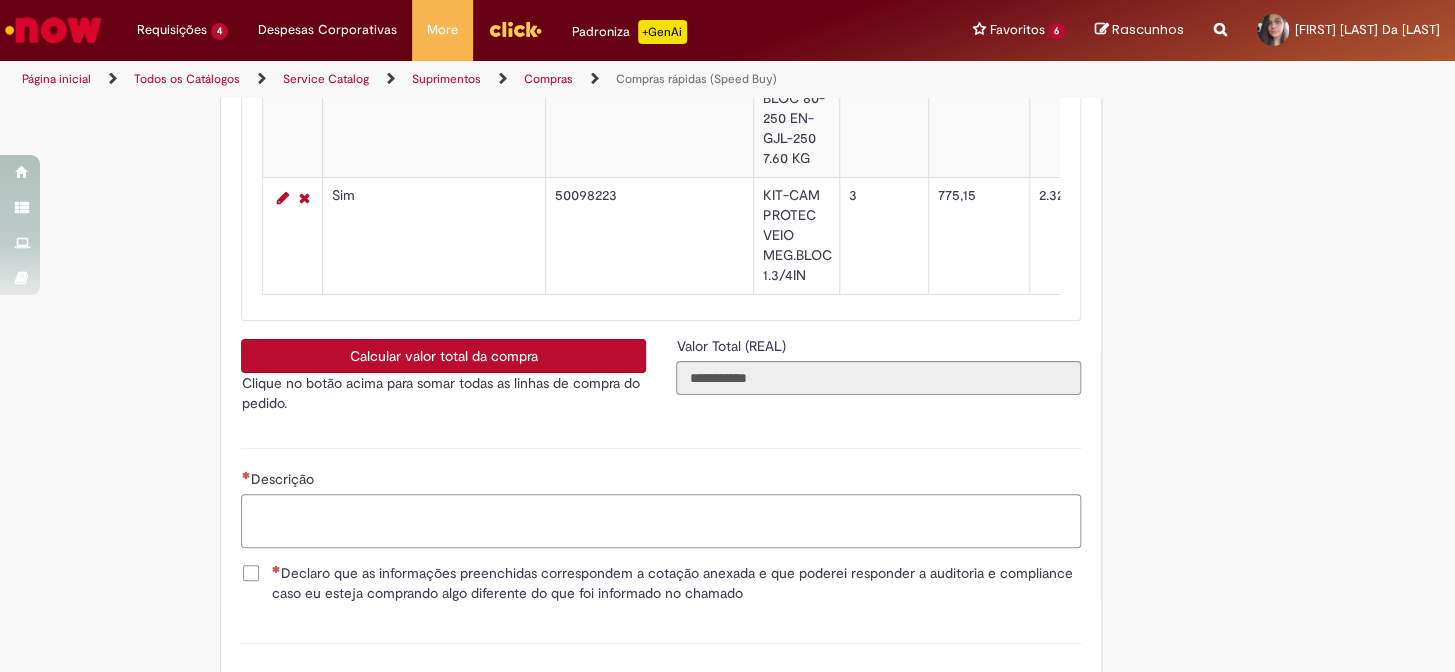 paste on "**********" 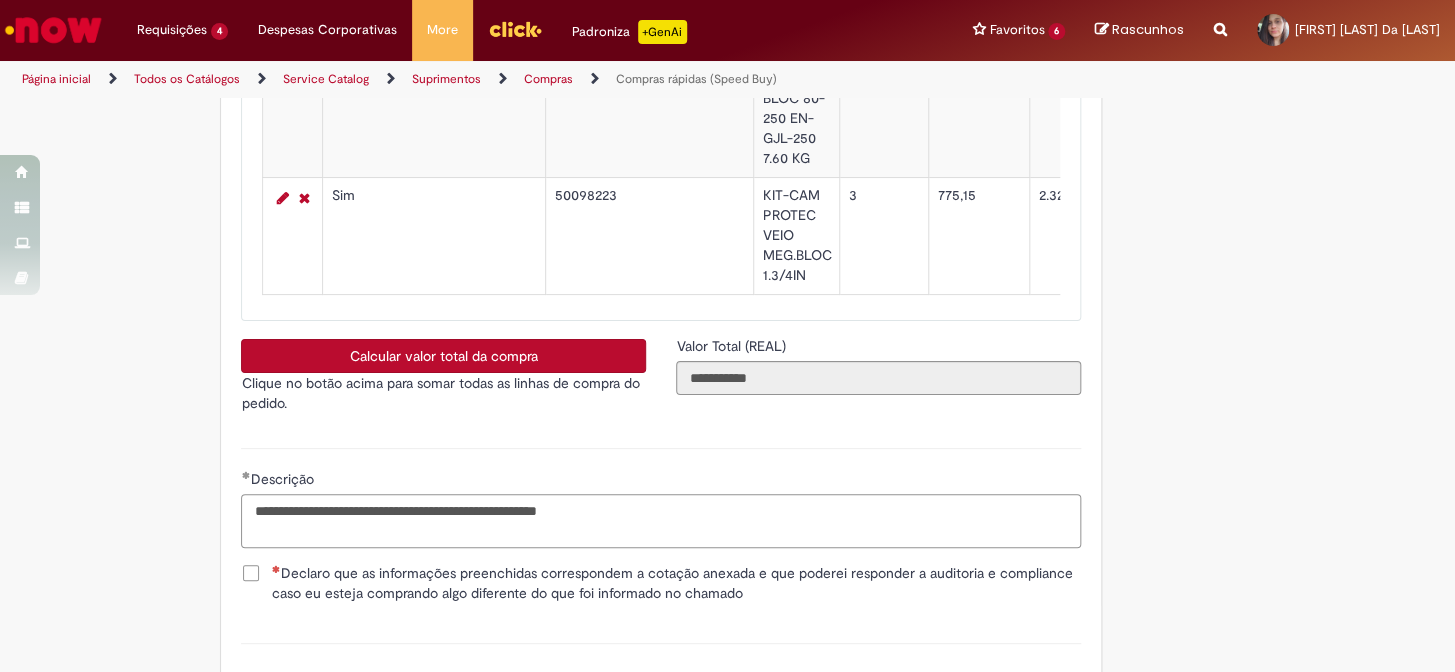 type on "**********" 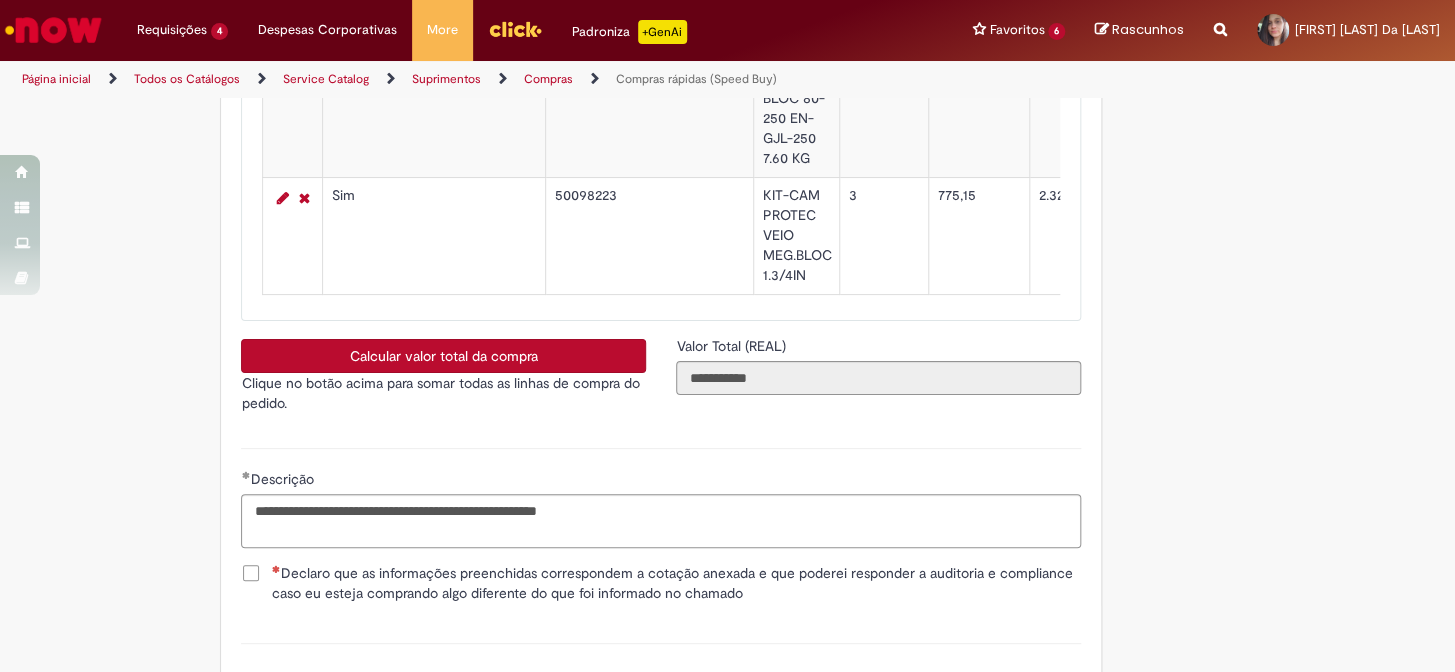 click on "Declaro que as informações preenchidas correspondem a cotação anexada e que poderei responder a auditoria e compliance caso eu esteja comprando algo diferente do que foi informado no chamado" at bounding box center [676, 583] 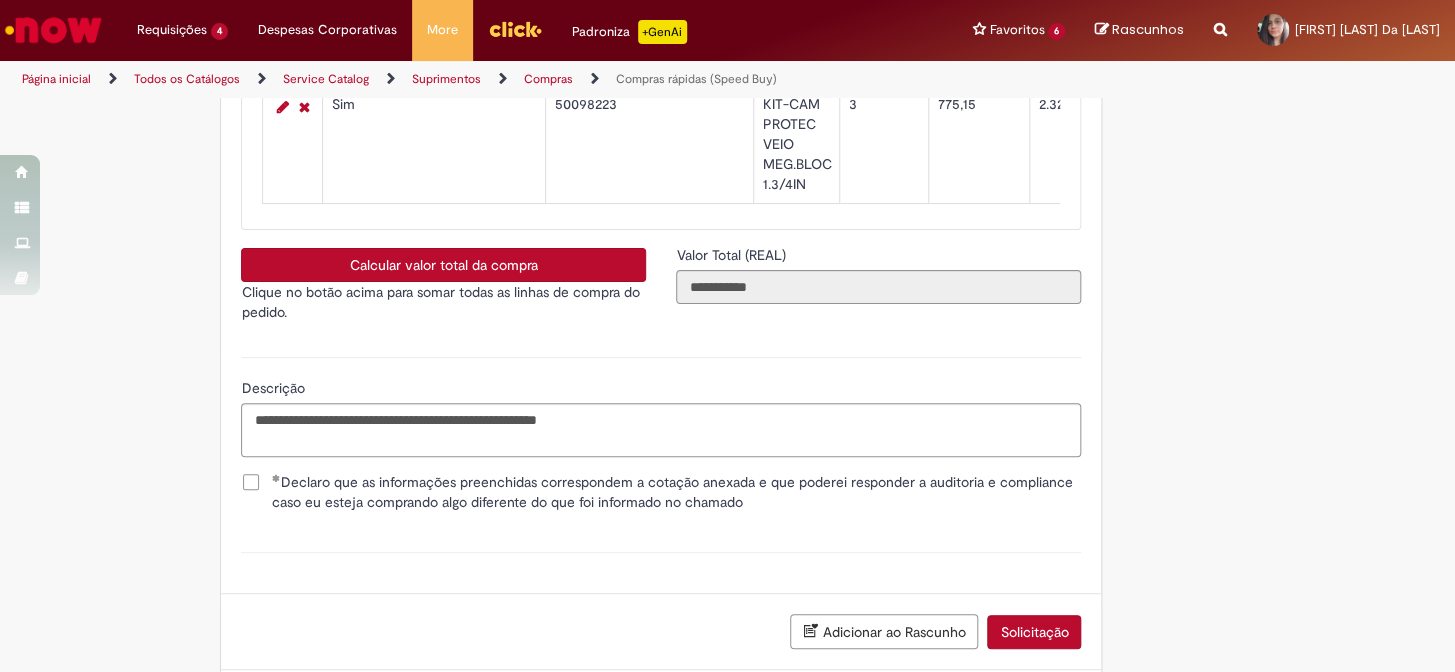 scroll, scrollTop: 3636, scrollLeft: 0, axis: vertical 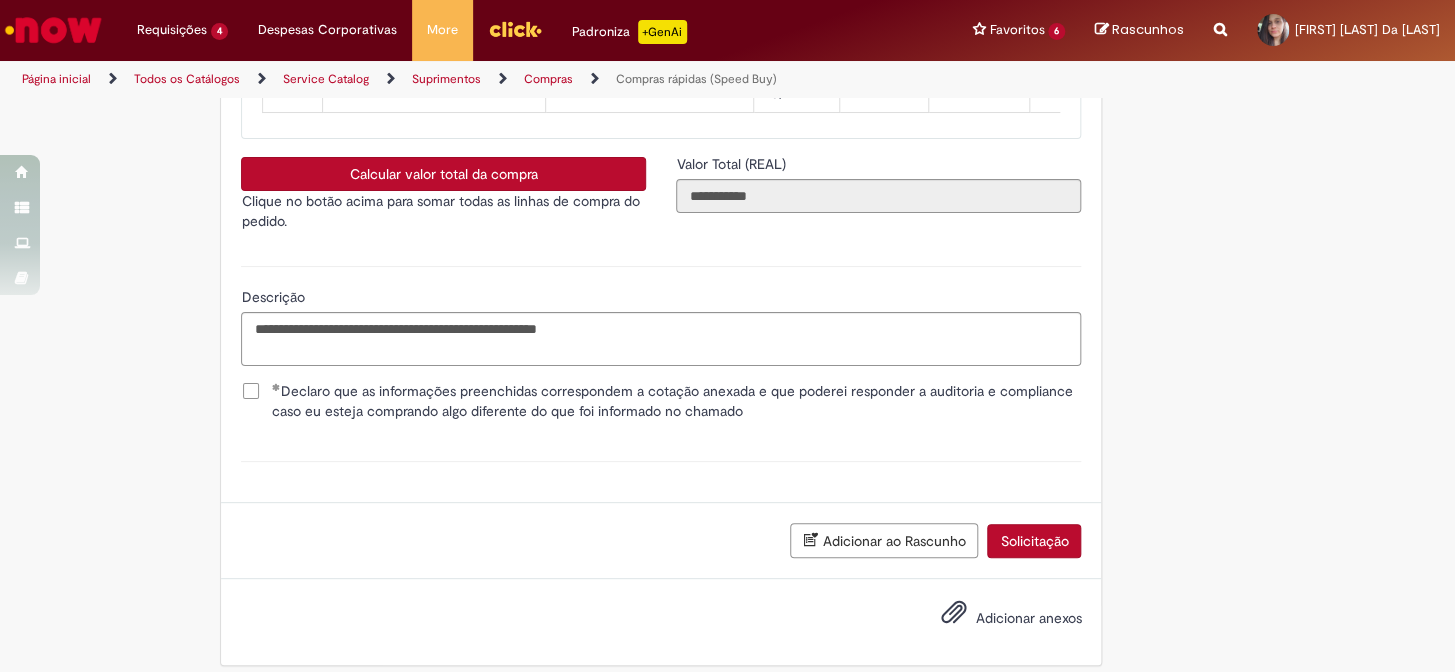 click on "Adicionar anexos" at bounding box center (1028, 618) 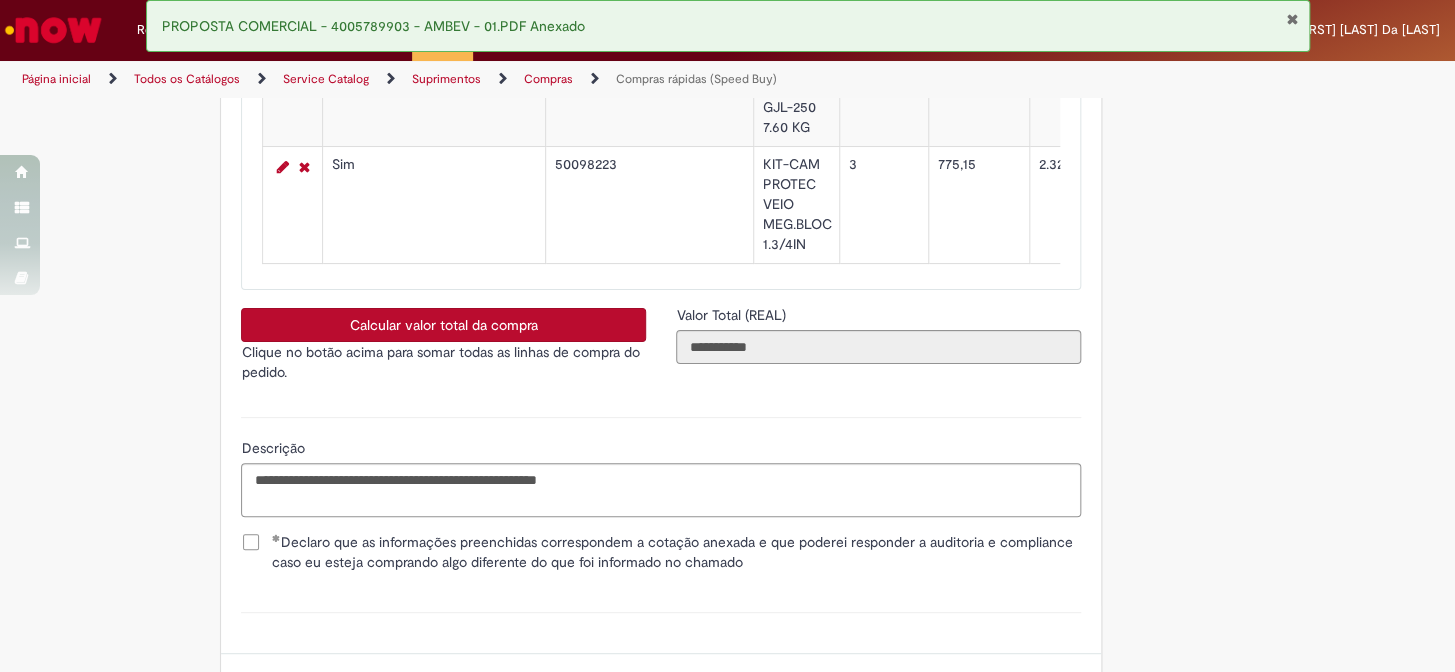 scroll, scrollTop: 3758, scrollLeft: 0, axis: vertical 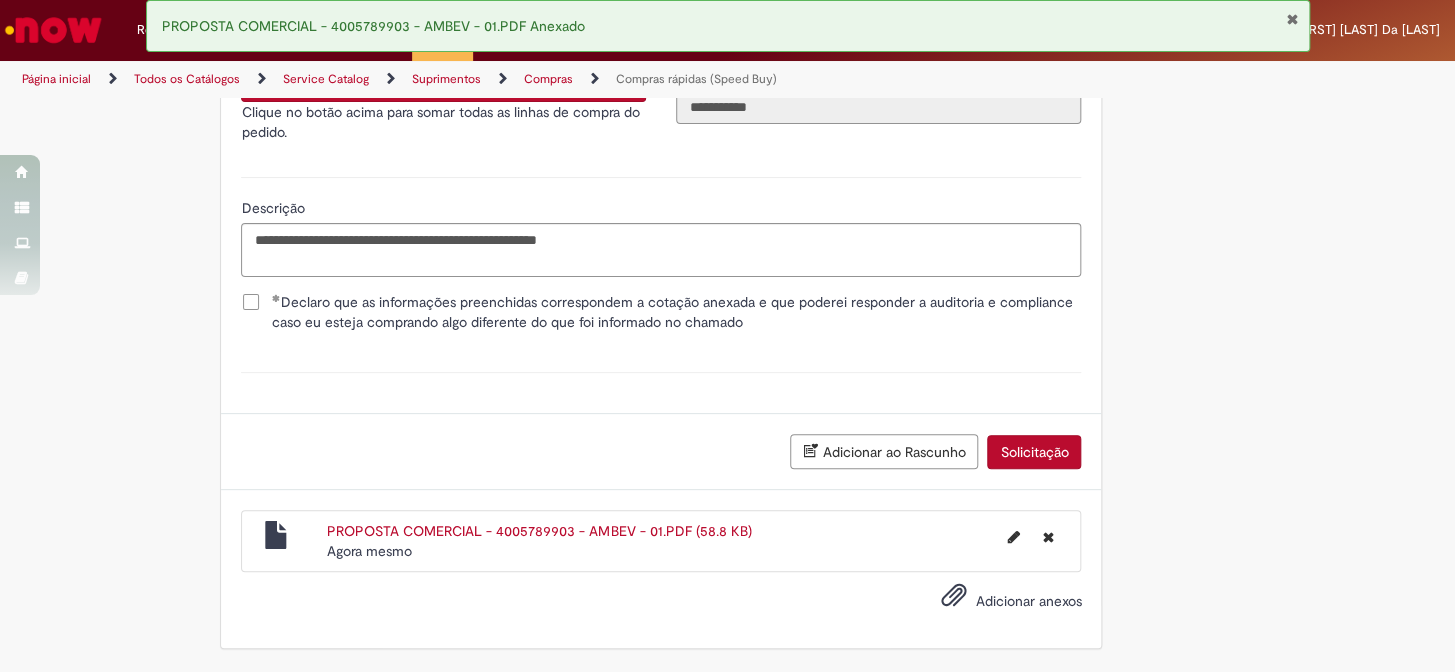 click on "Solicitação" at bounding box center [1034, 452] 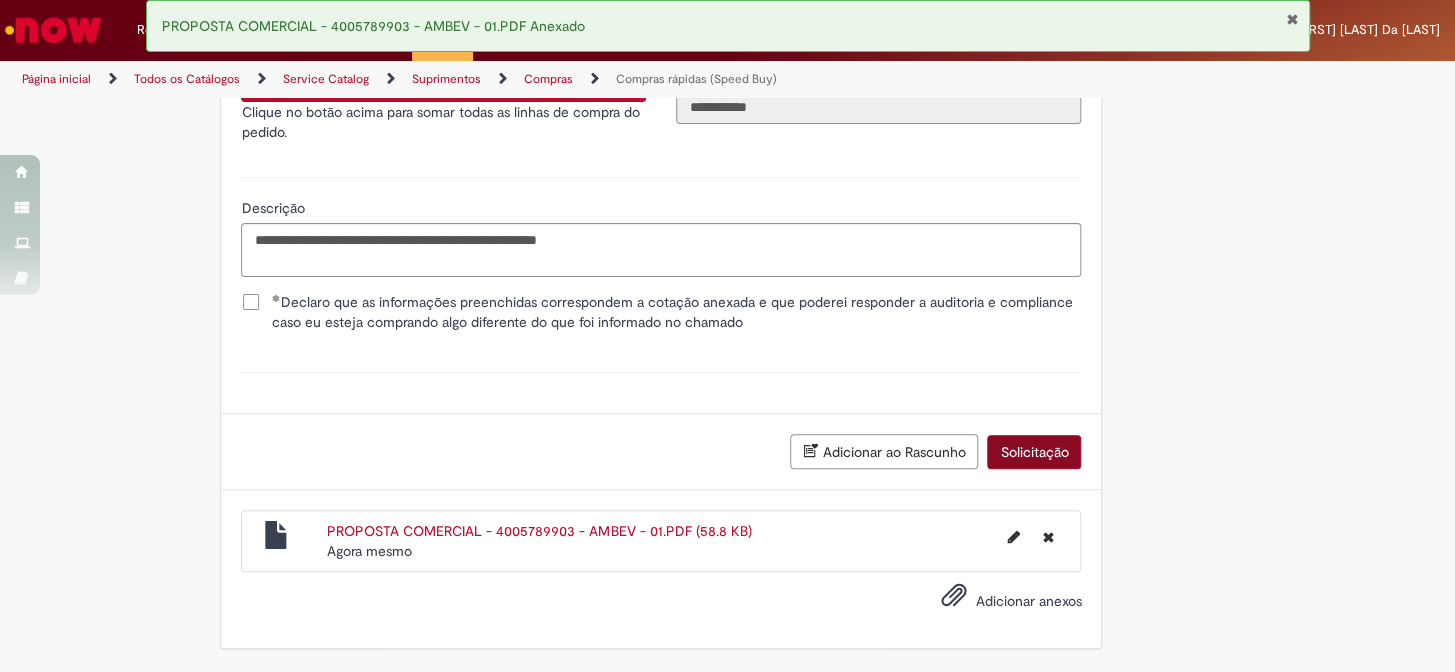 scroll, scrollTop: 3711, scrollLeft: 0, axis: vertical 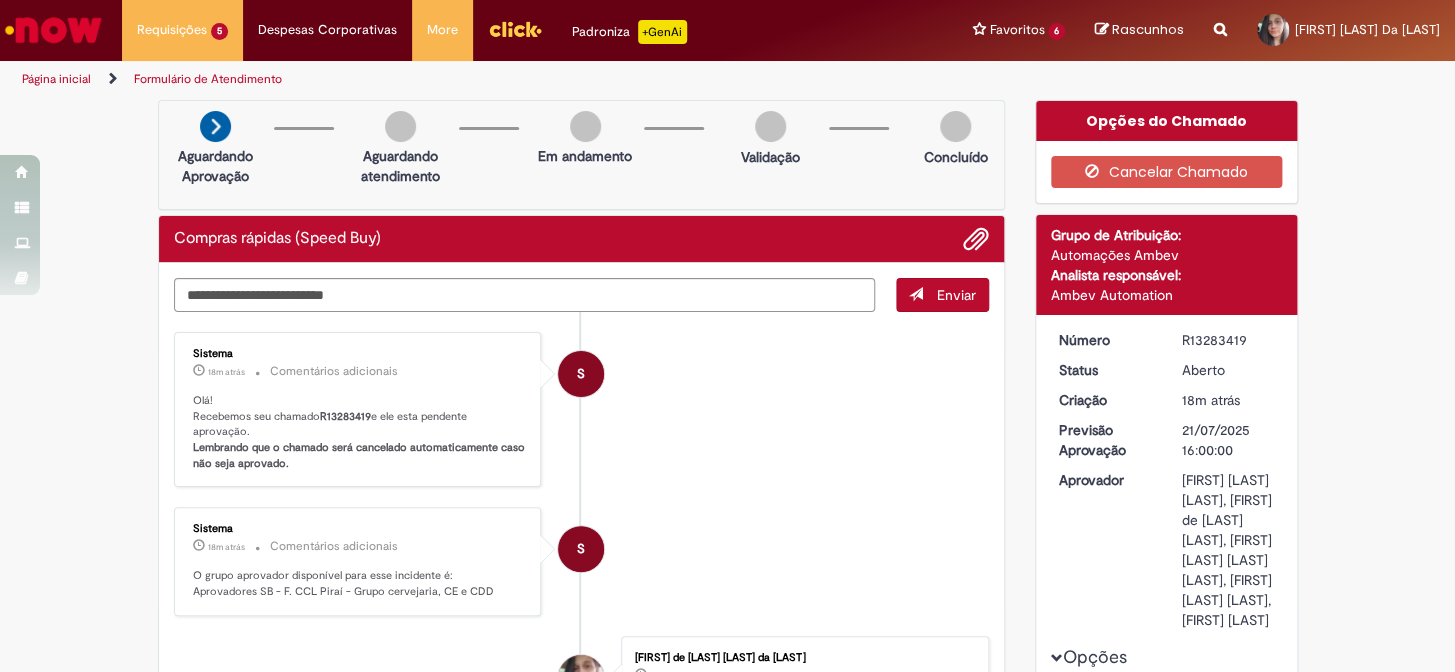 click on "R13283419" at bounding box center (1228, 340) 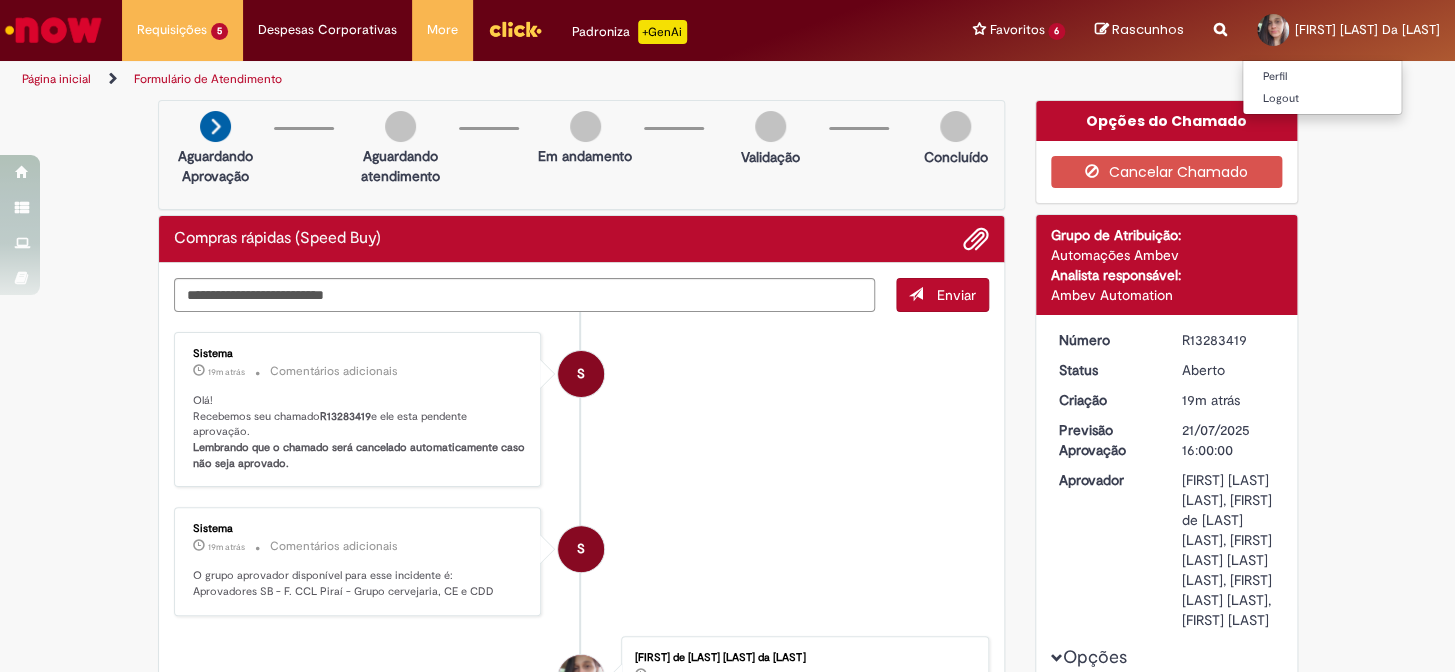 copy on "R13283419" 